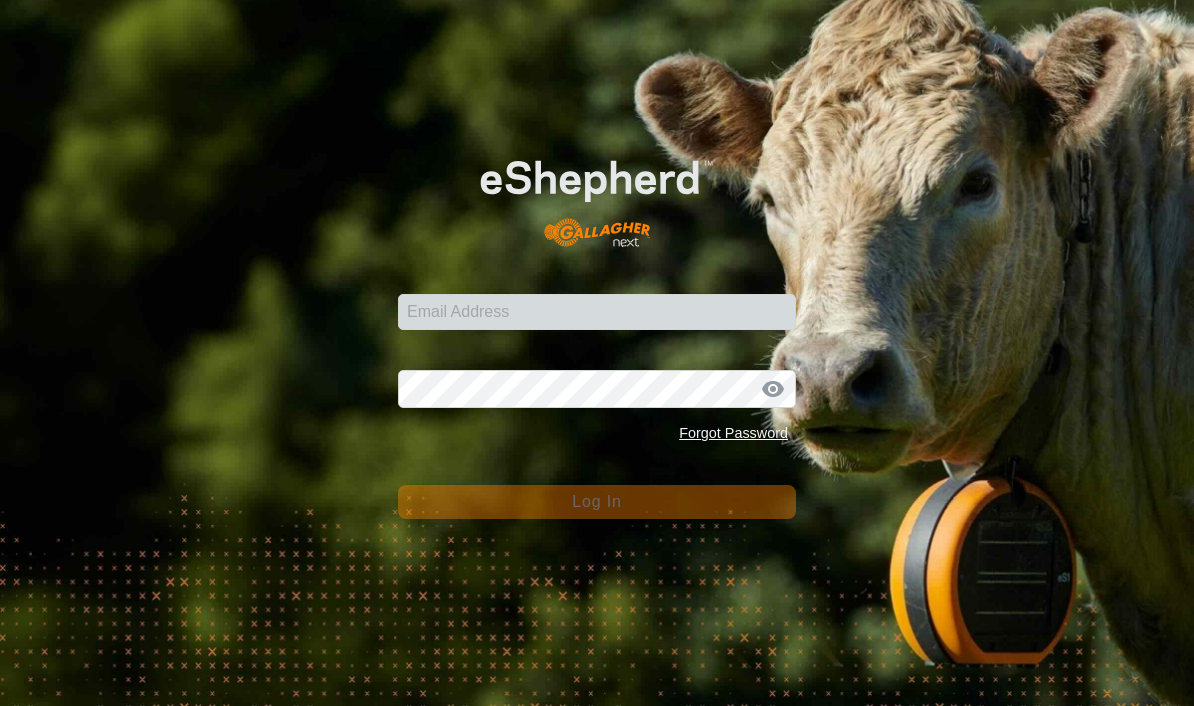 scroll, scrollTop: 0, scrollLeft: 0, axis: both 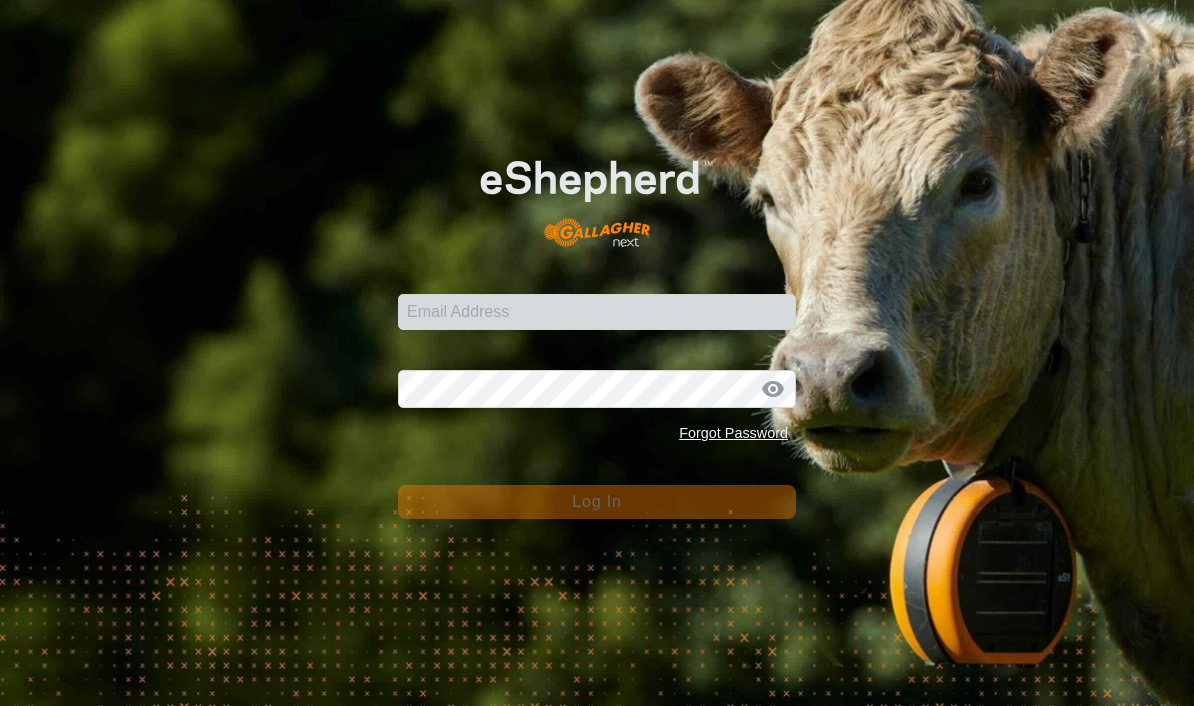 click on "Email Address" 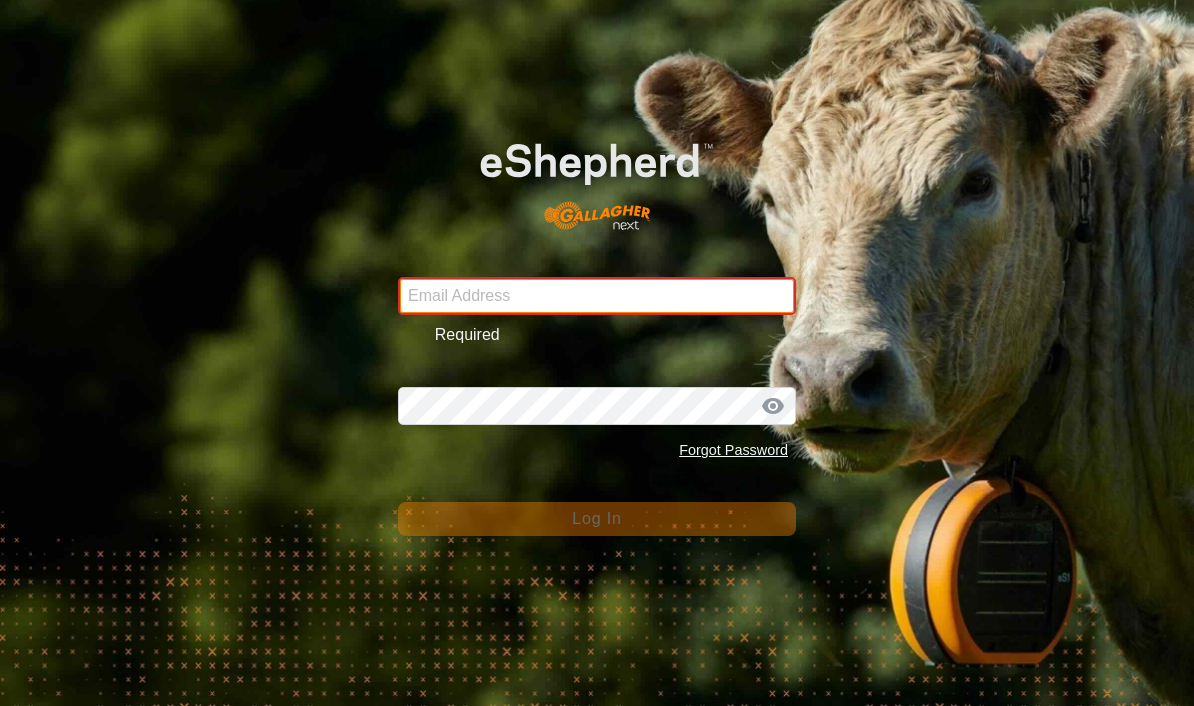 type on "sounness@activ8.net.au" 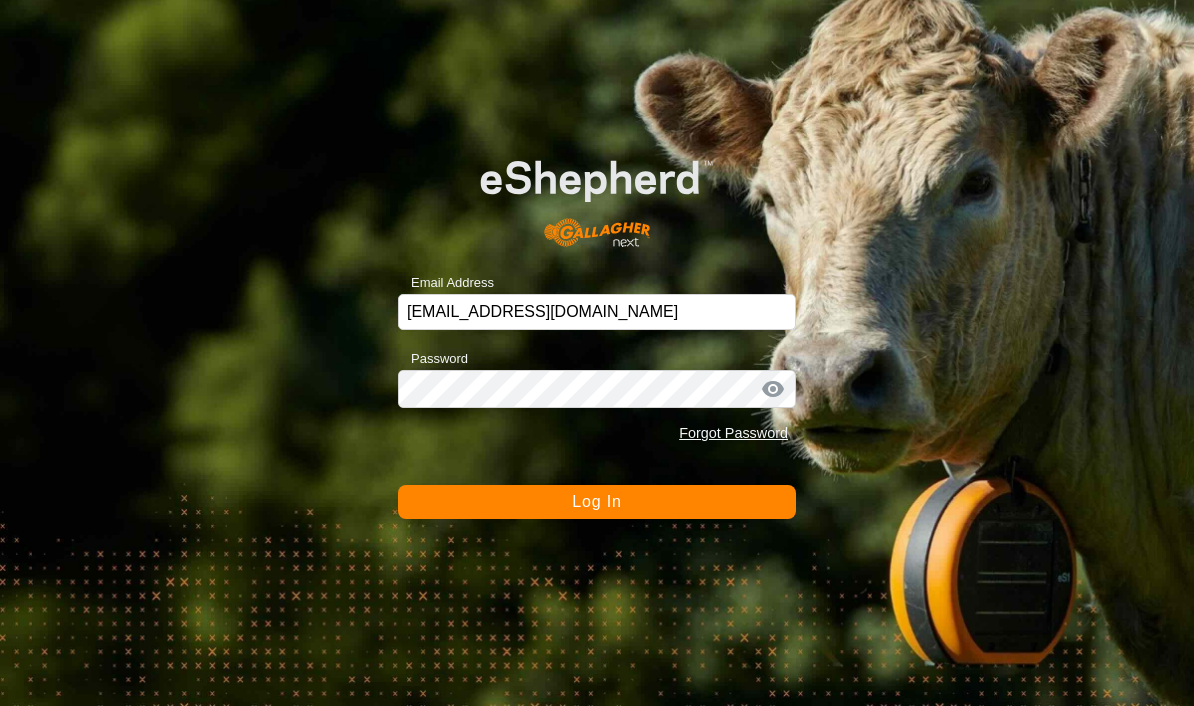 click on "Log In" 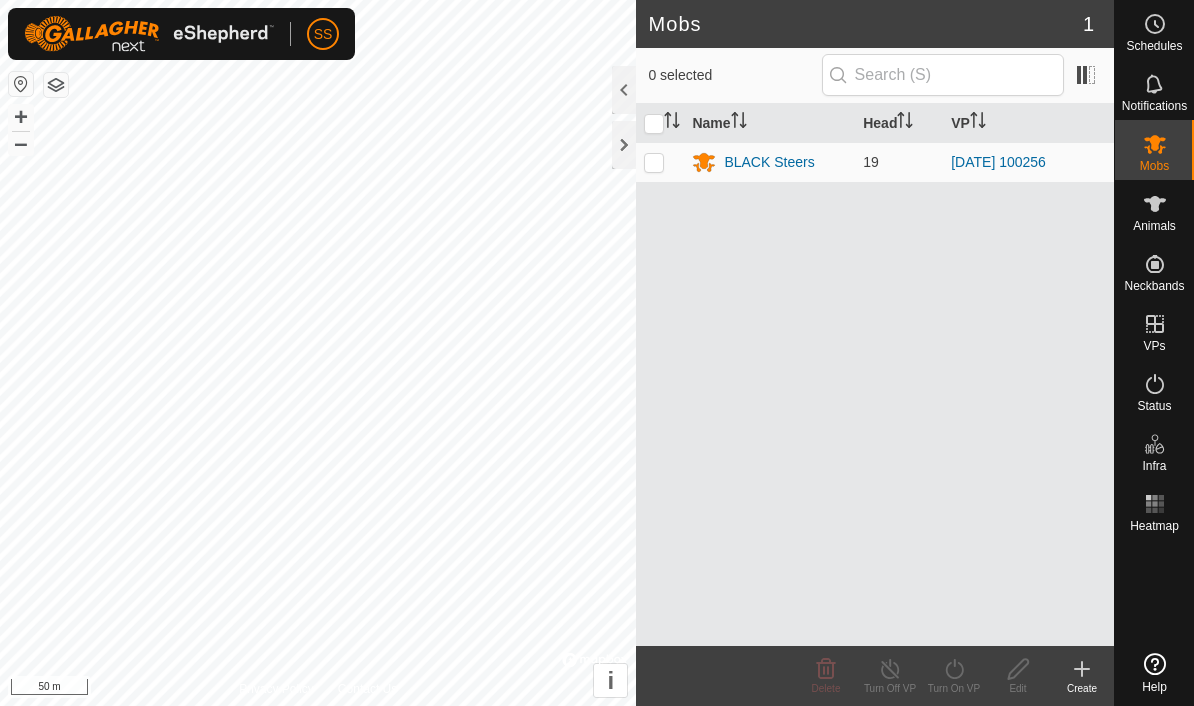 click at bounding box center (1155, 324) 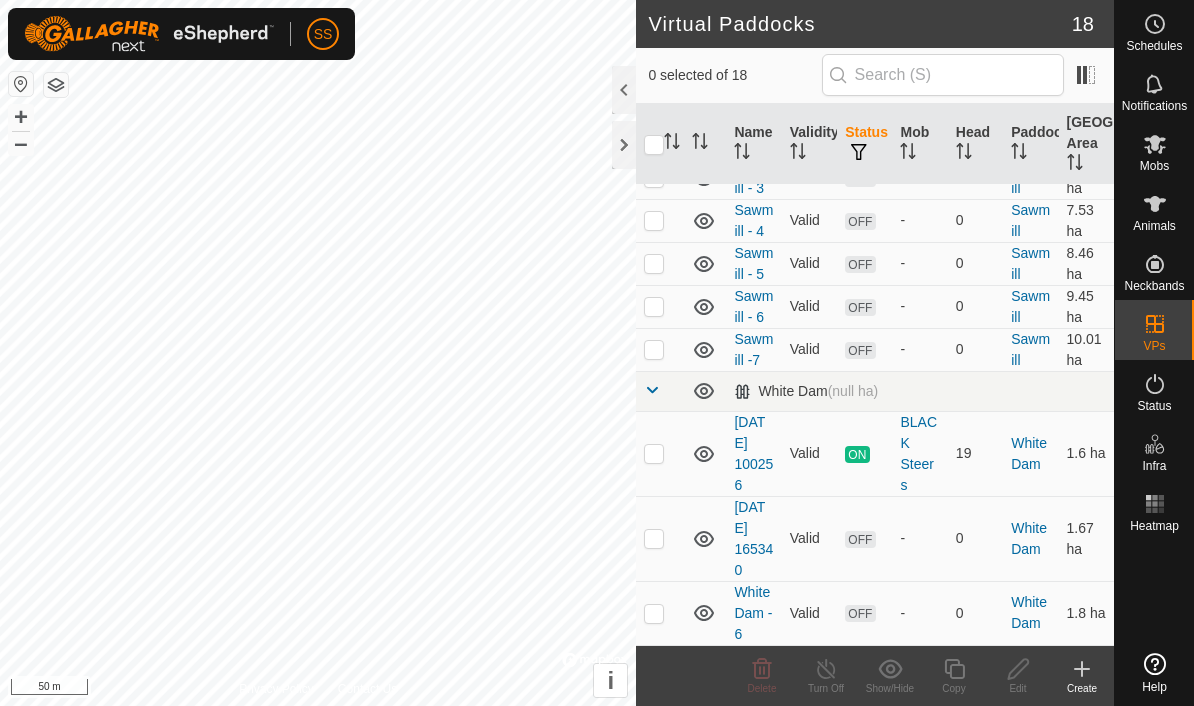 scroll, scrollTop: 660, scrollLeft: 0, axis: vertical 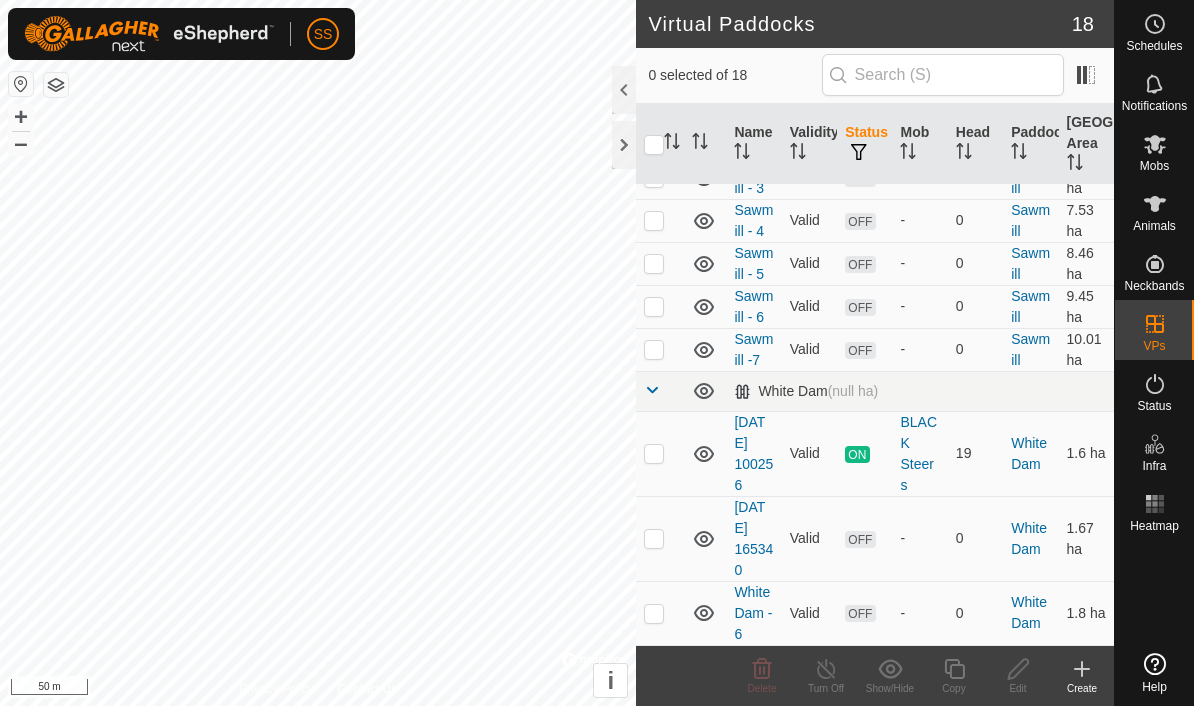 click at bounding box center [654, 539] 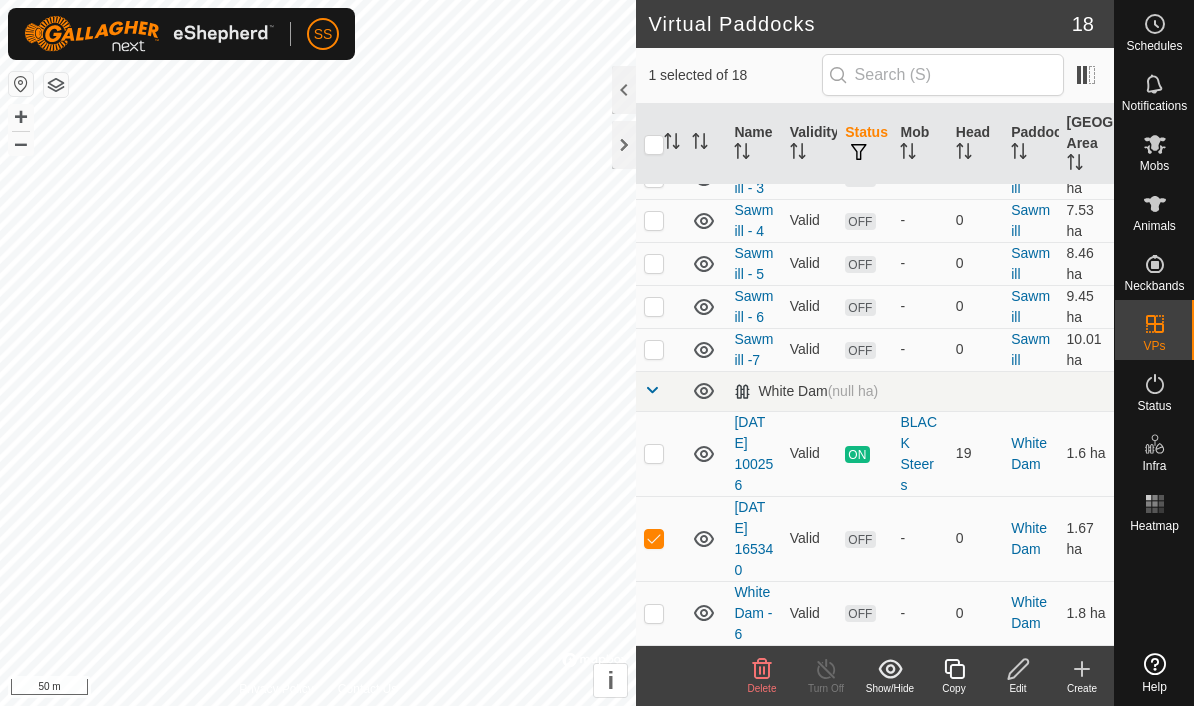 click 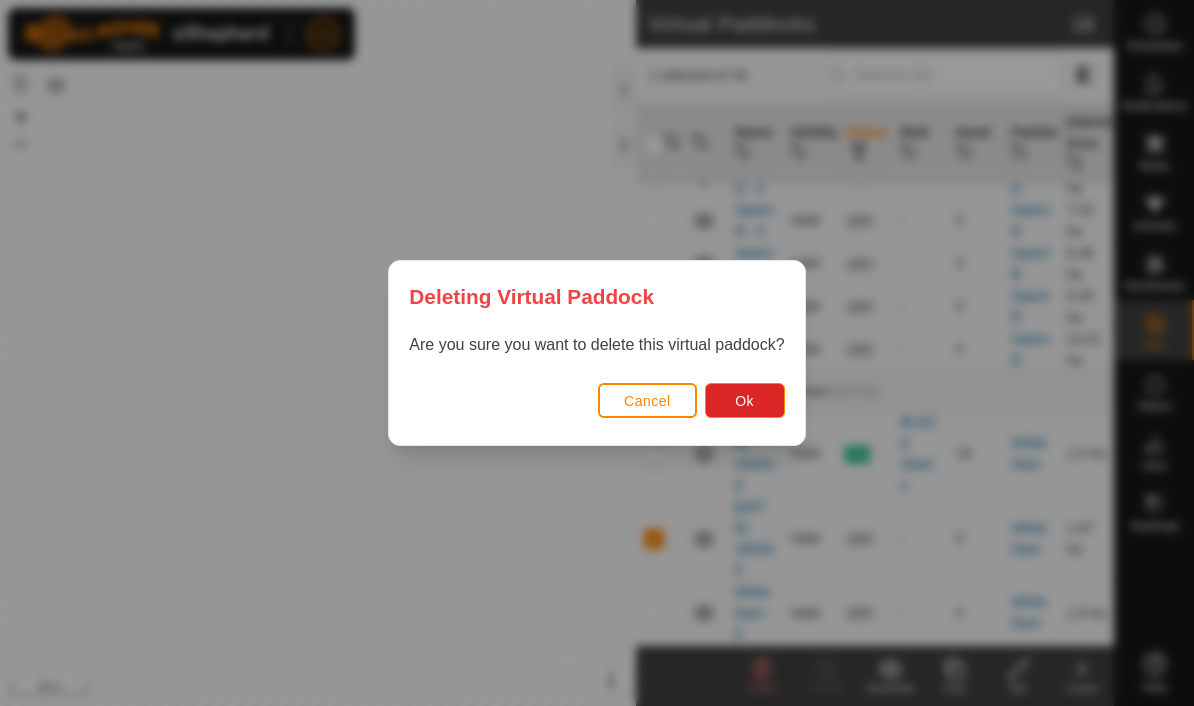 click on "Ok" at bounding box center [744, 401] 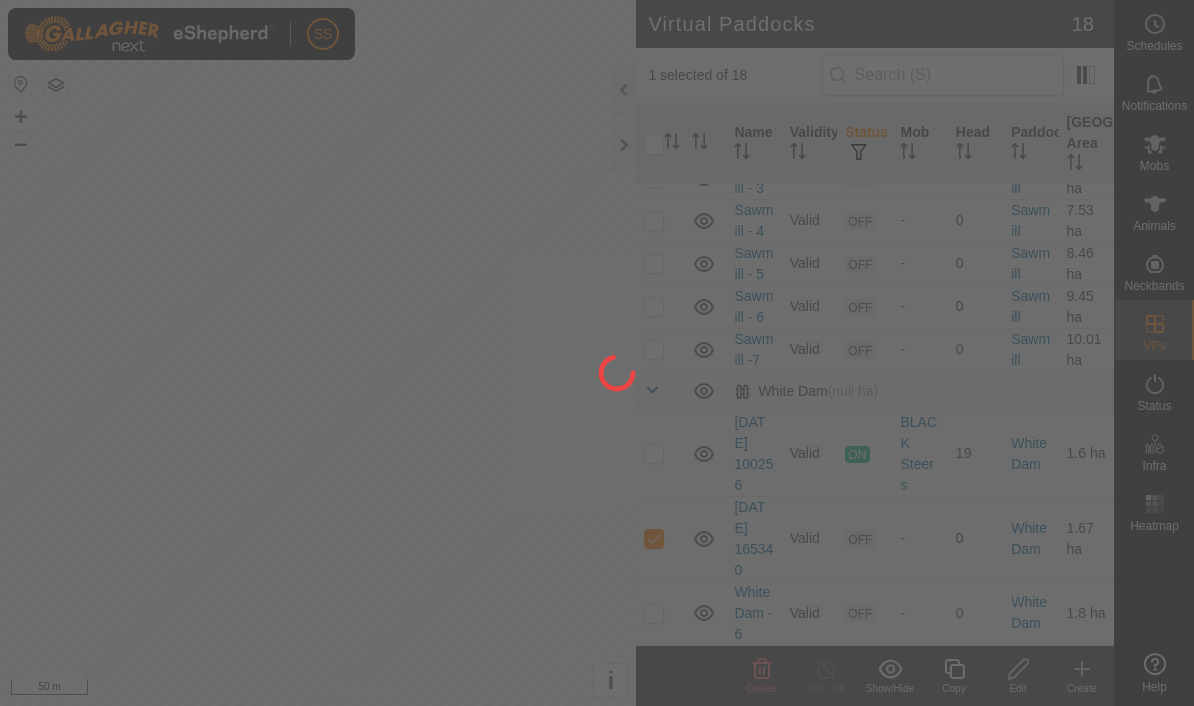 checkbox on "false" 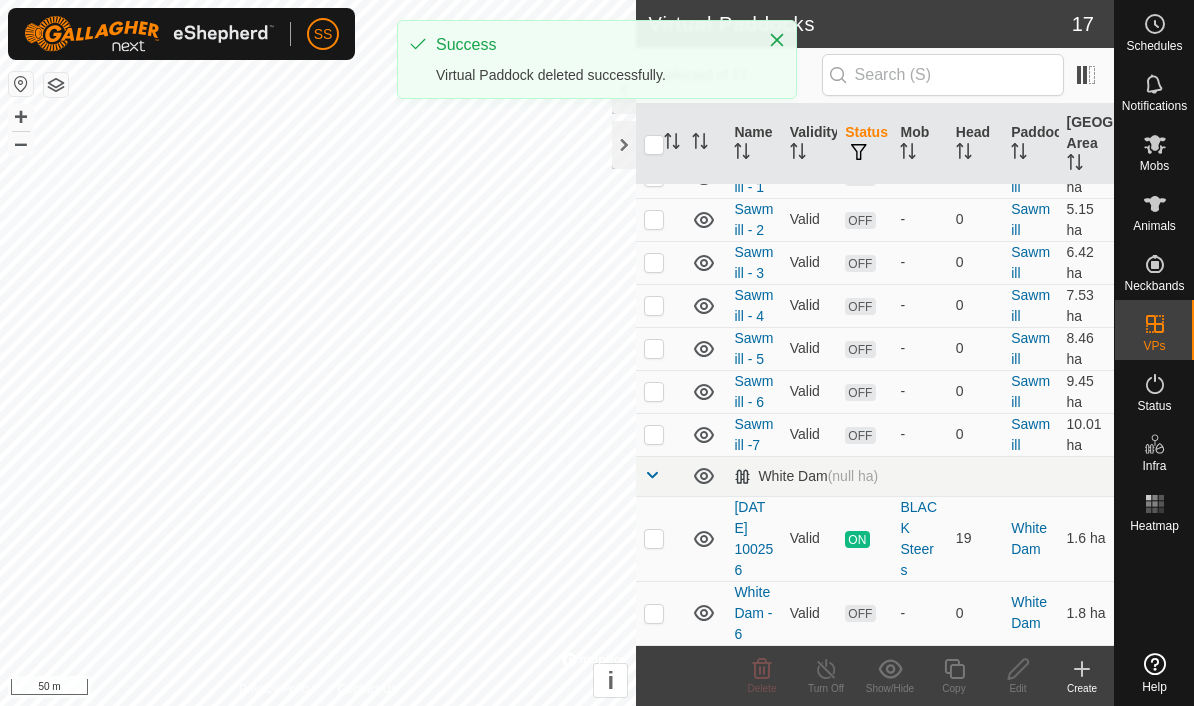 scroll, scrollTop: 575, scrollLeft: 0, axis: vertical 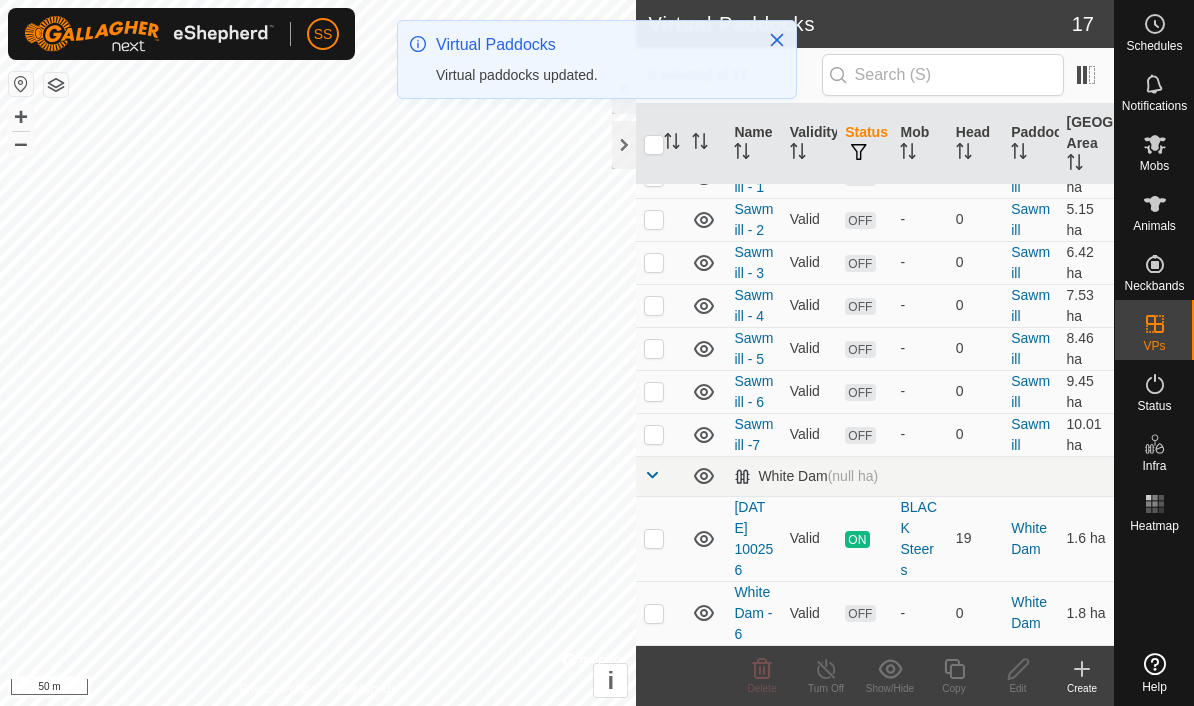 click at bounding box center [654, 614] 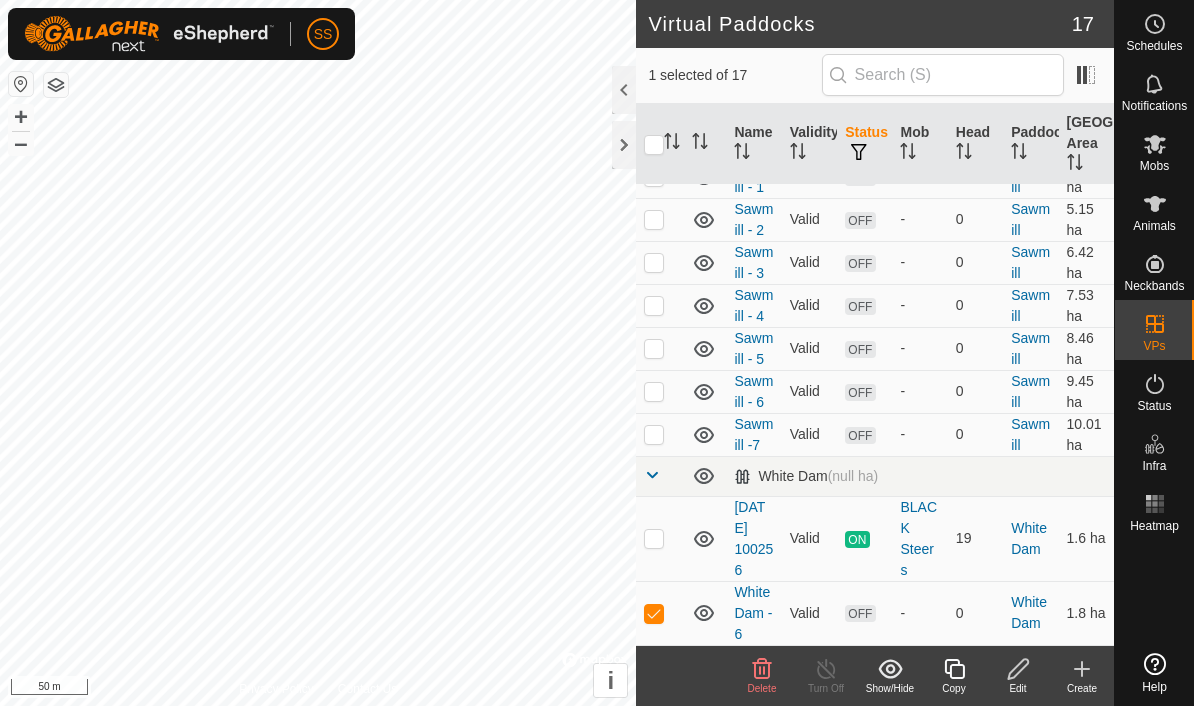 click at bounding box center (654, 614) 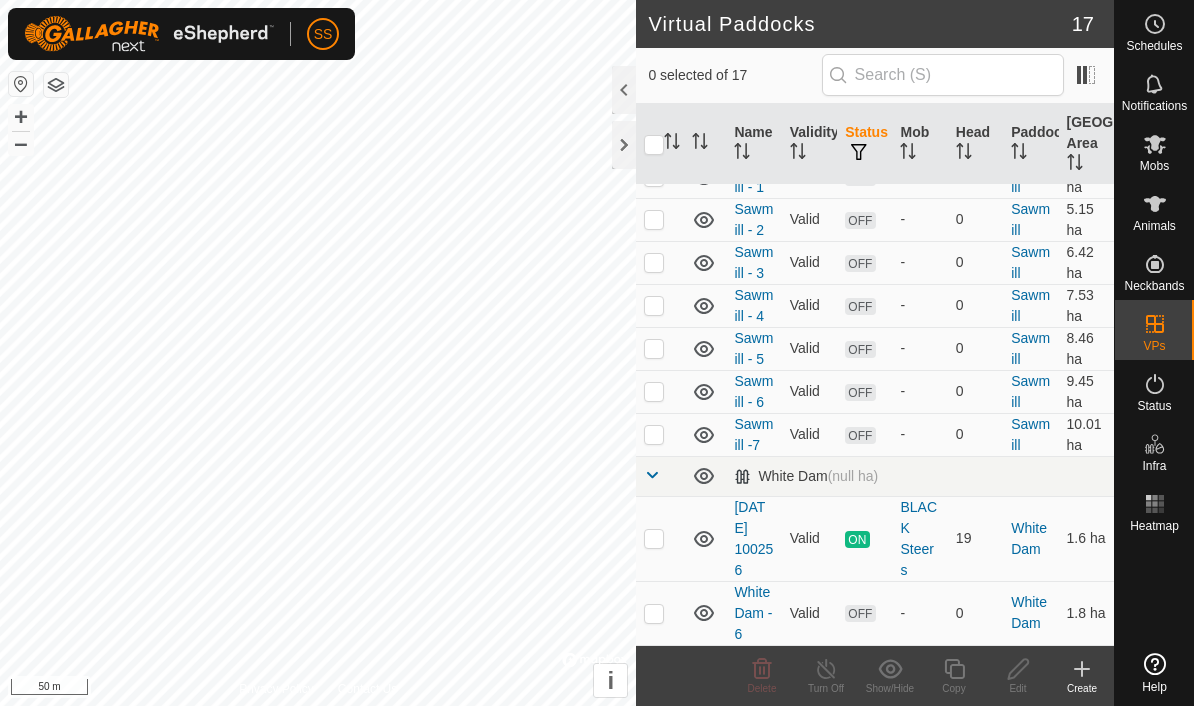 click at bounding box center (660, 538) 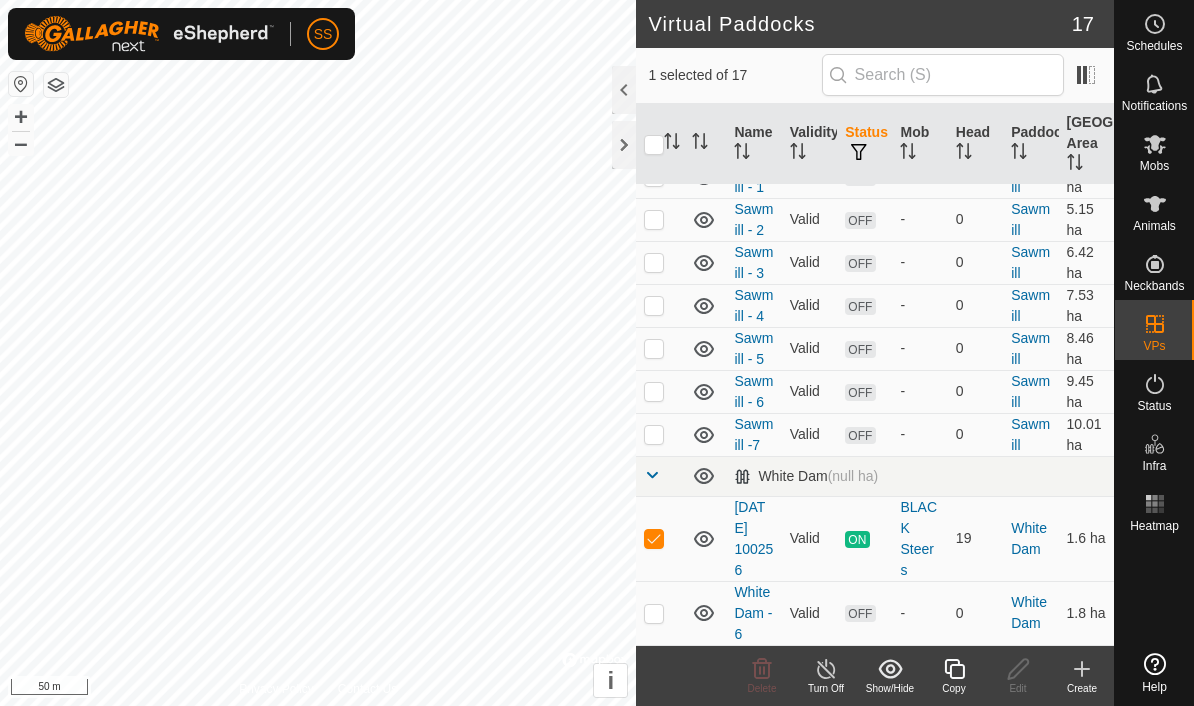 click 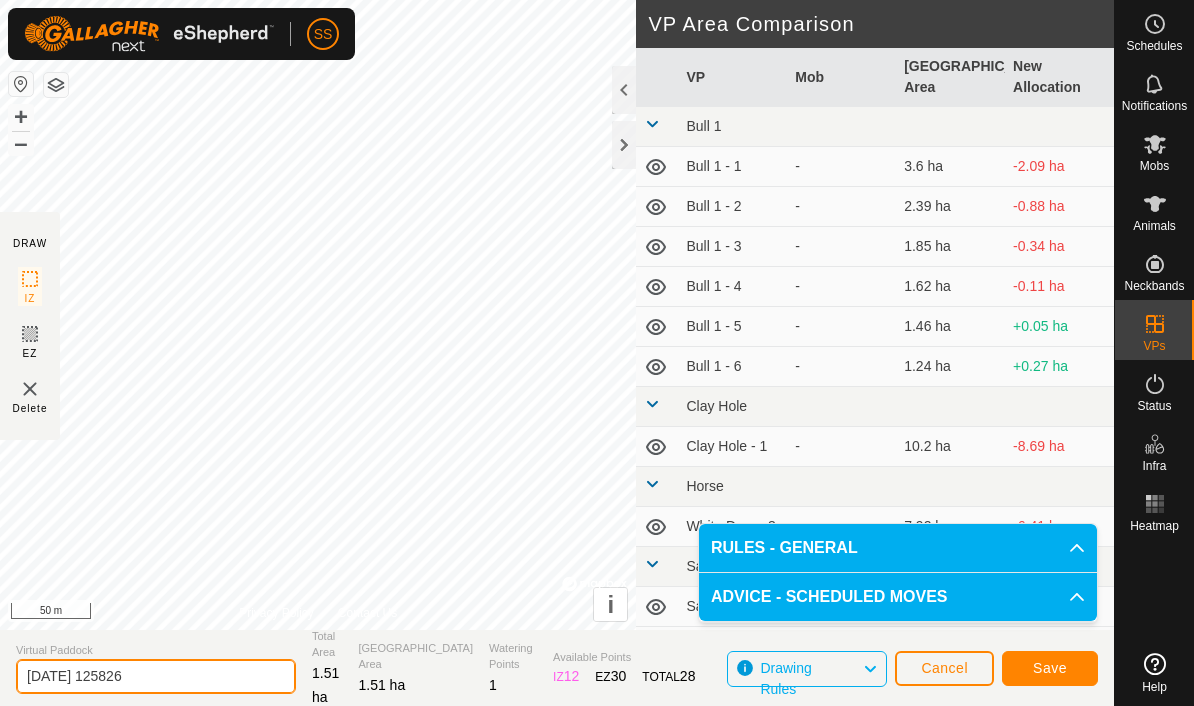 click on "2025-07-15 125826" 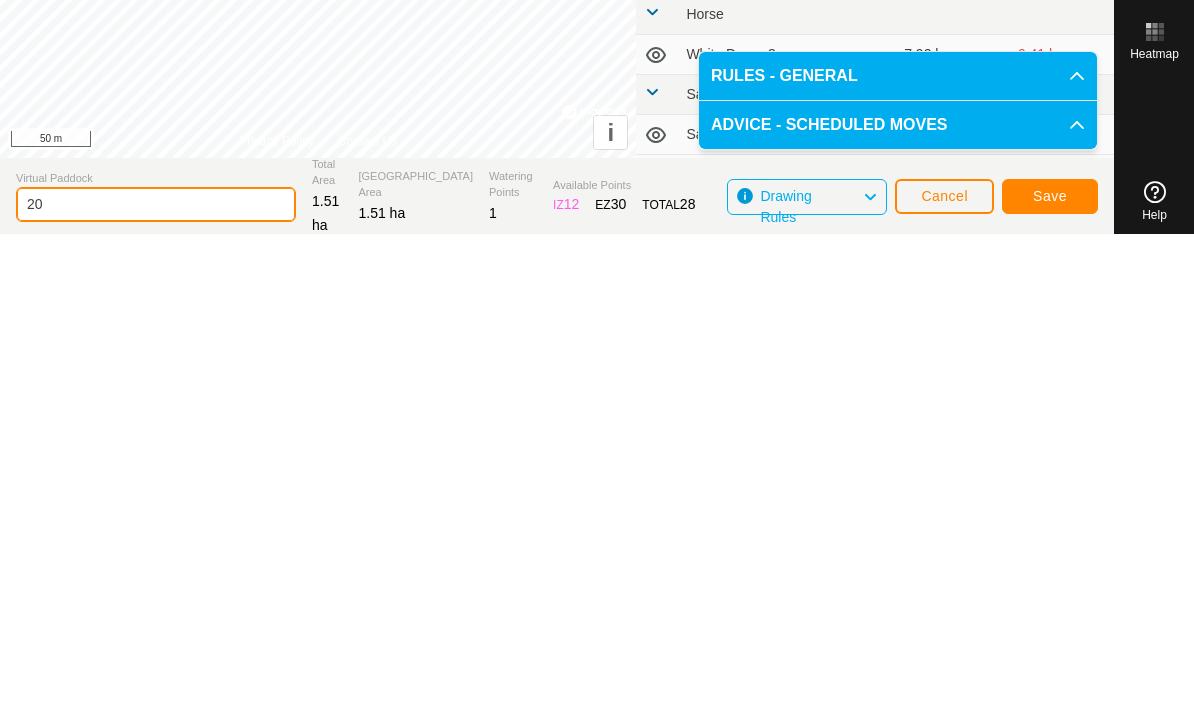 type on "2" 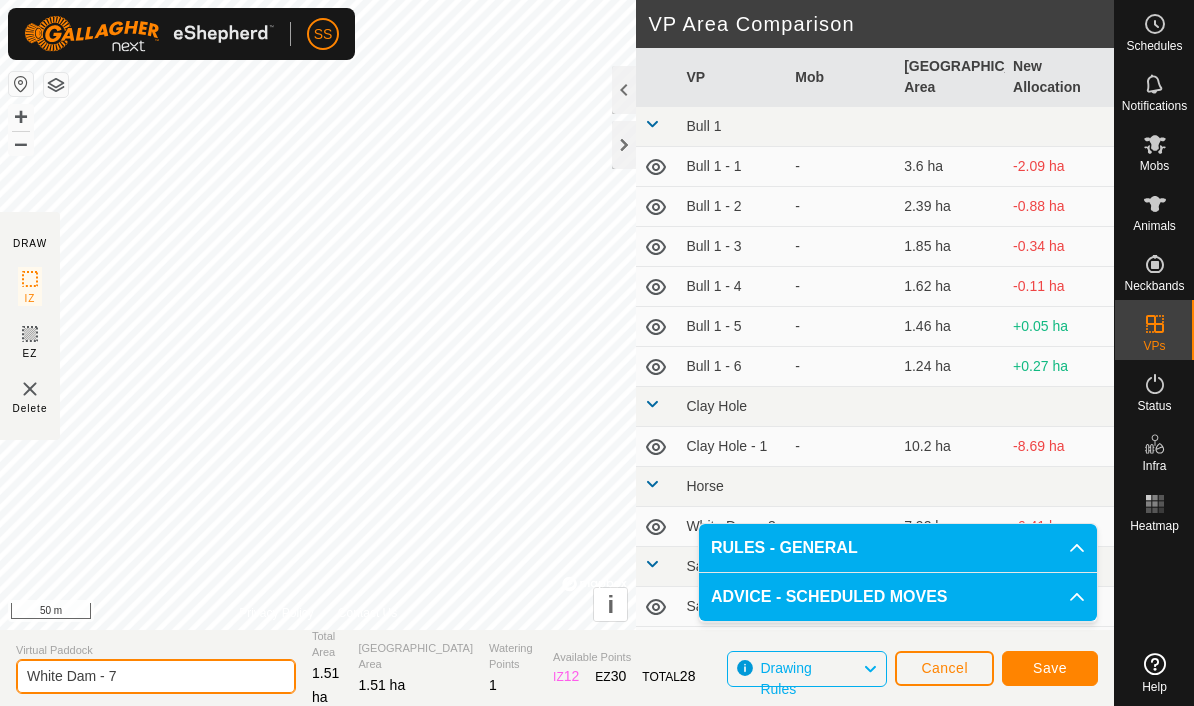 type on "White Dam - 7" 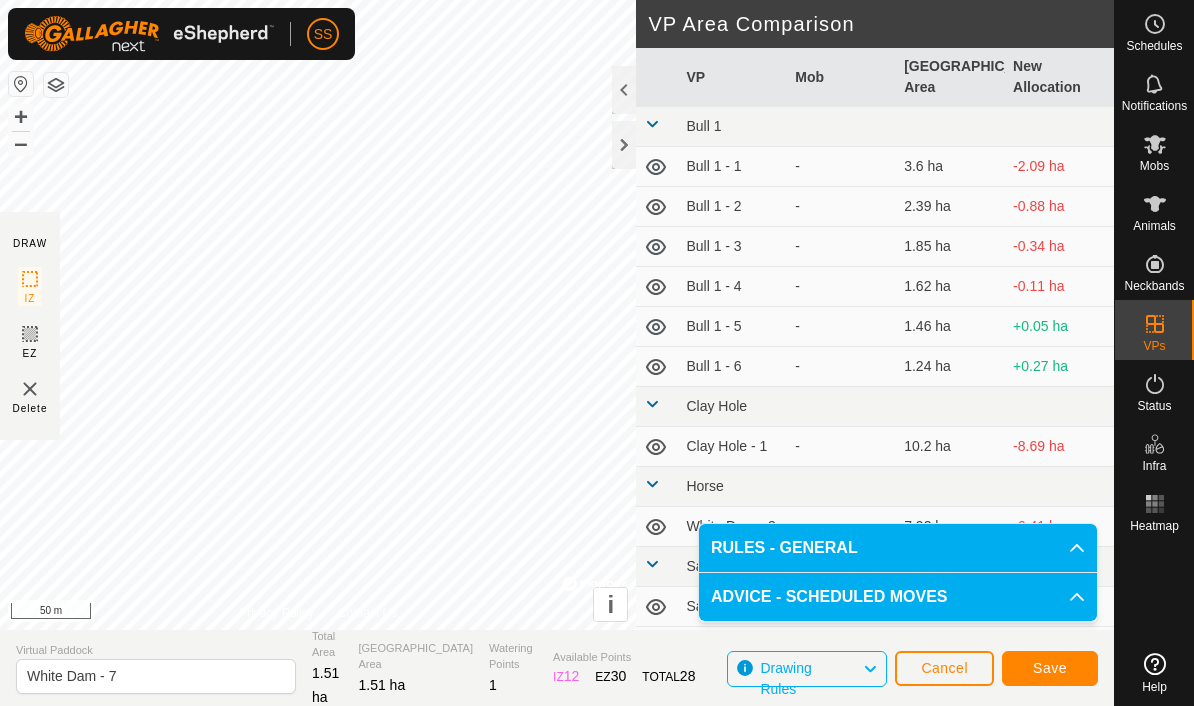 click on "Save" 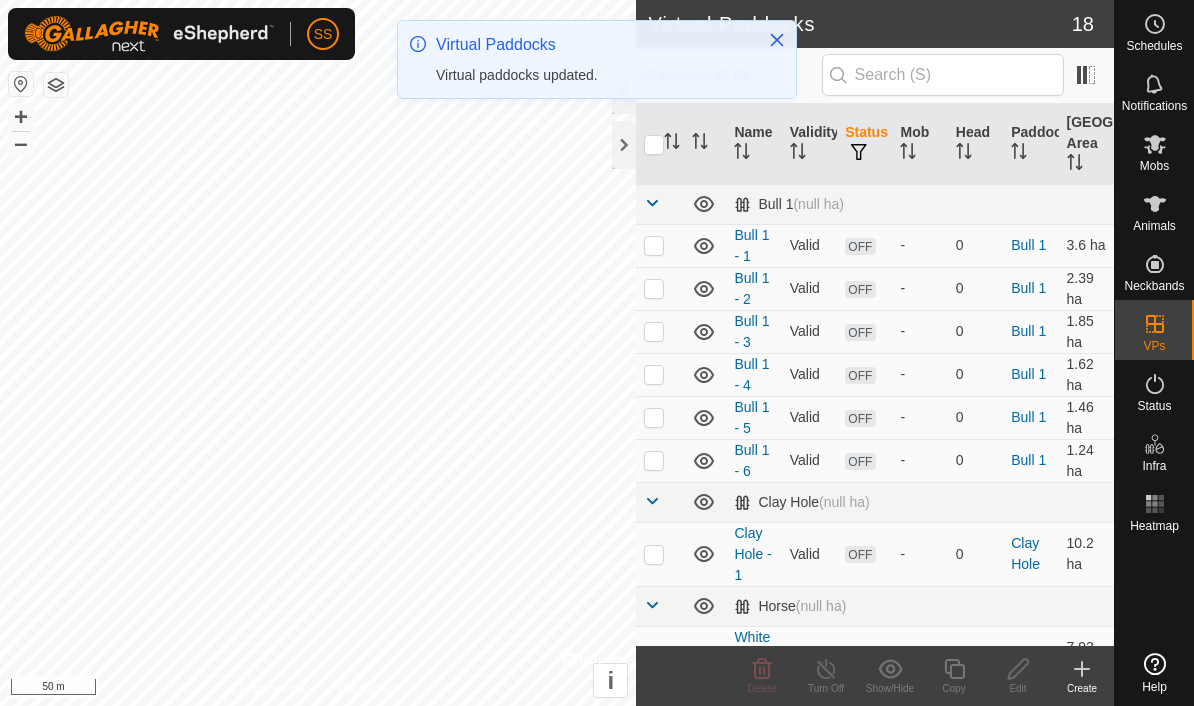 click at bounding box center [1155, 144] 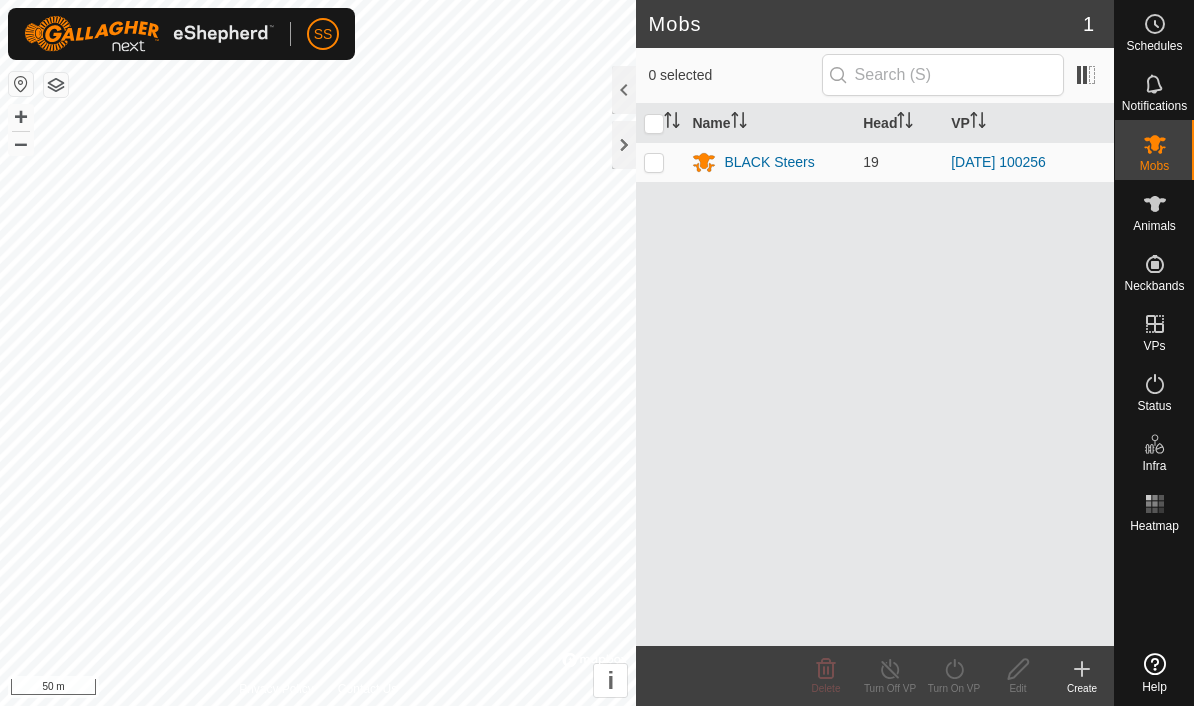 click at bounding box center [654, 162] 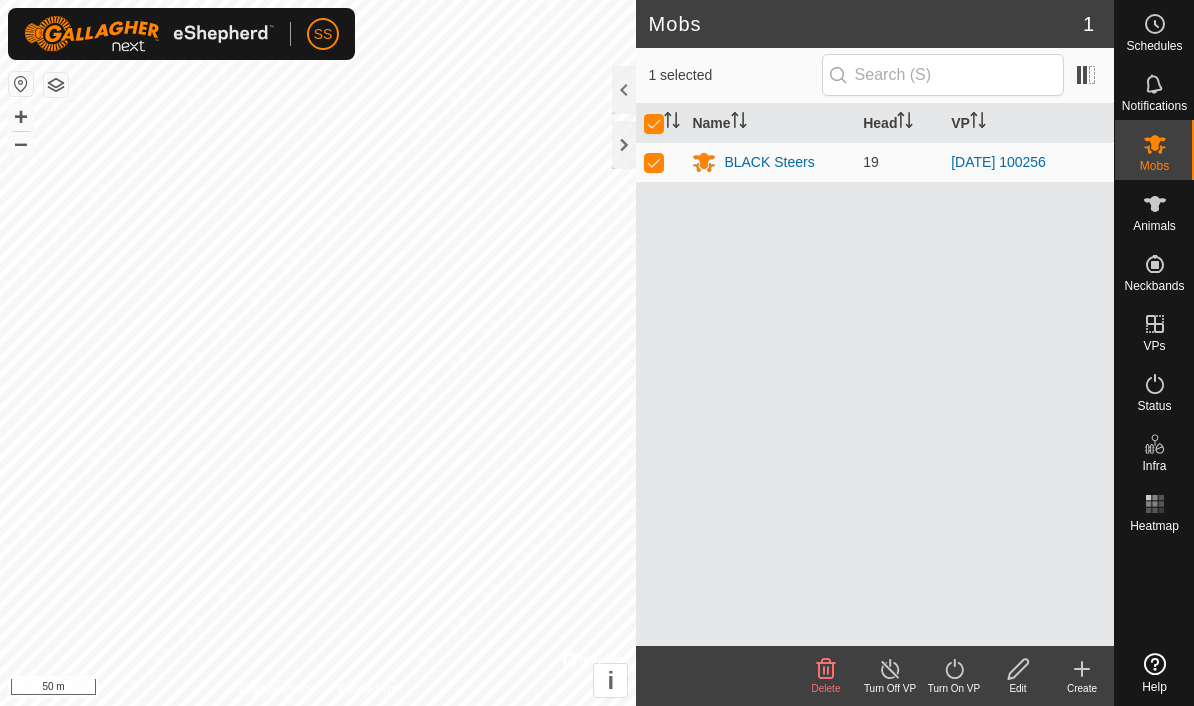 click 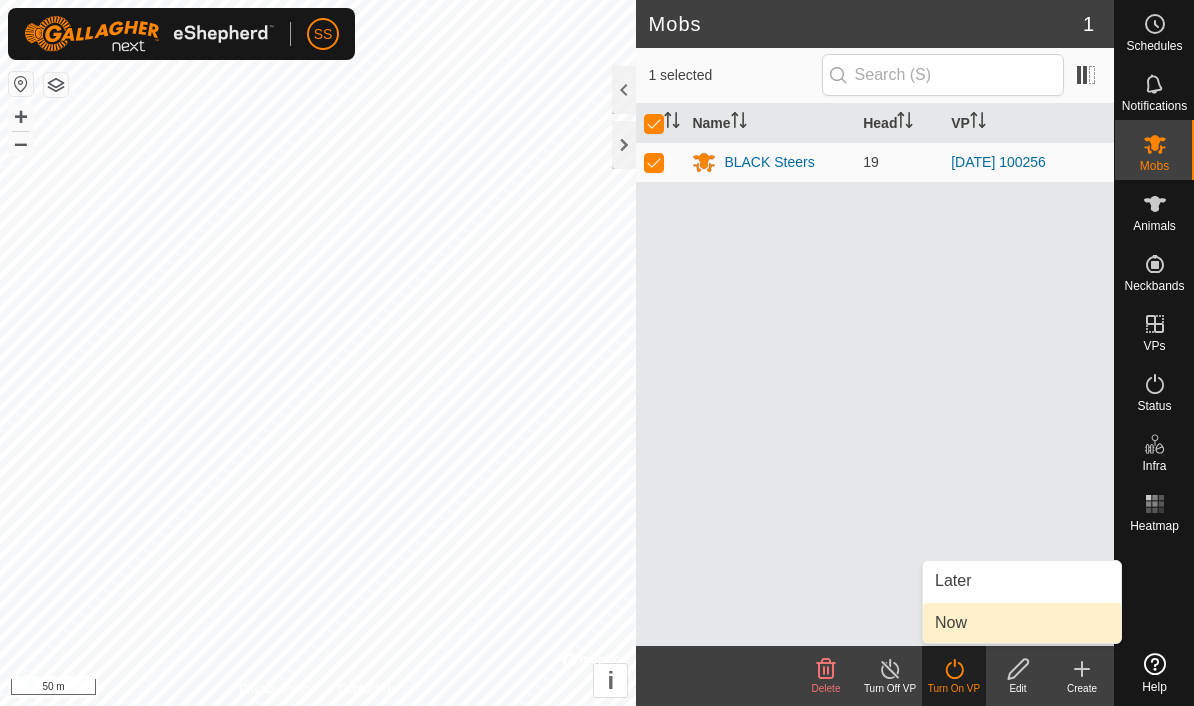 click on "Now" at bounding box center (951, 623) 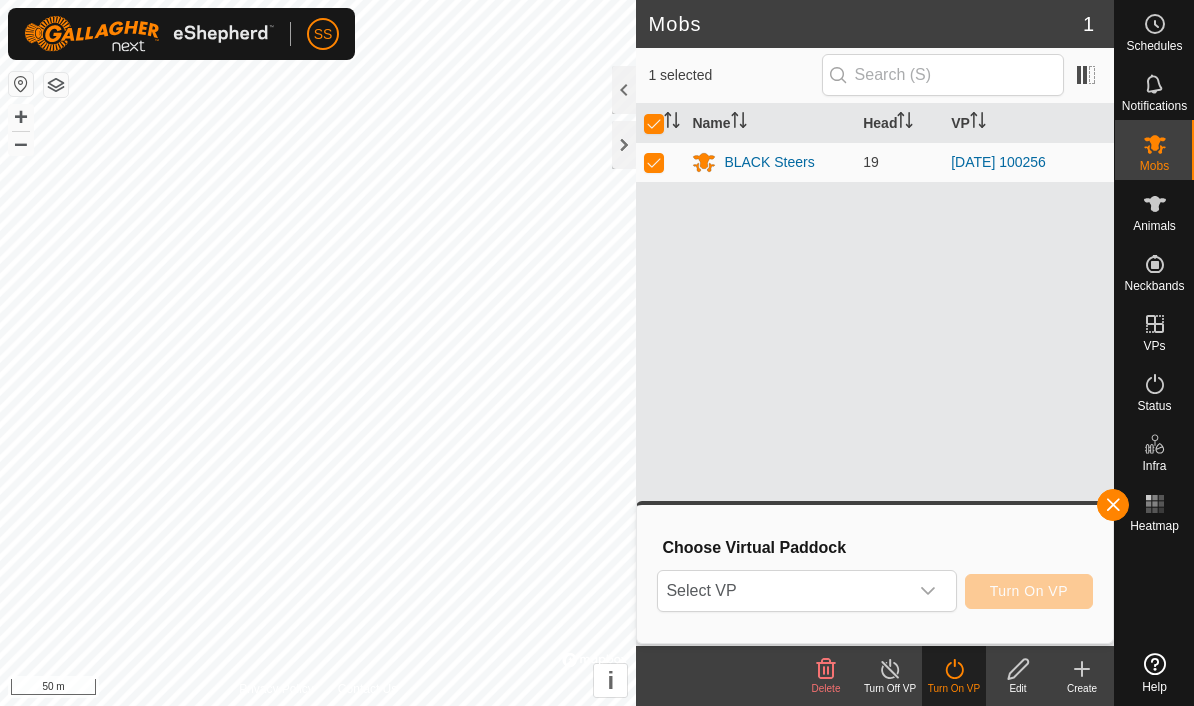 click on "Select VP" at bounding box center [782, 591] 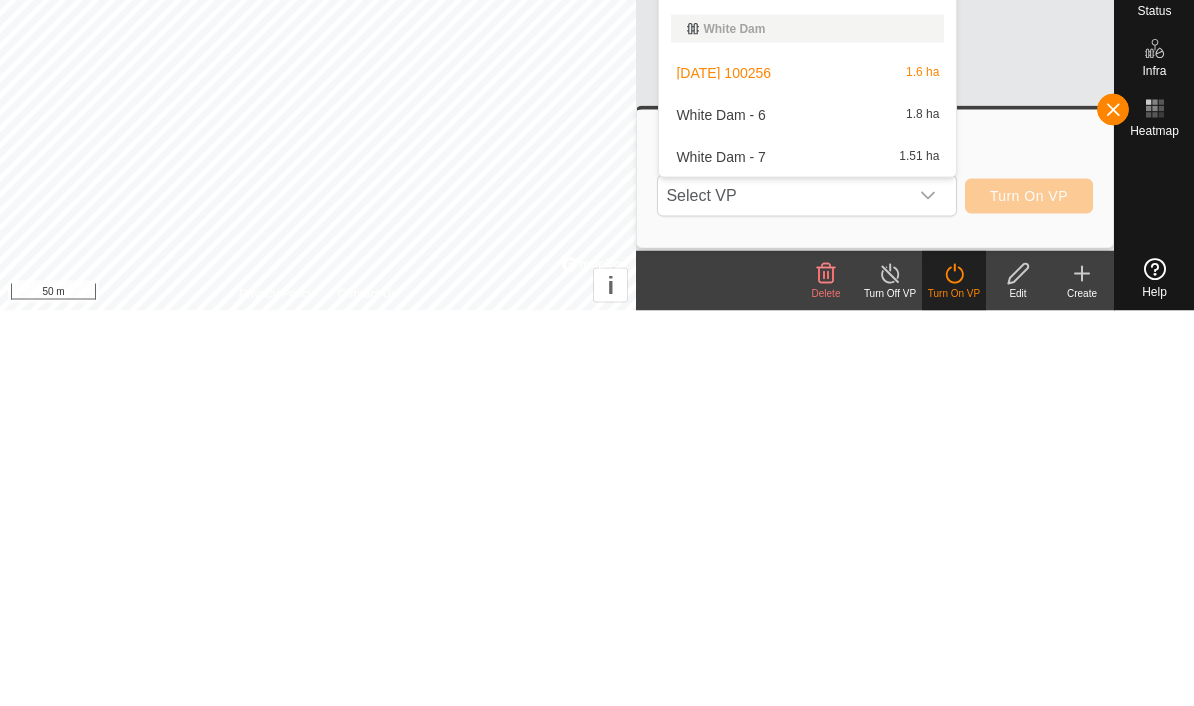 scroll, scrollTop: 584, scrollLeft: 0, axis: vertical 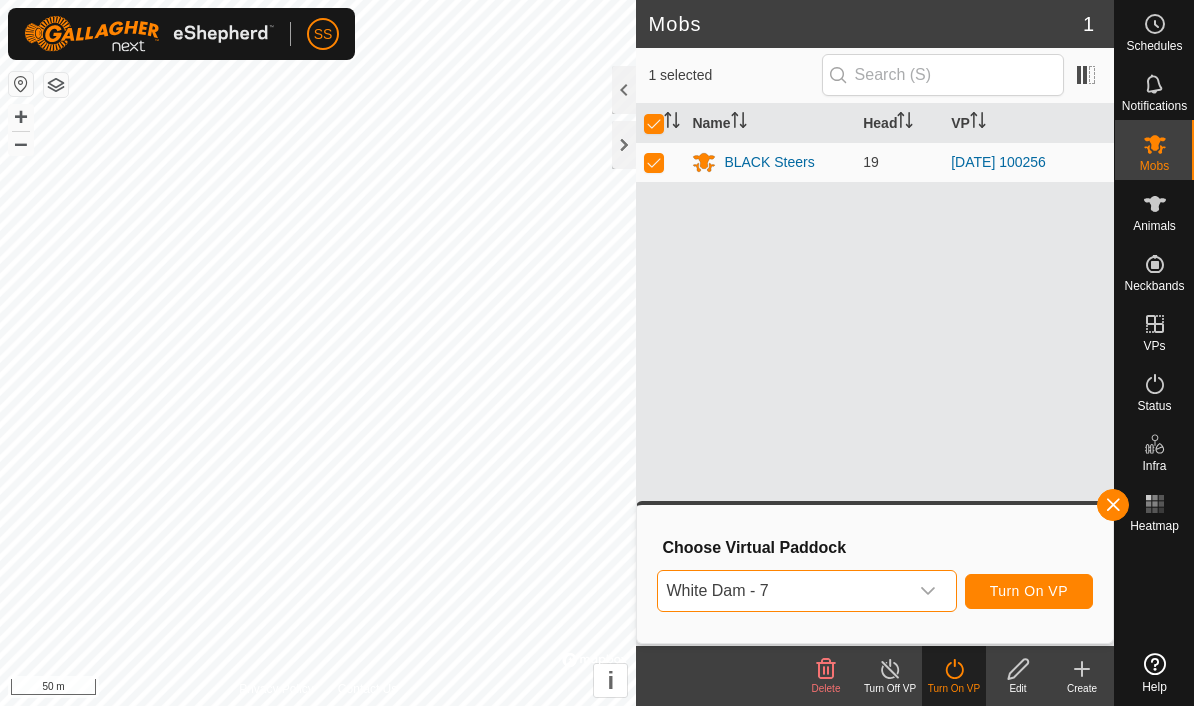 click on "Turn On VP" at bounding box center (1029, 591) 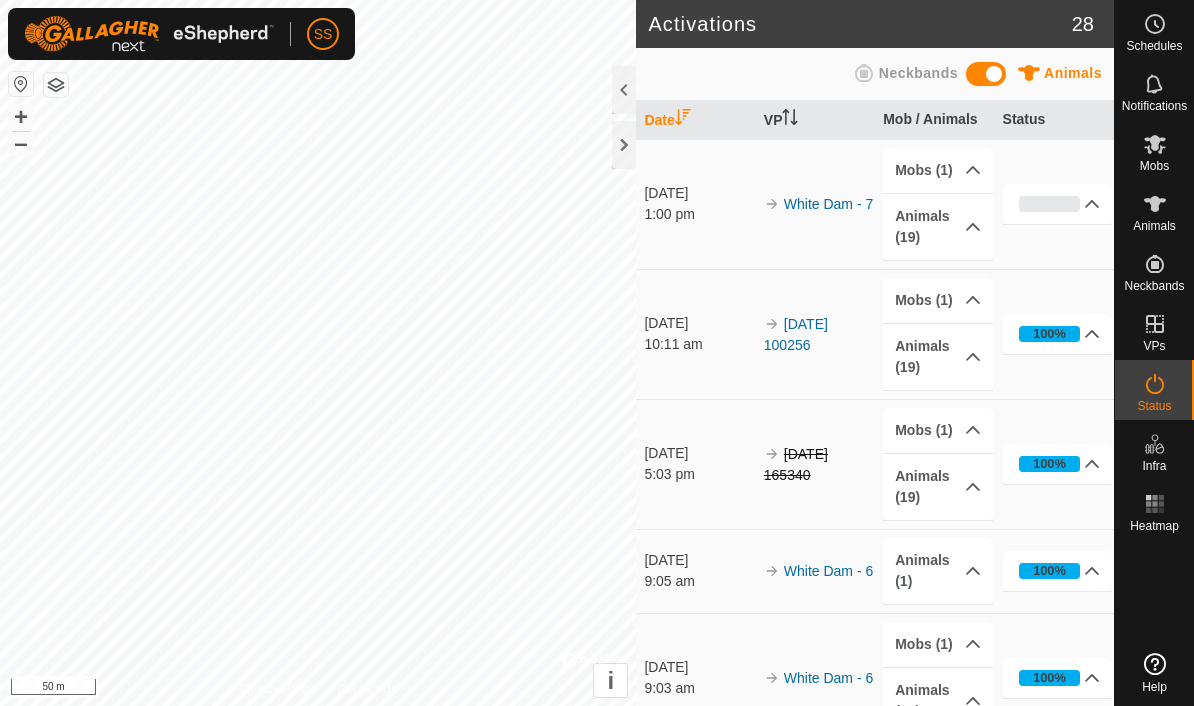 click 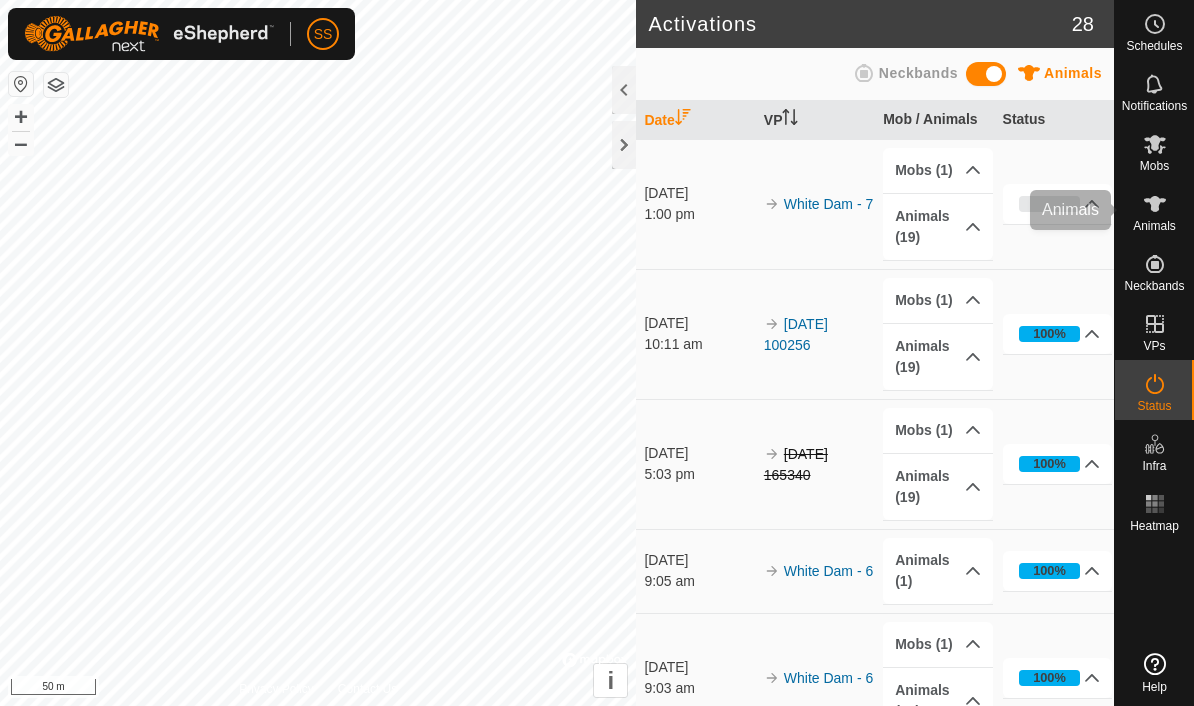 click 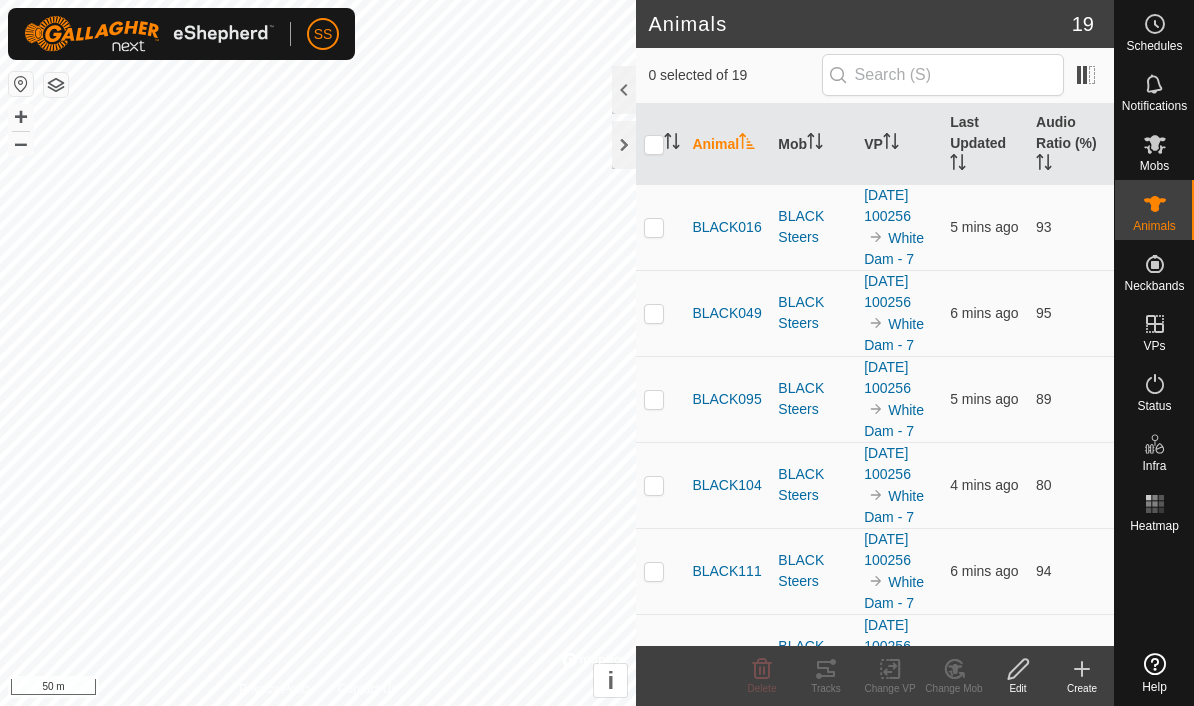 click 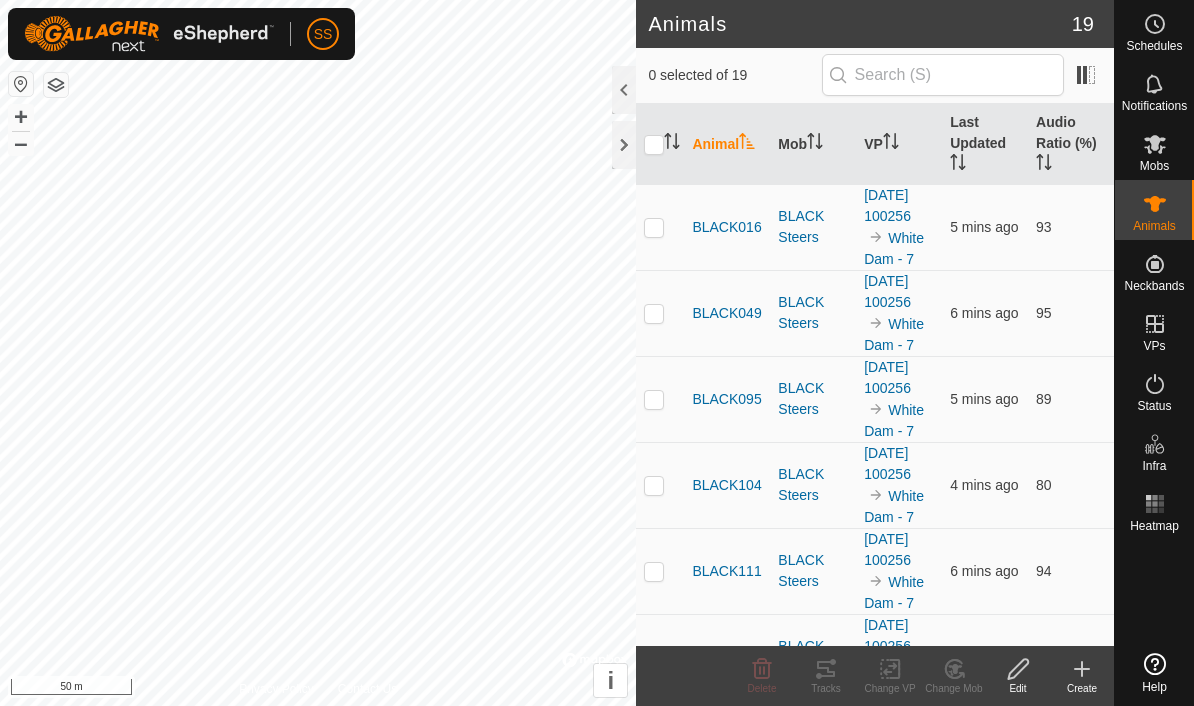 click on "Audio Ratio (%)" at bounding box center (1071, 144) 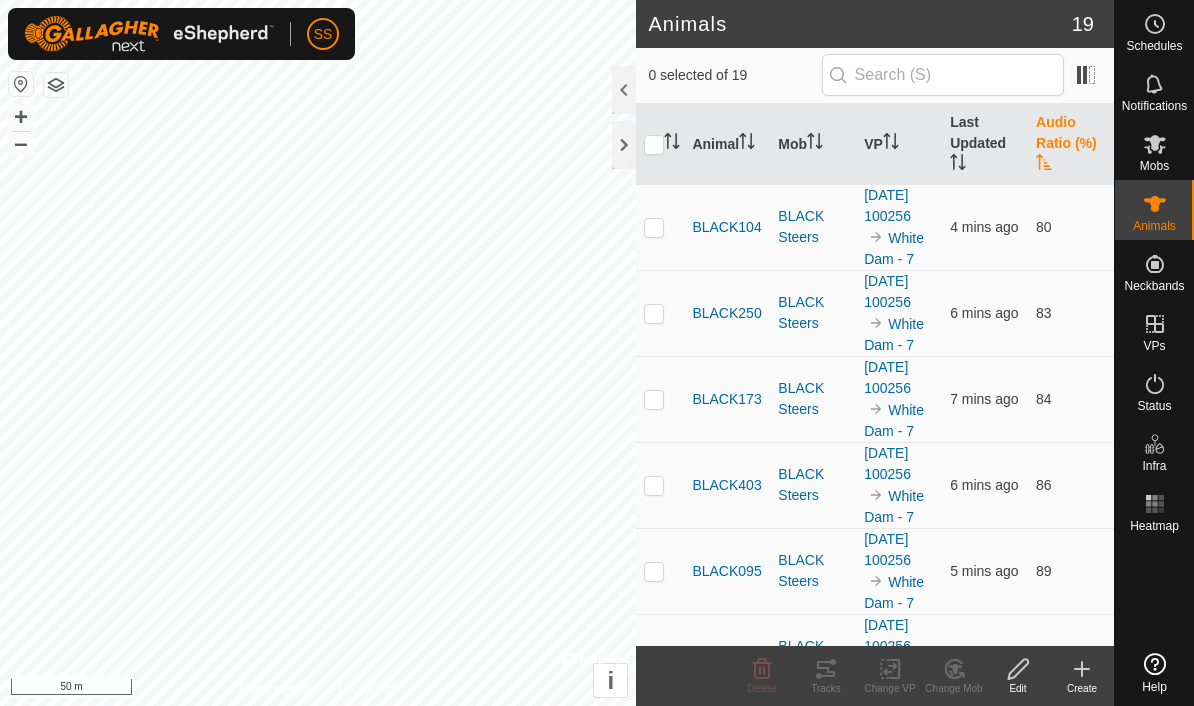 click on "Audio Ratio (%)" at bounding box center [1071, 144] 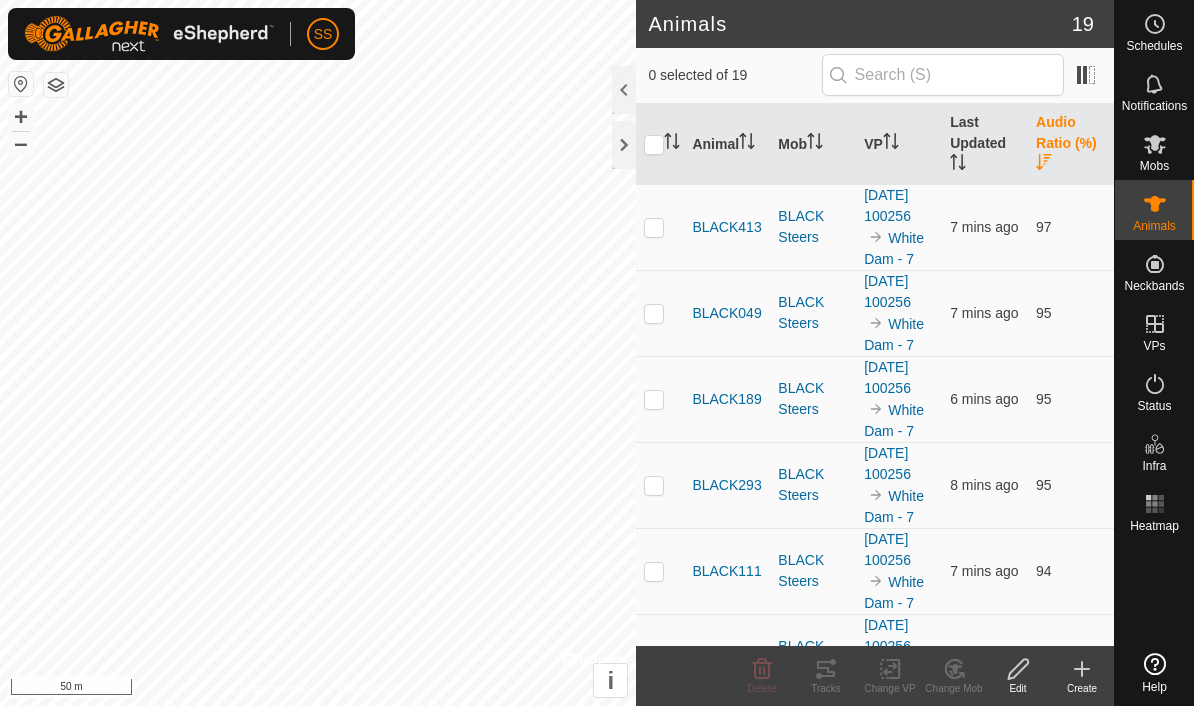 click at bounding box center [660, 227] 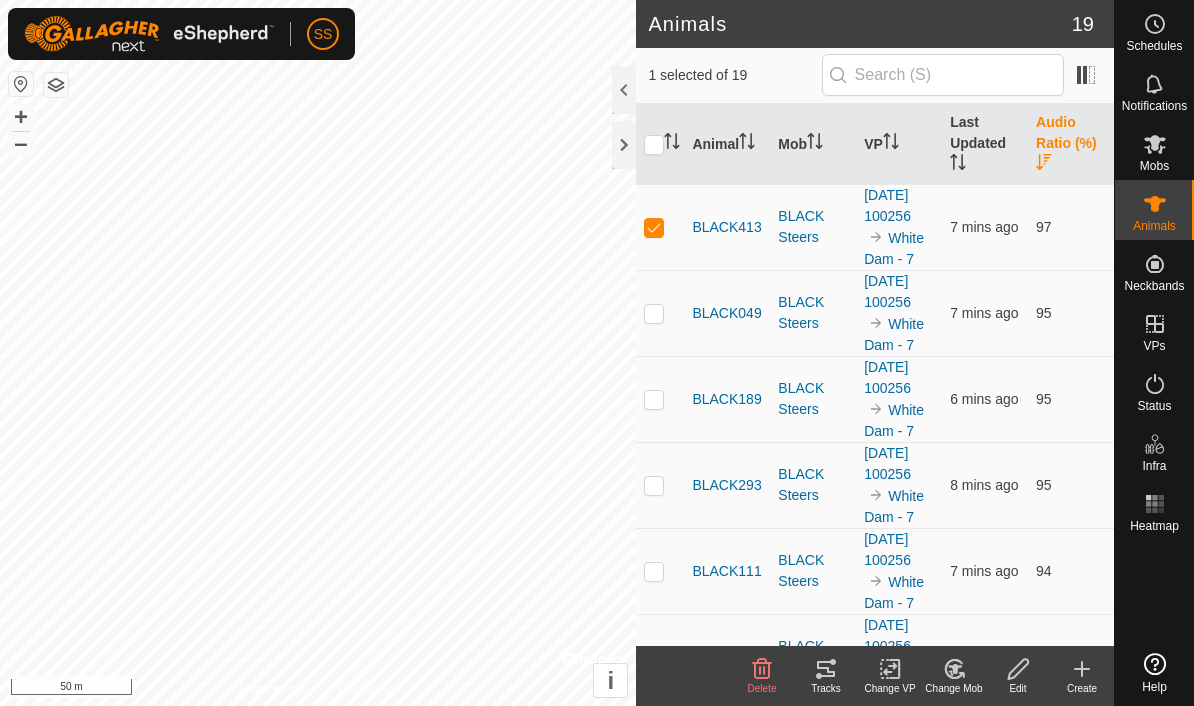 click on "Tracks" 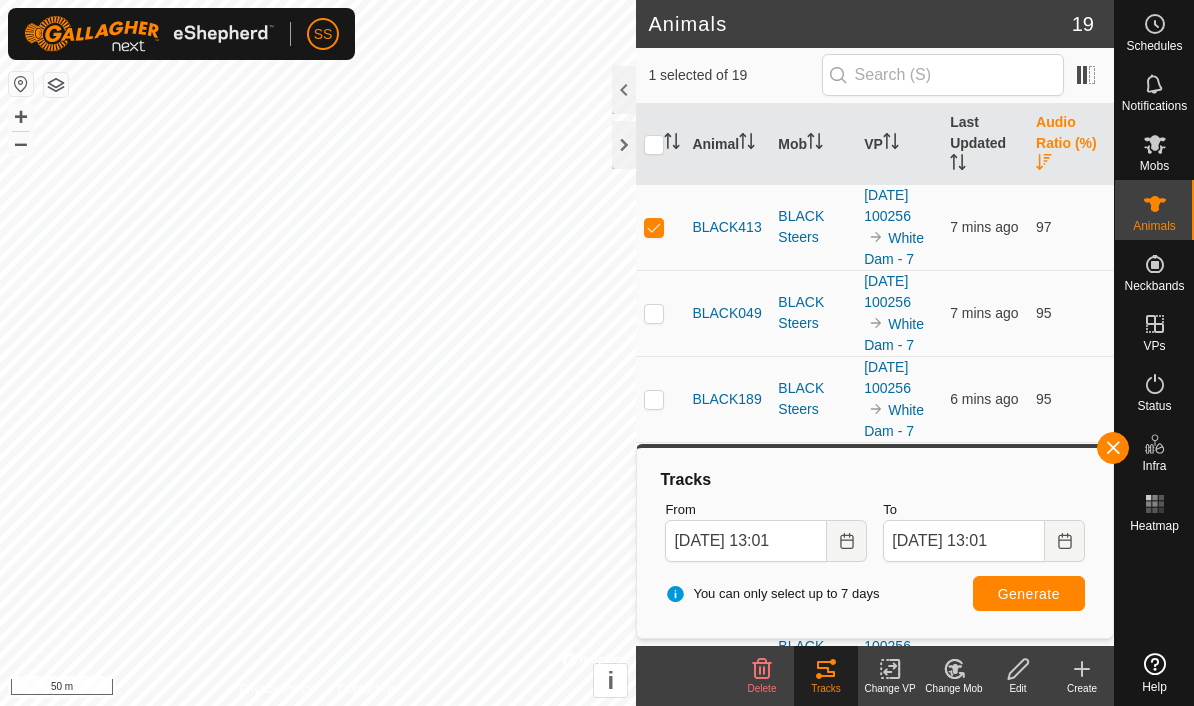 click at bounding box center (1113, 448) 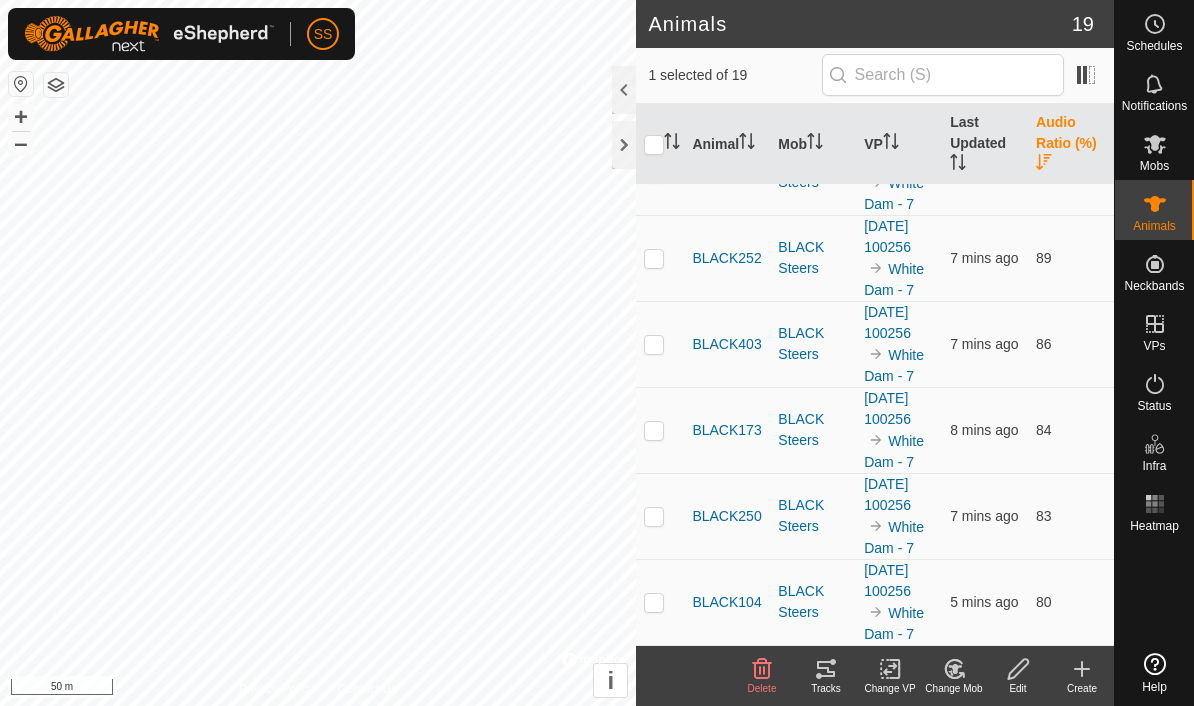 scroll, scrollTop: 1173, scrollLeft: 0, axis: vertical 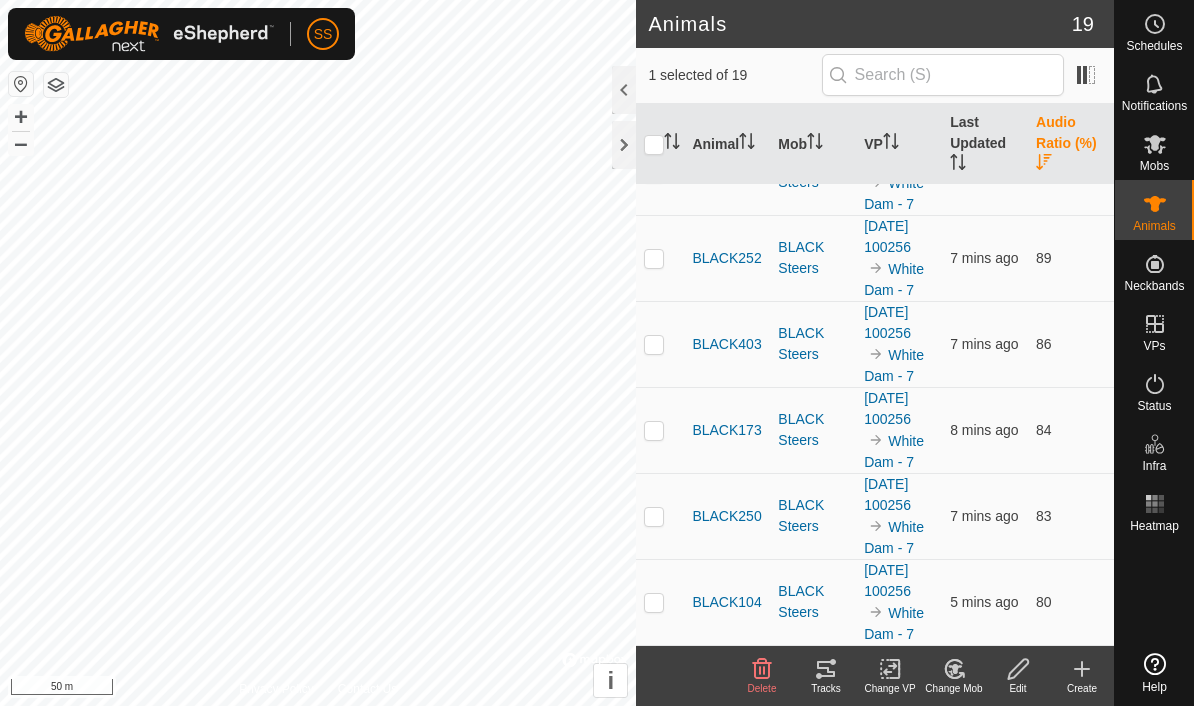 click at bounding box center (660, 602) 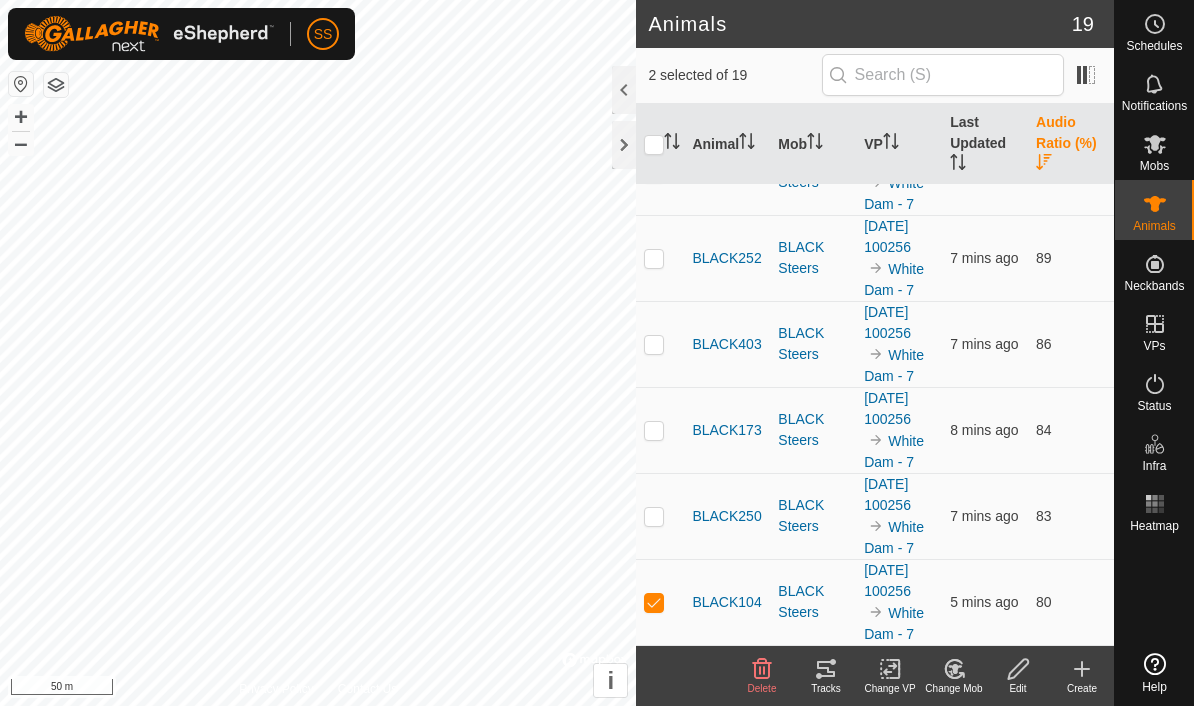 click 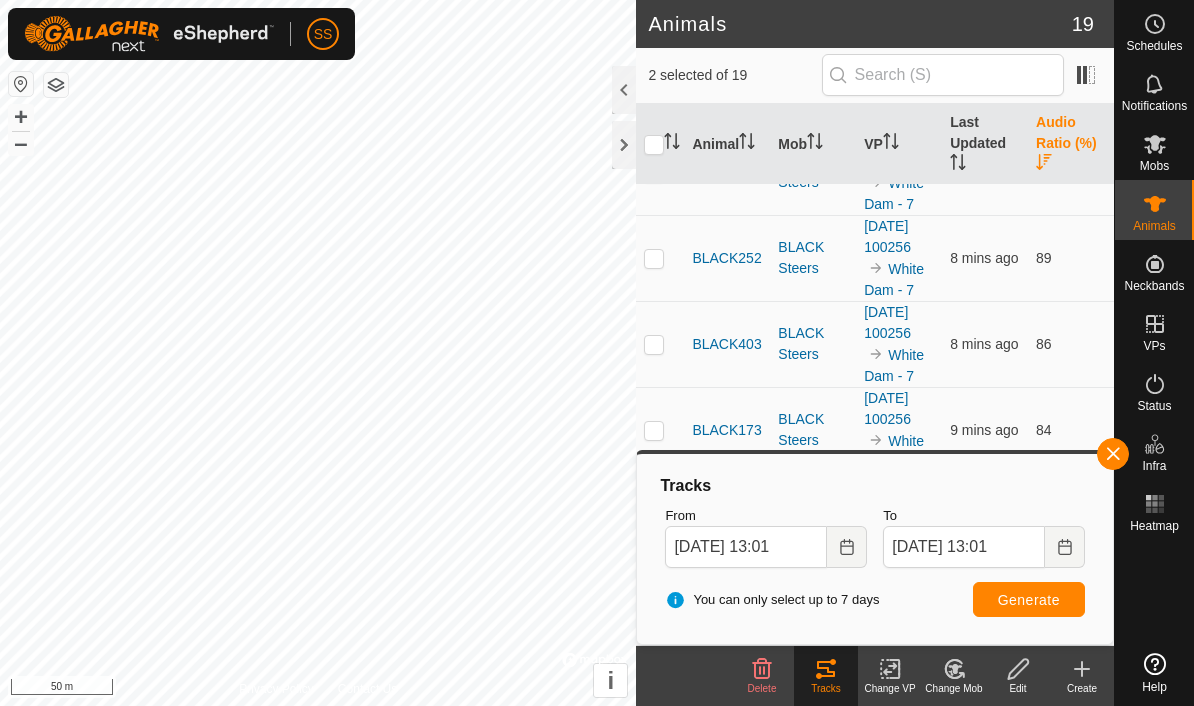 click at bounding box center (1113, 454) 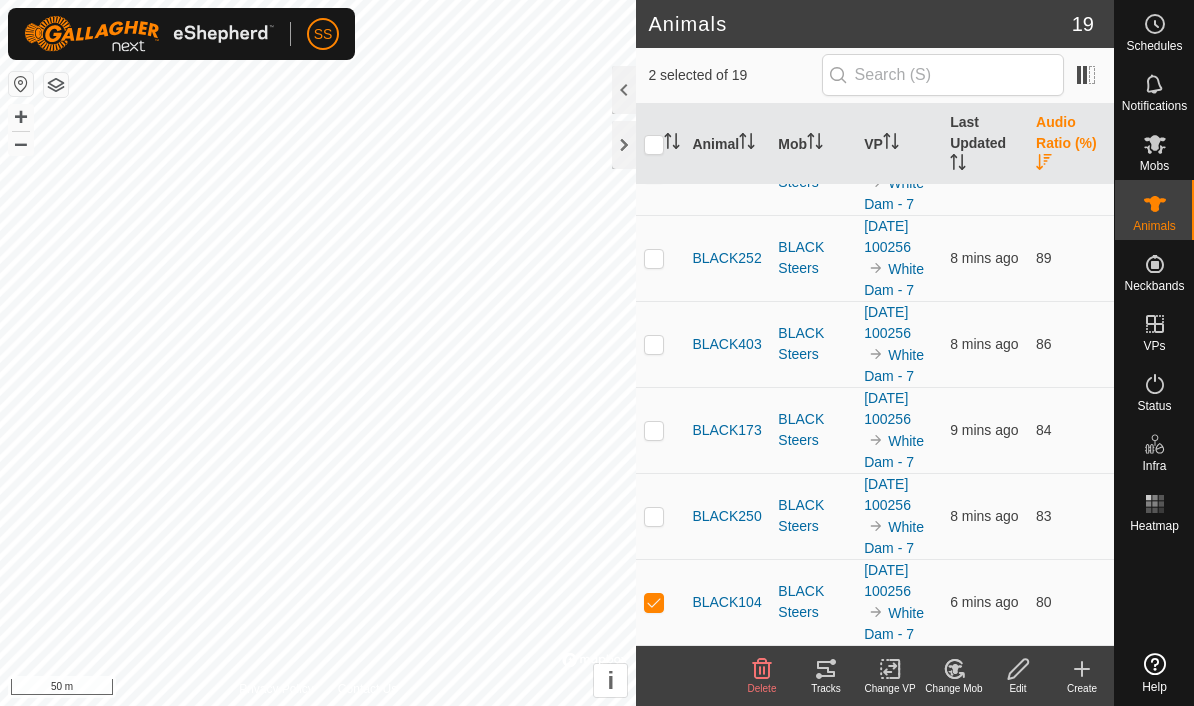 click 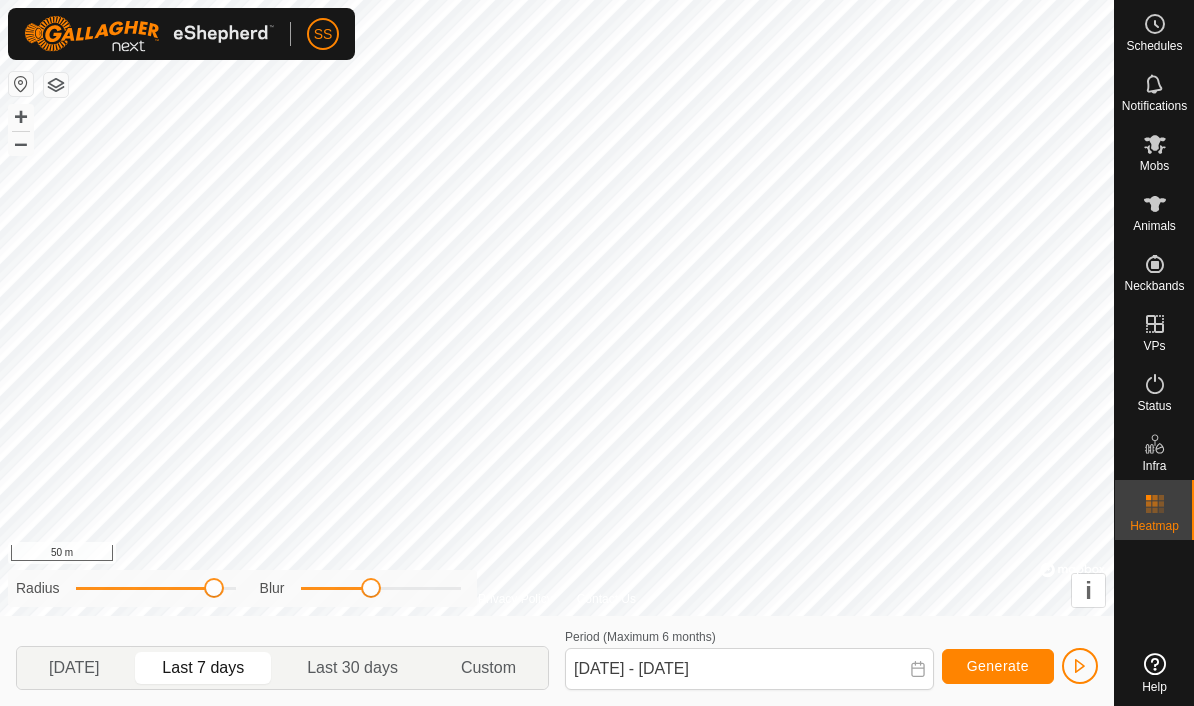 click on "Yesterday" 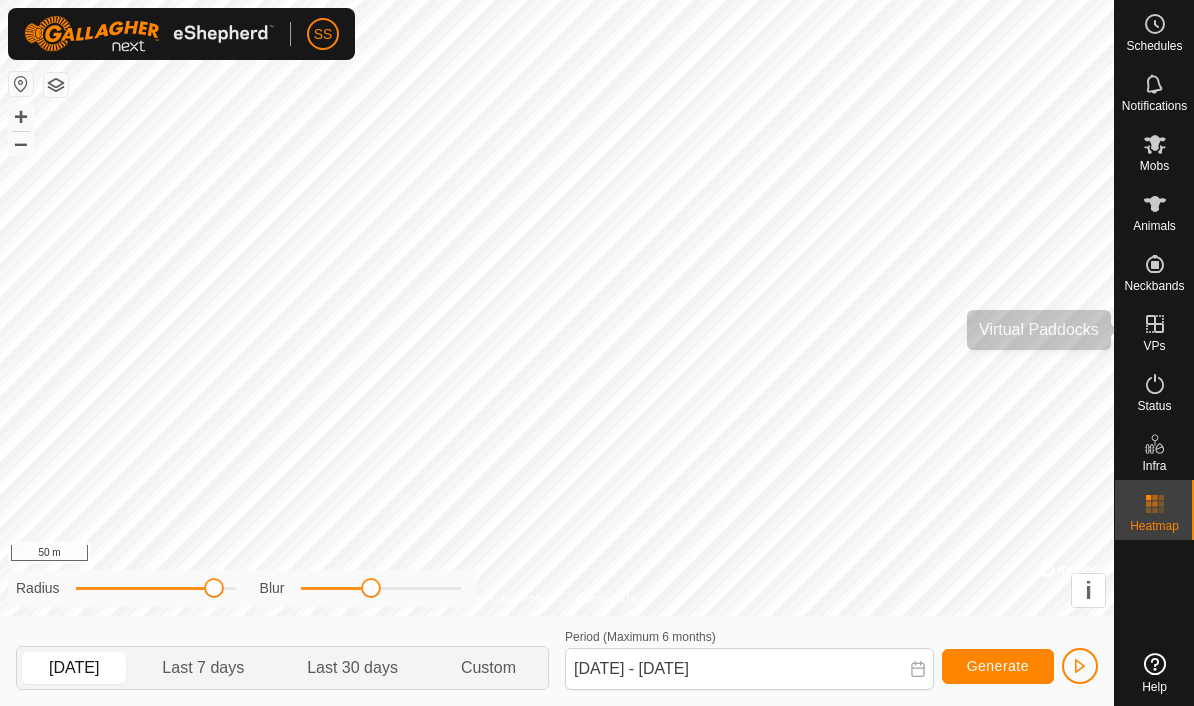 click 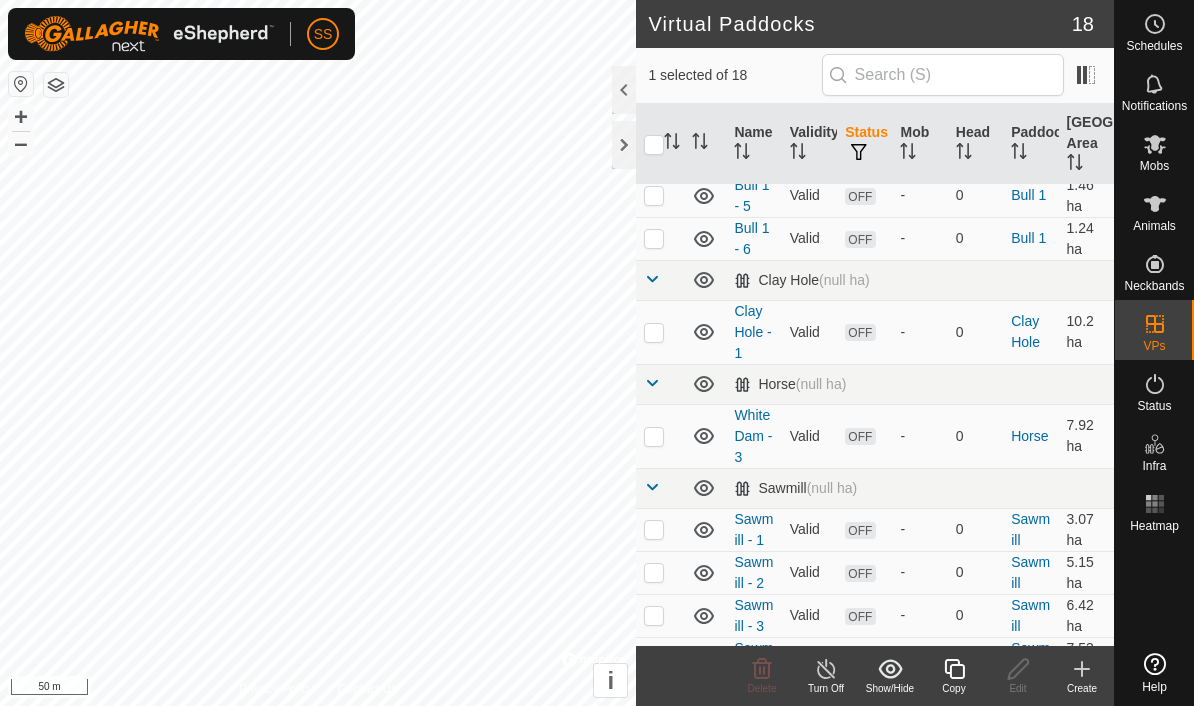 scroll, scrollTop: 223, scrollLeft: 0, axis: vertical 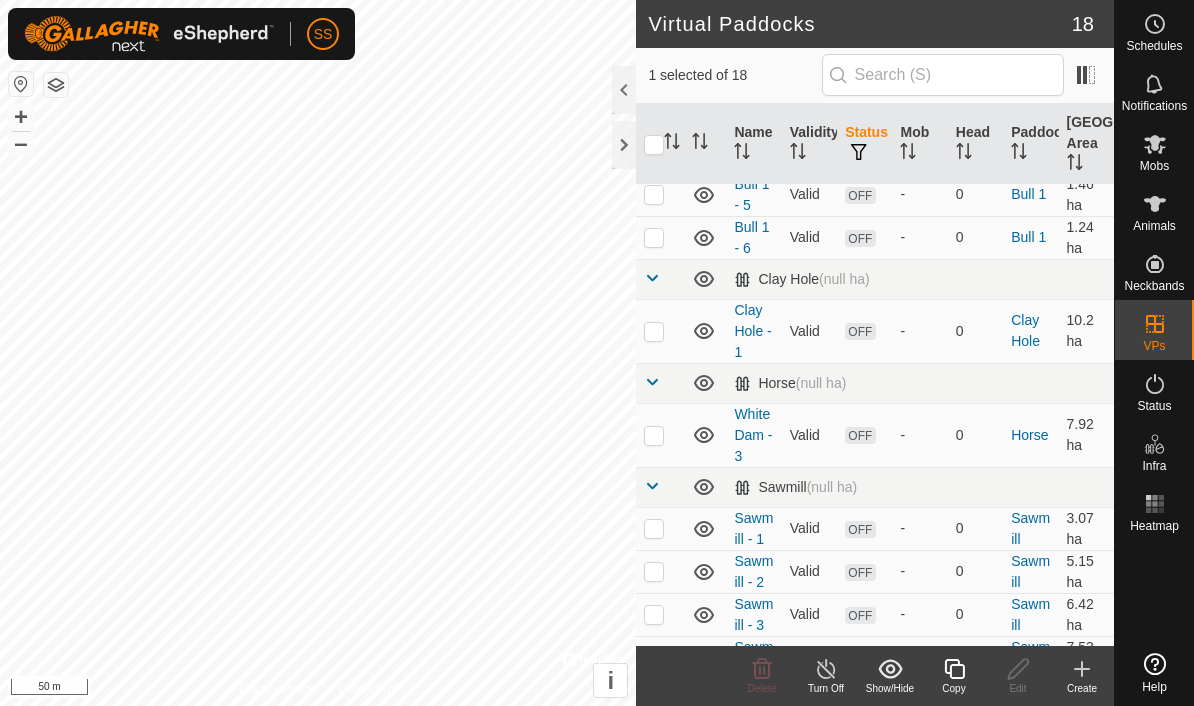 click 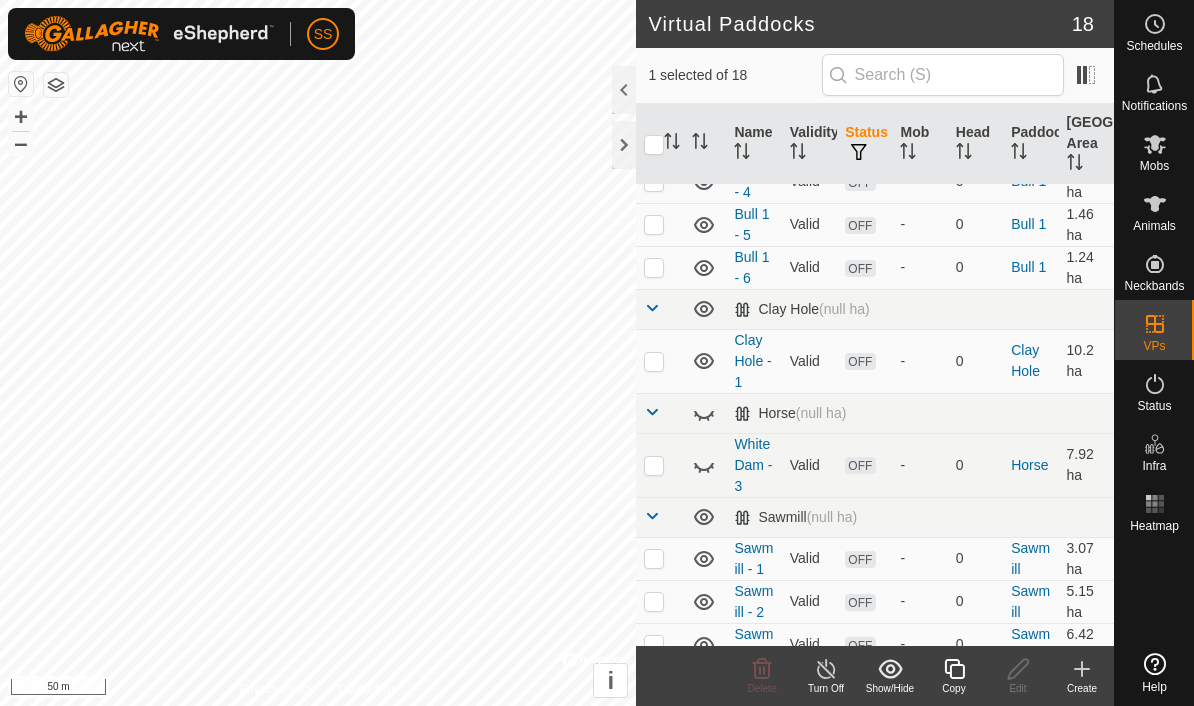 scroll, scrollTop: 185, scrollLeft: 0, axis: vertical 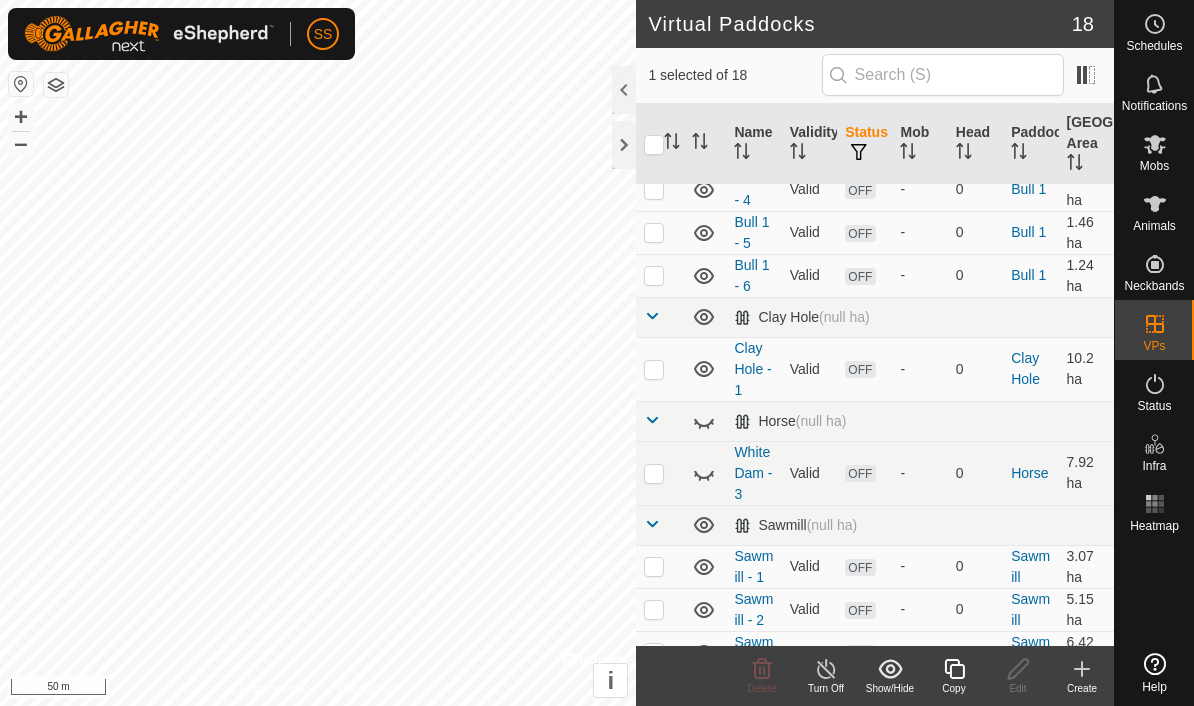 click 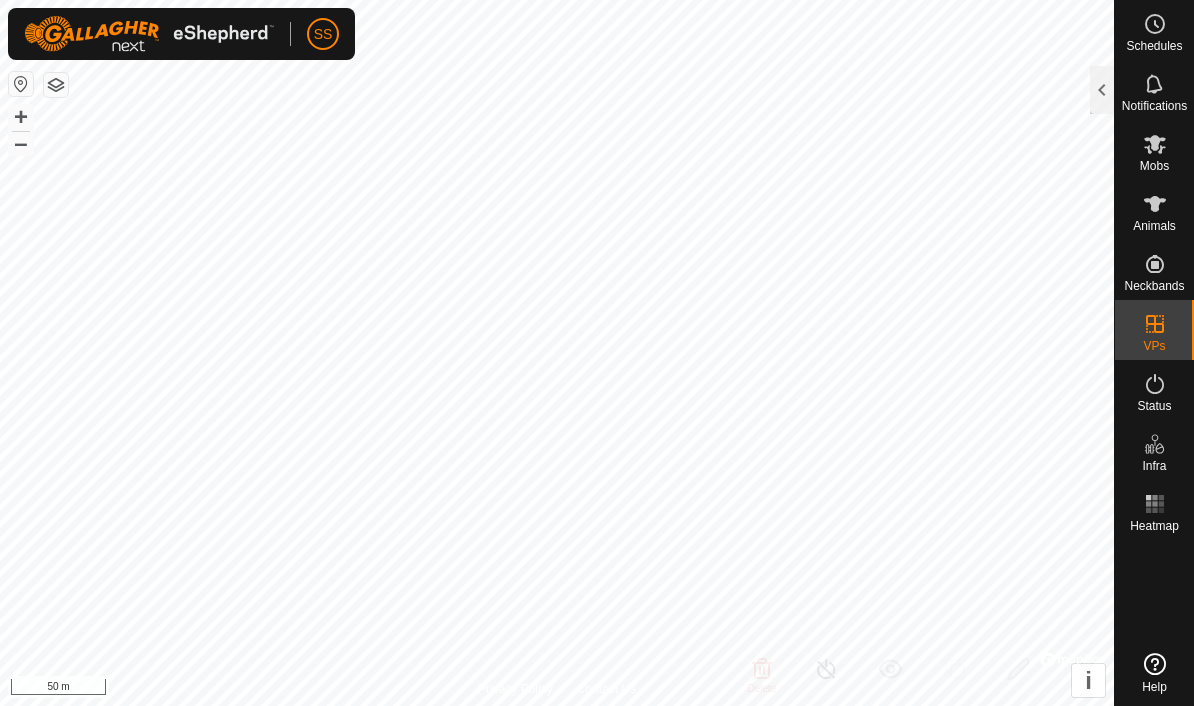 click 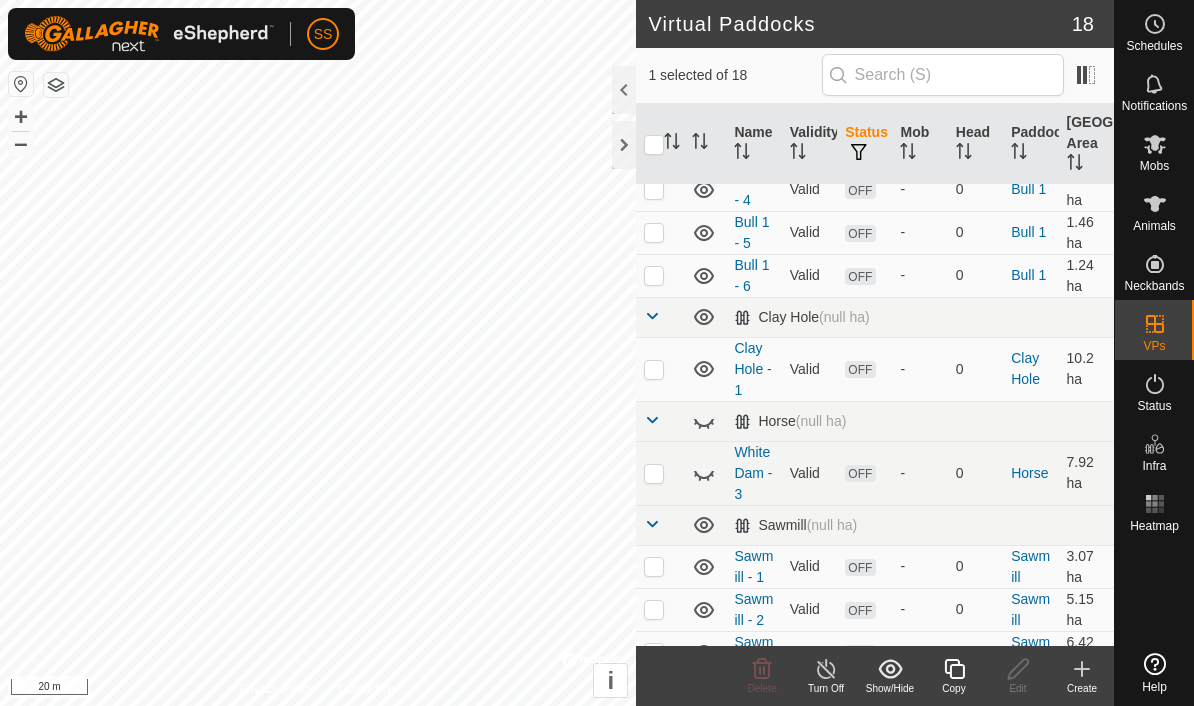 click on "Show/Hide" 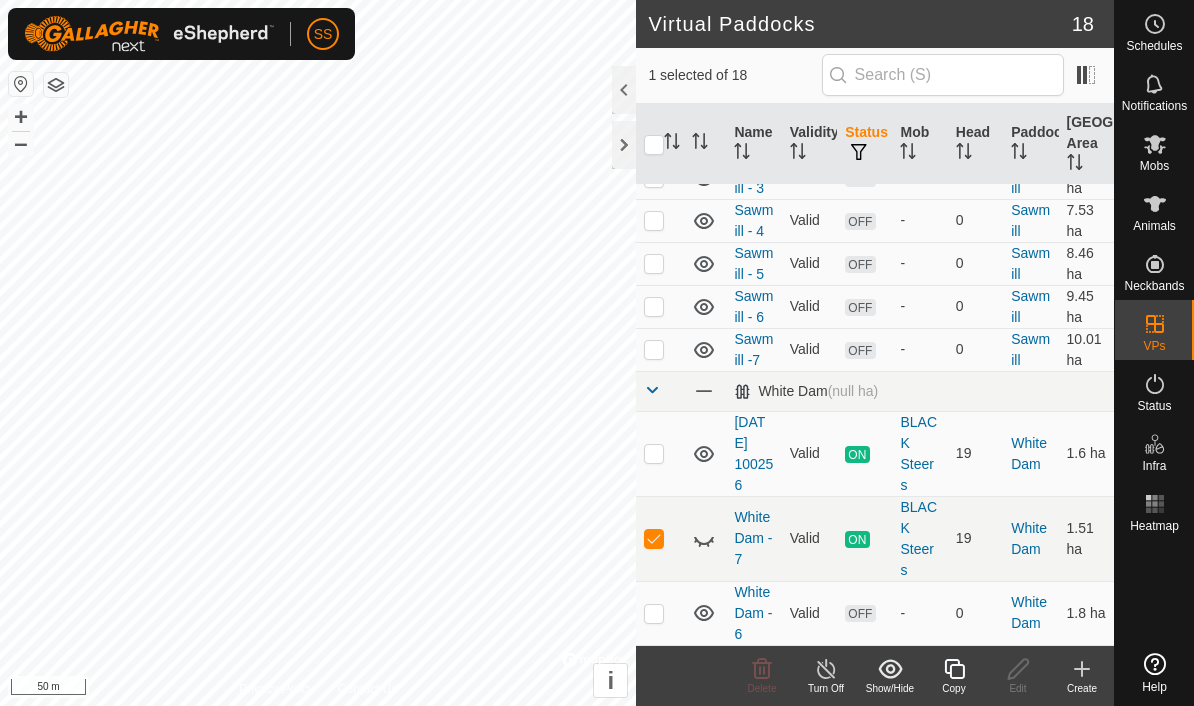 scroll, scrollTop: 660, scrollLeft: 0, axis: vertical 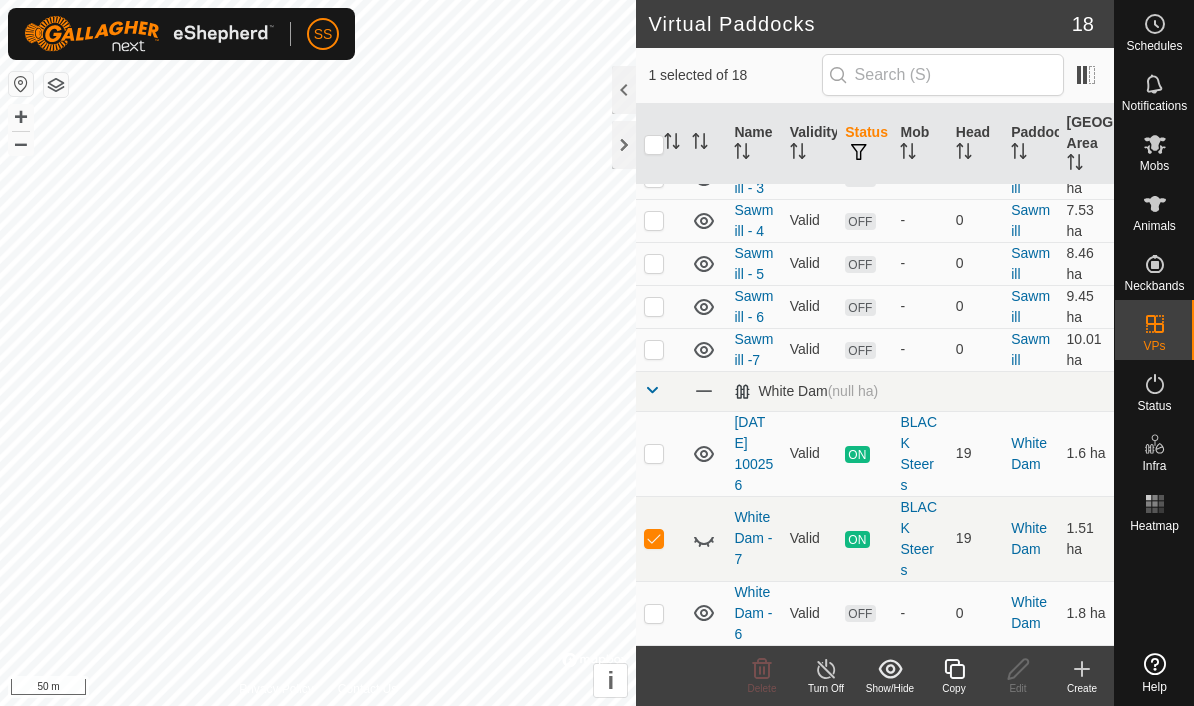 click 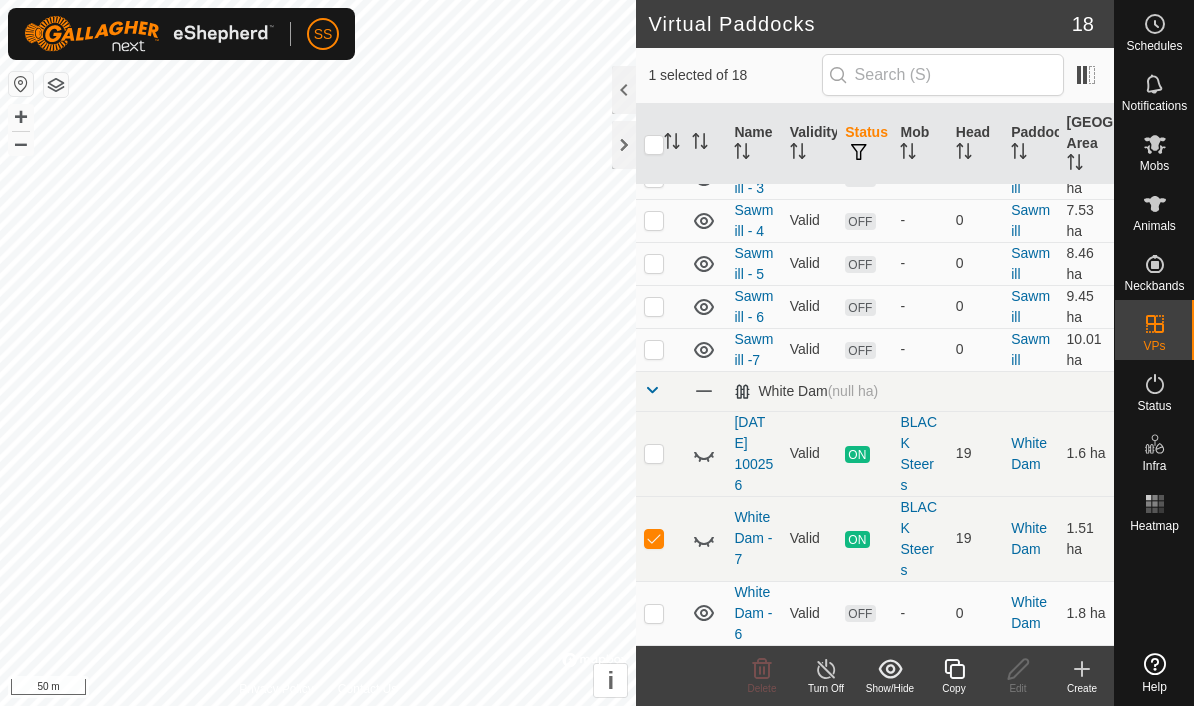 click 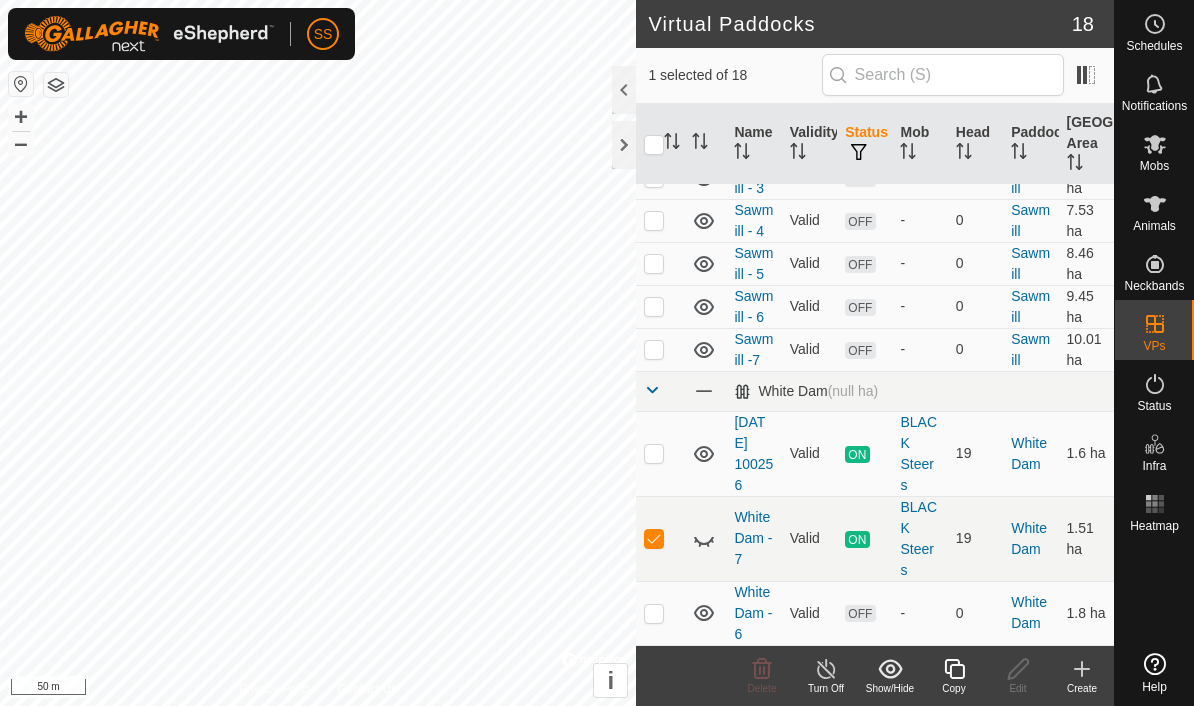 click 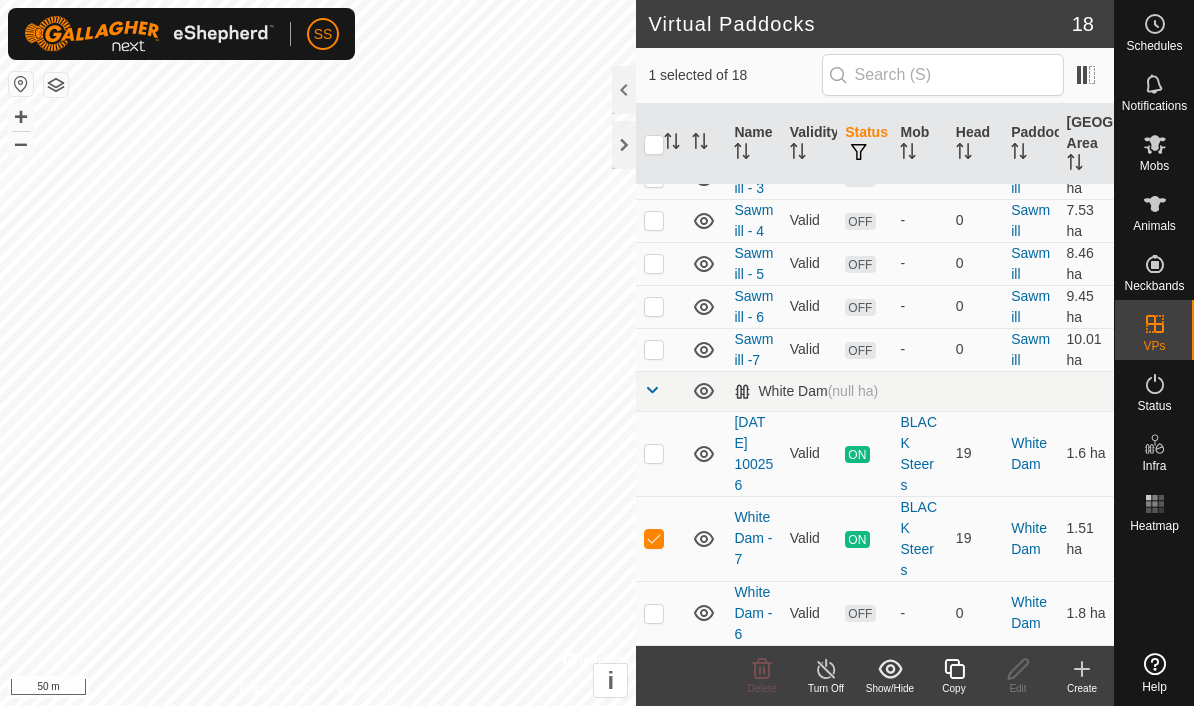 click at bounding box center (654, 539) 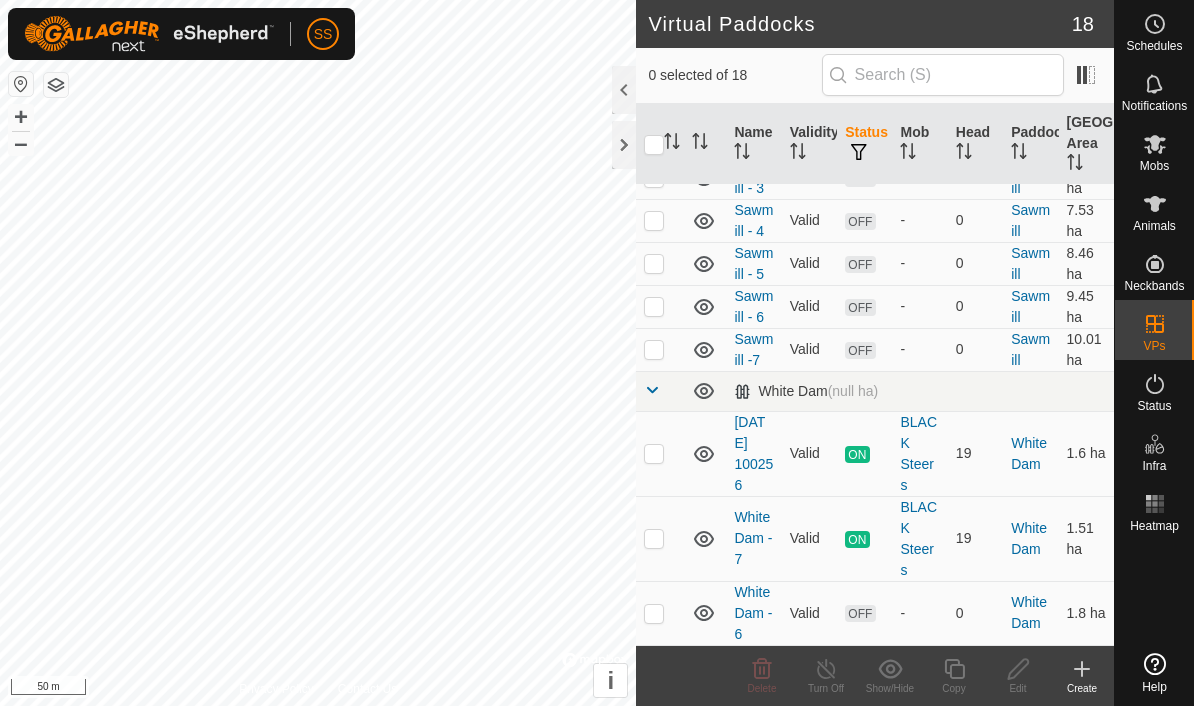 click 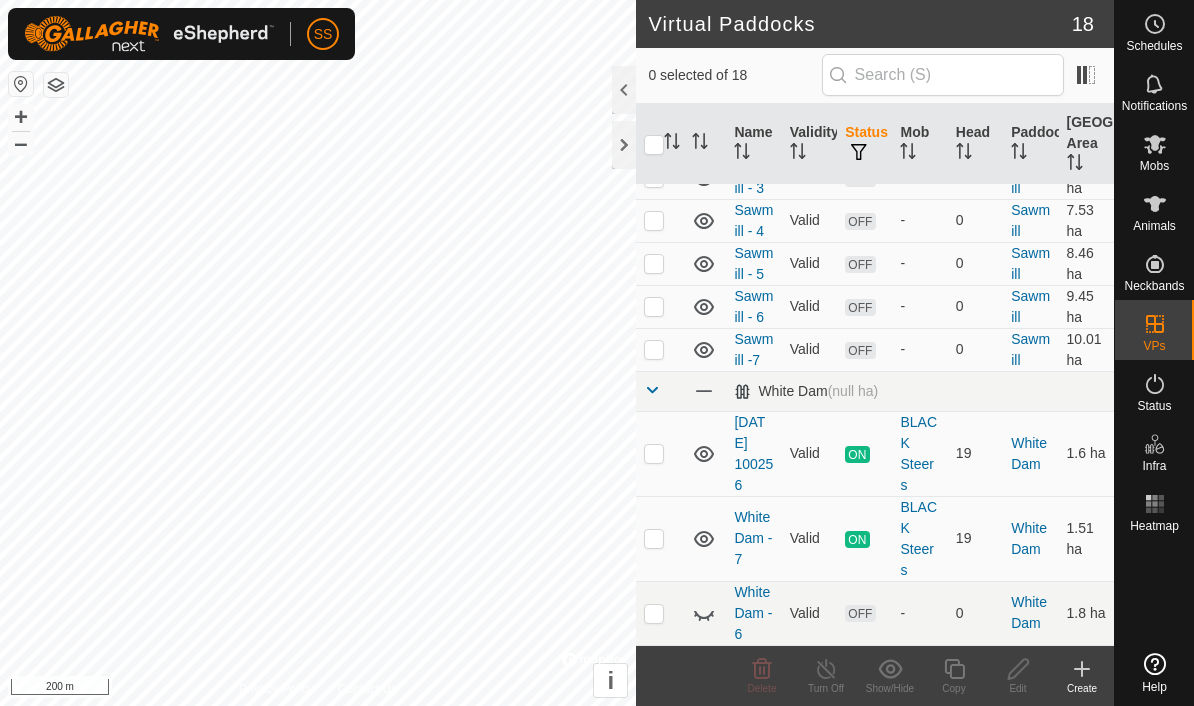click 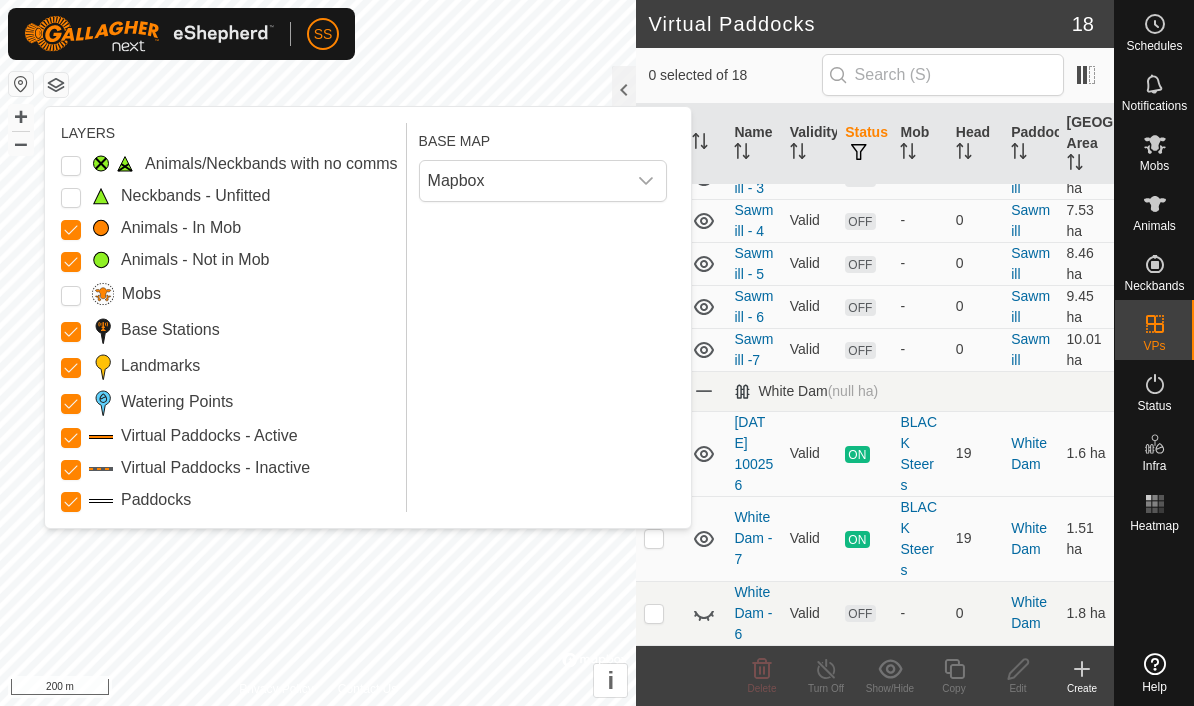 click on "Paddocks" at bounding box center (71, 502) 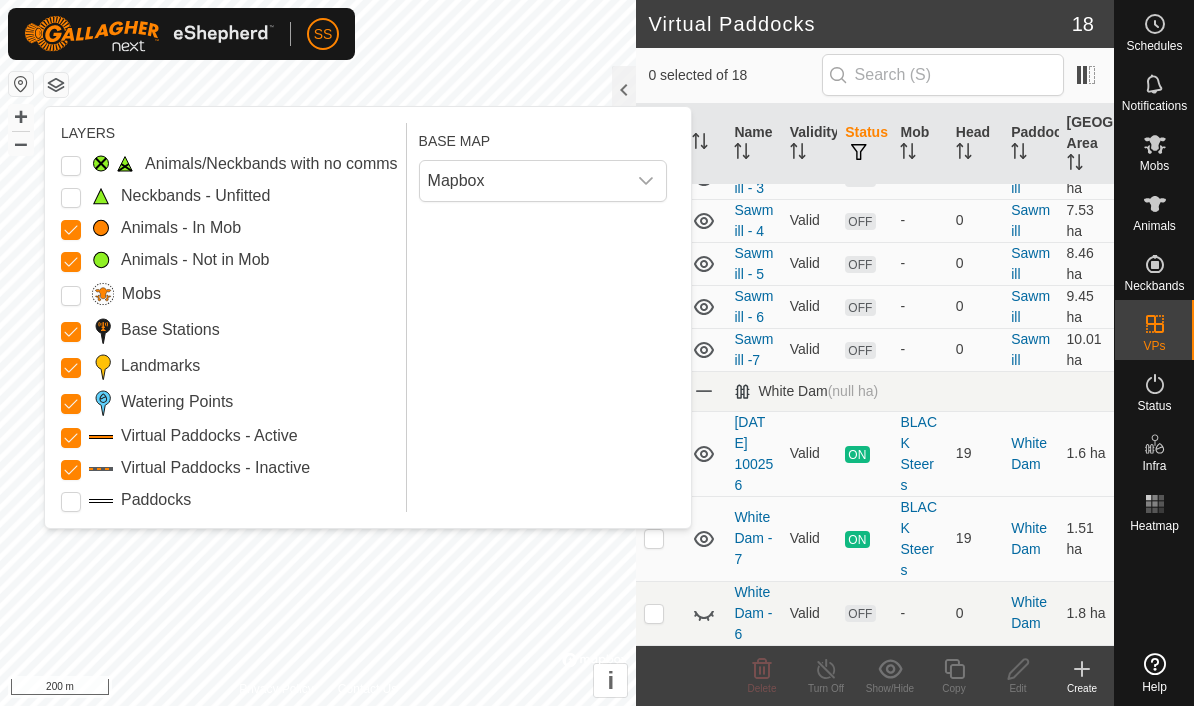 click on "Paddocks" at bounding box center (71, 502) 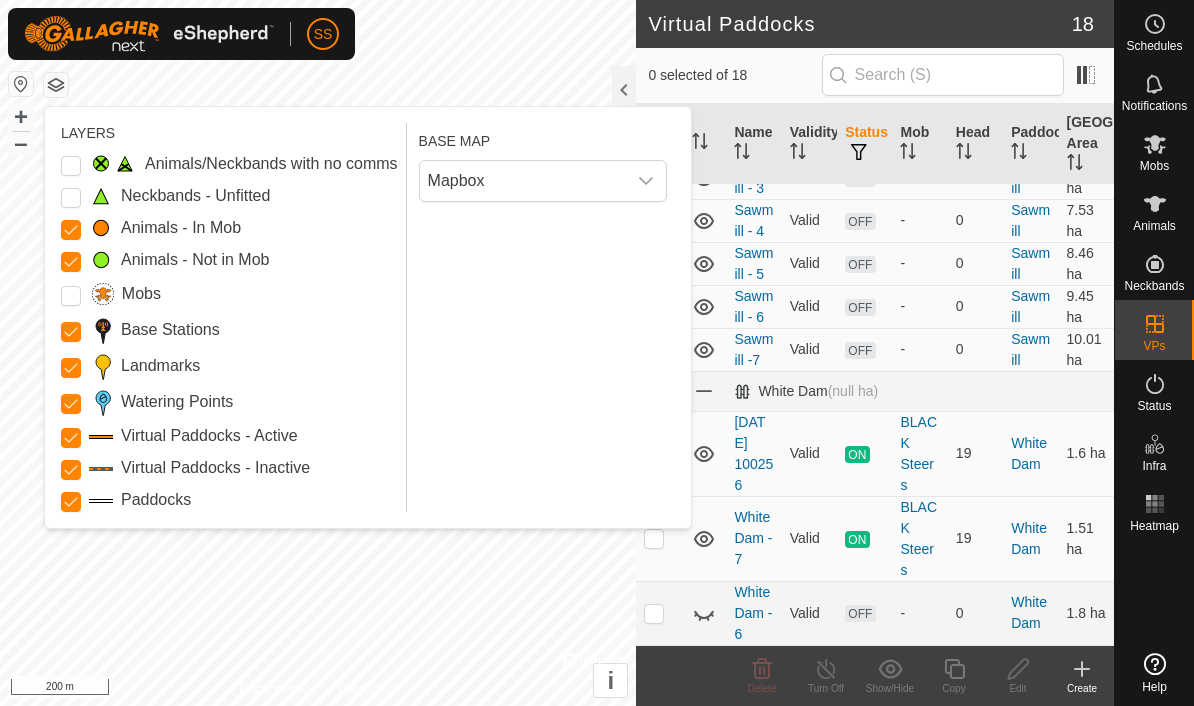 click on "Mobs" at bounding box center (71, 296) 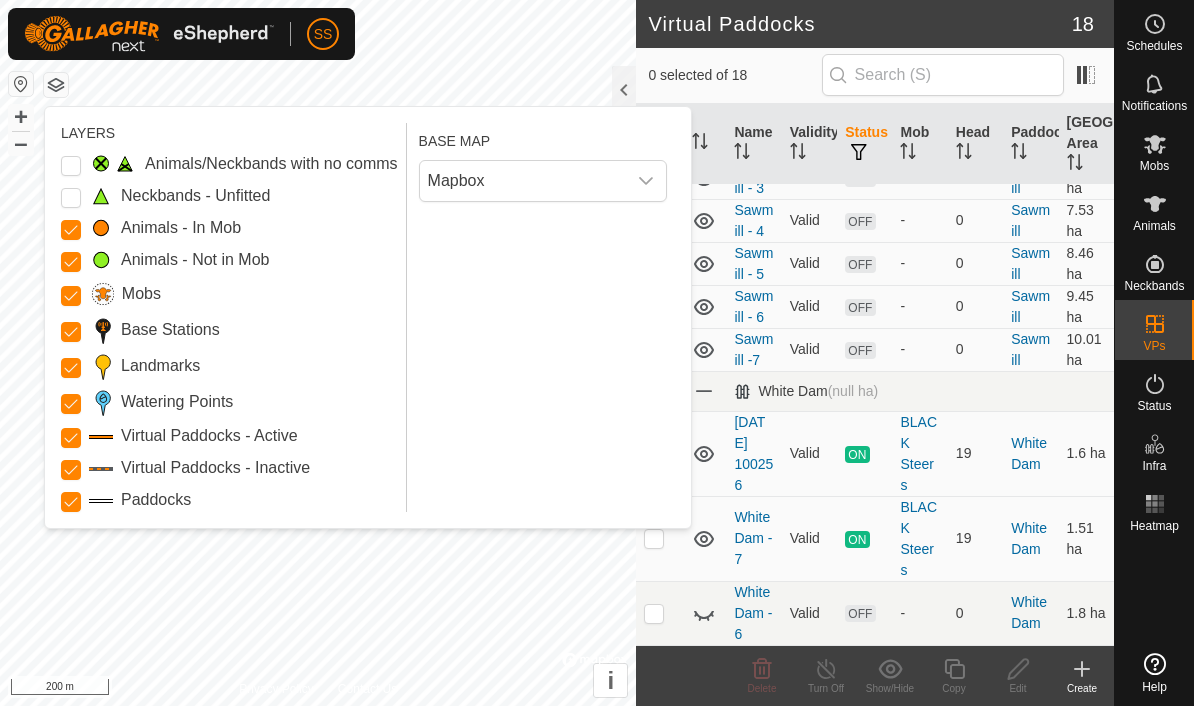 click at bounding box center (21, 84) 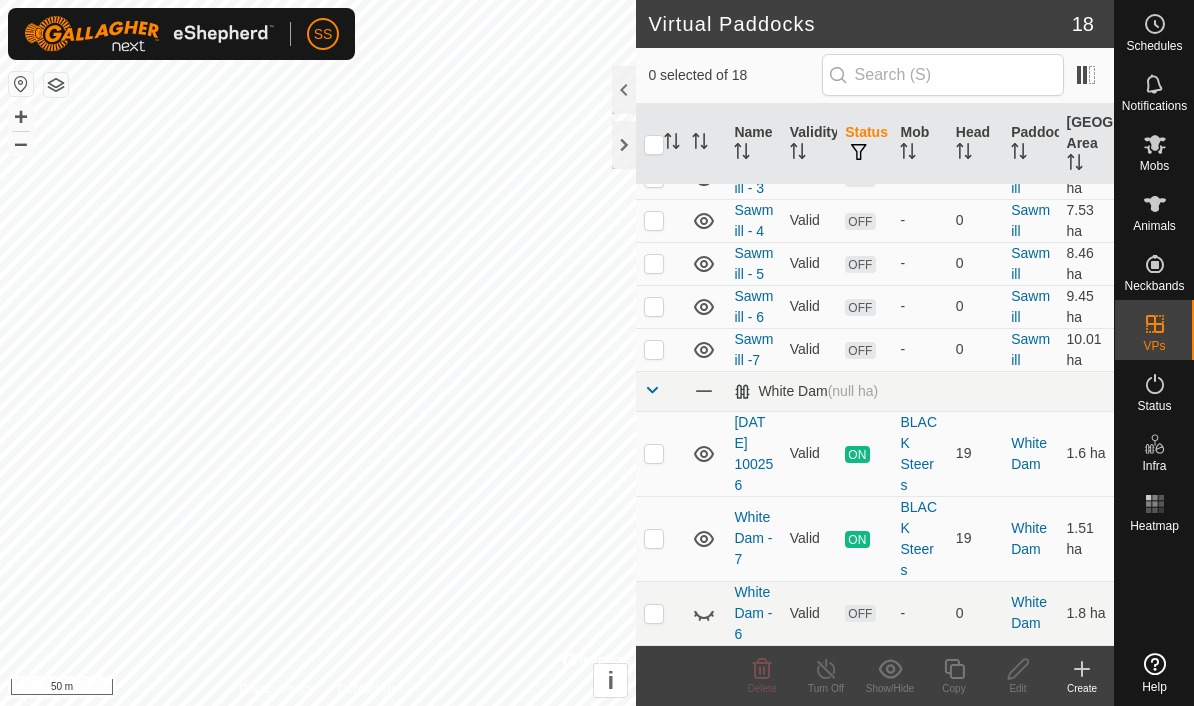click 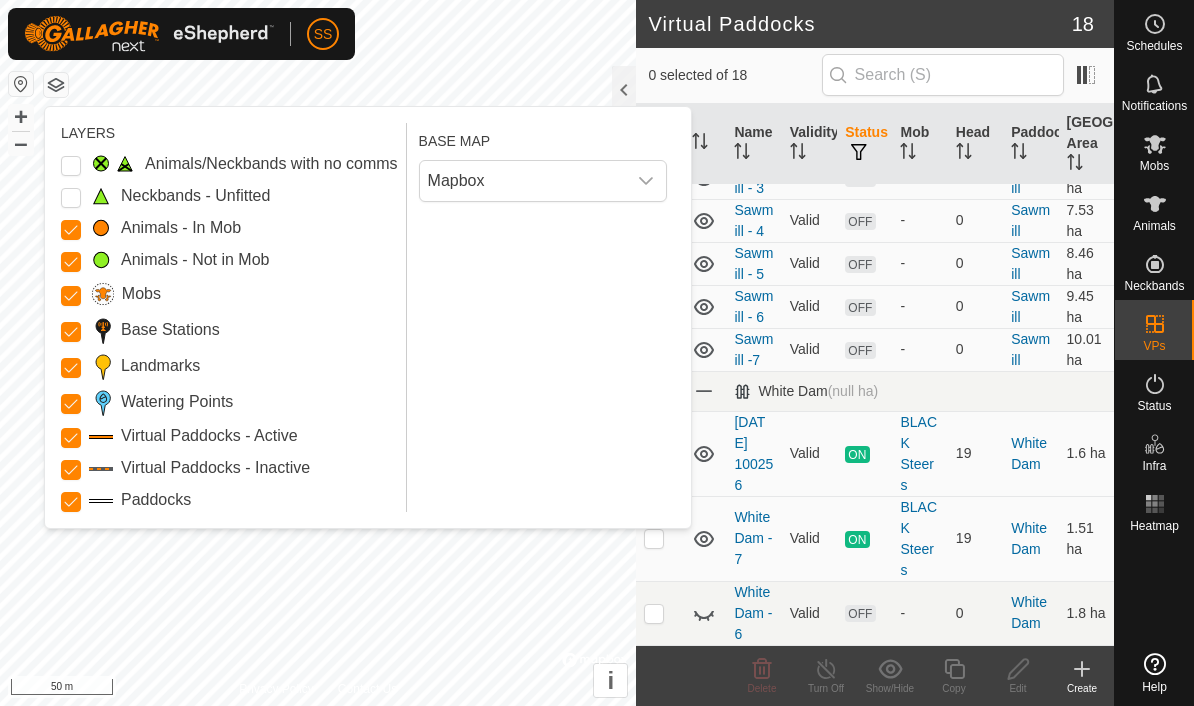 click on "Mobs" at bounding box center [71, 296] 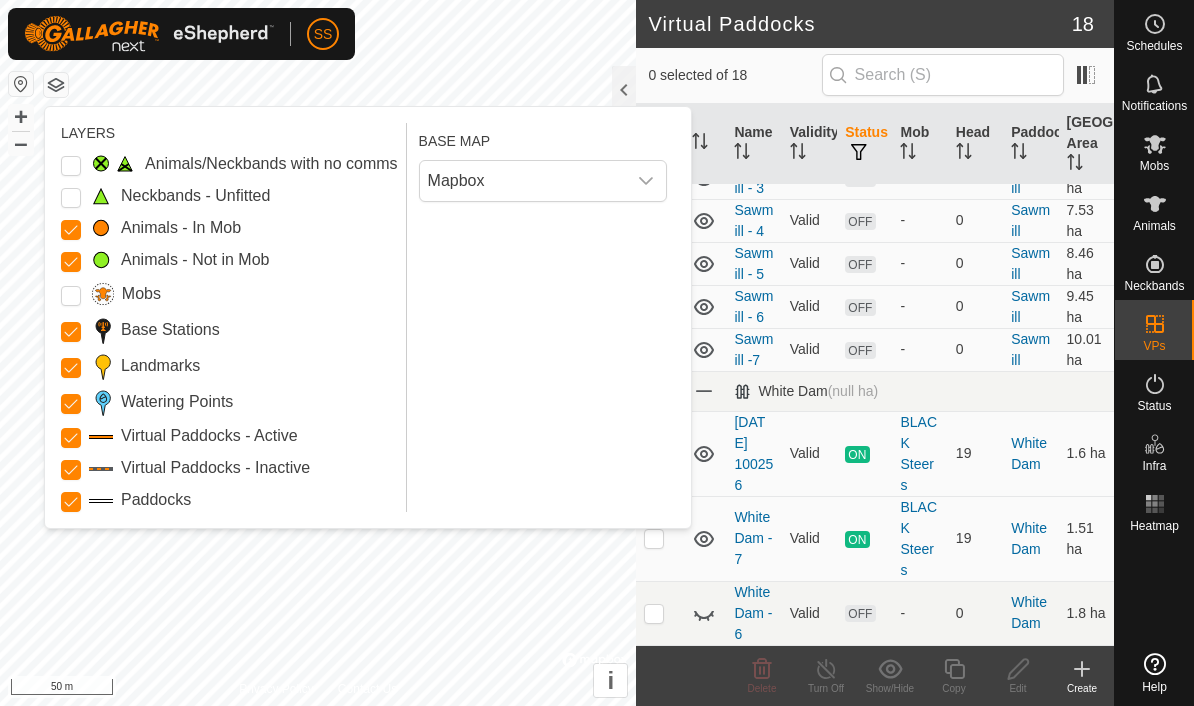 click on "Mapbox" at bounding box center [523, 181] 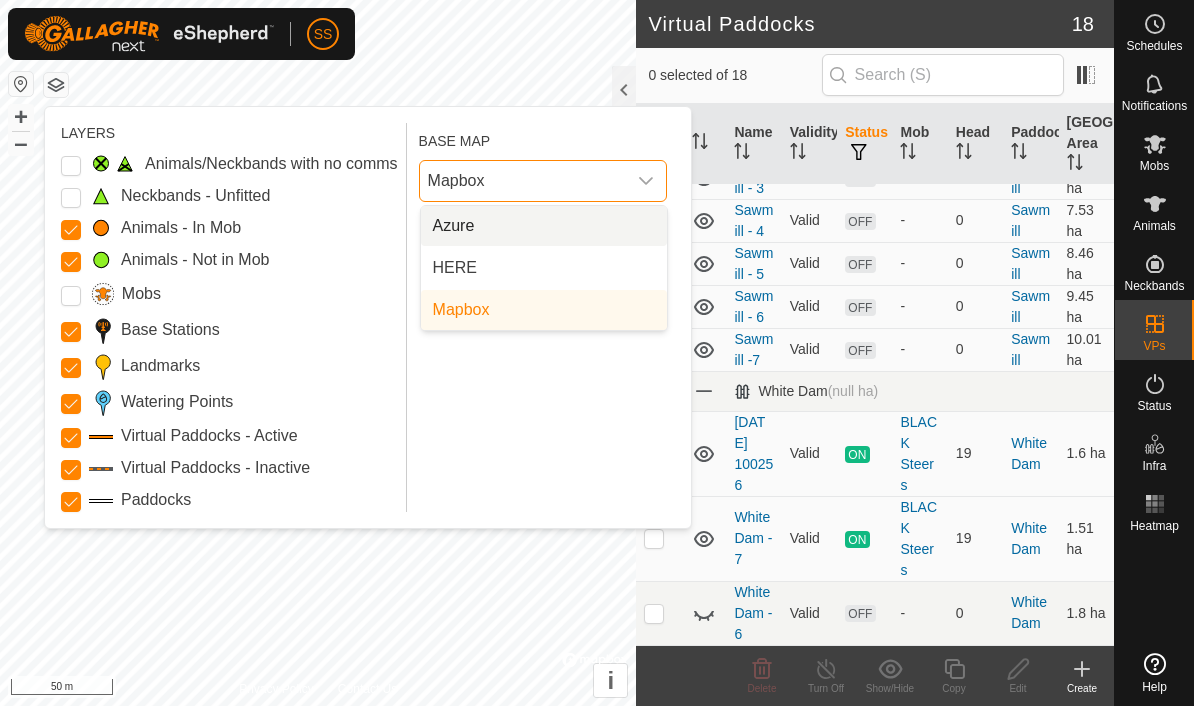 click on "Mapbox" at bounding box center [523, 181] 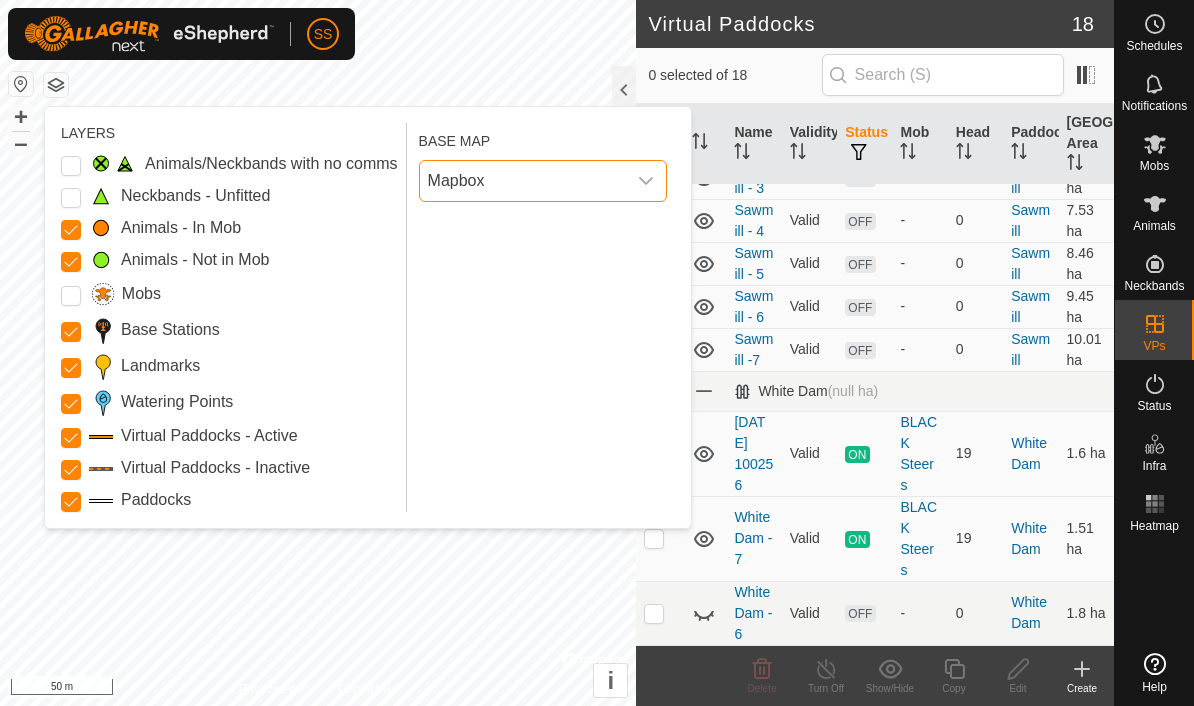 click on "Mapbox" at bounding box center (523, 181) 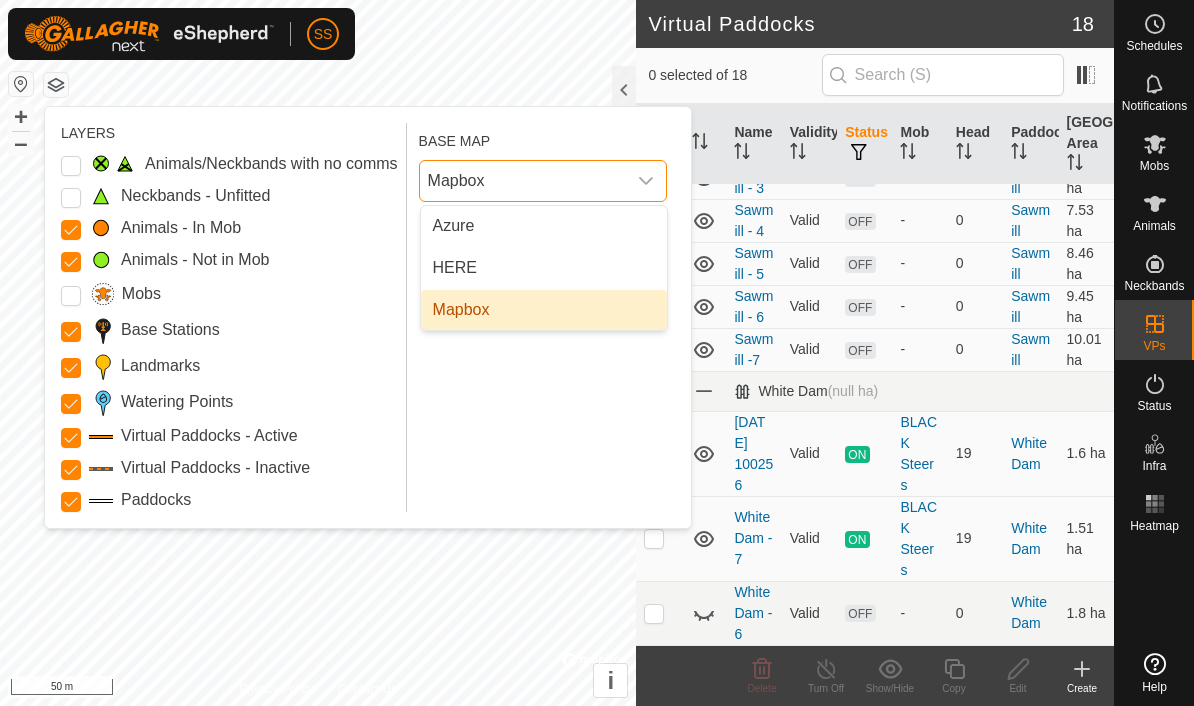 click on "Azure" at bounding box center [454, 226] 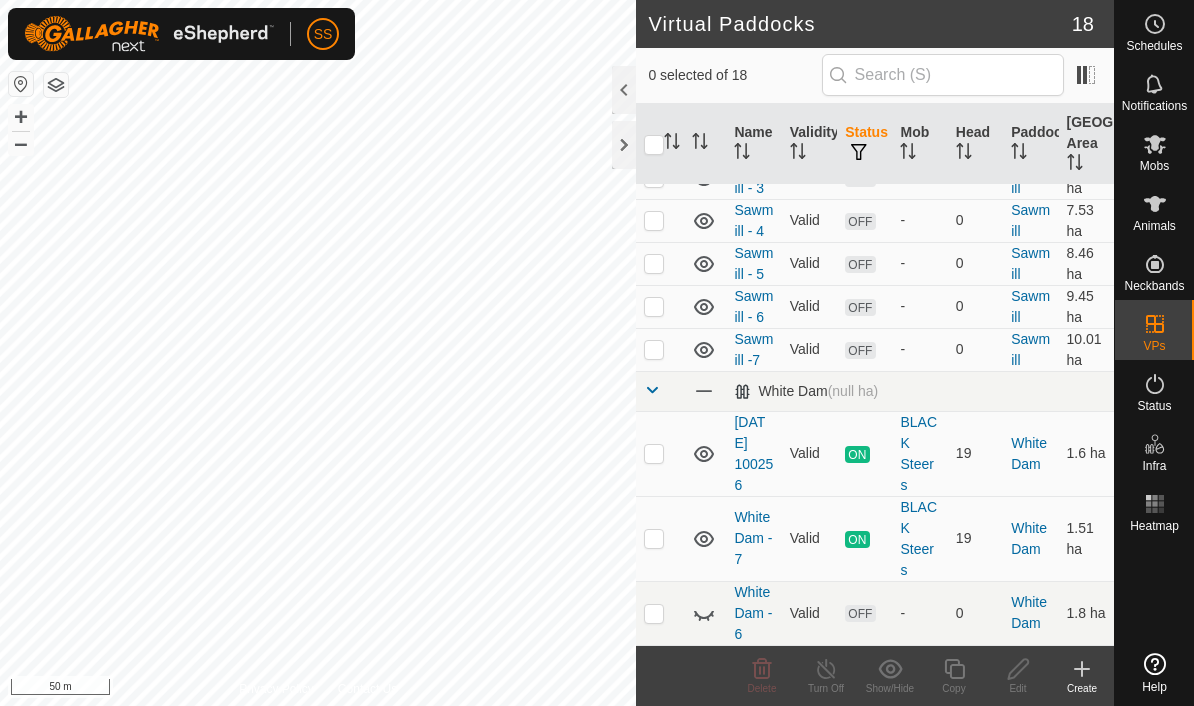 click 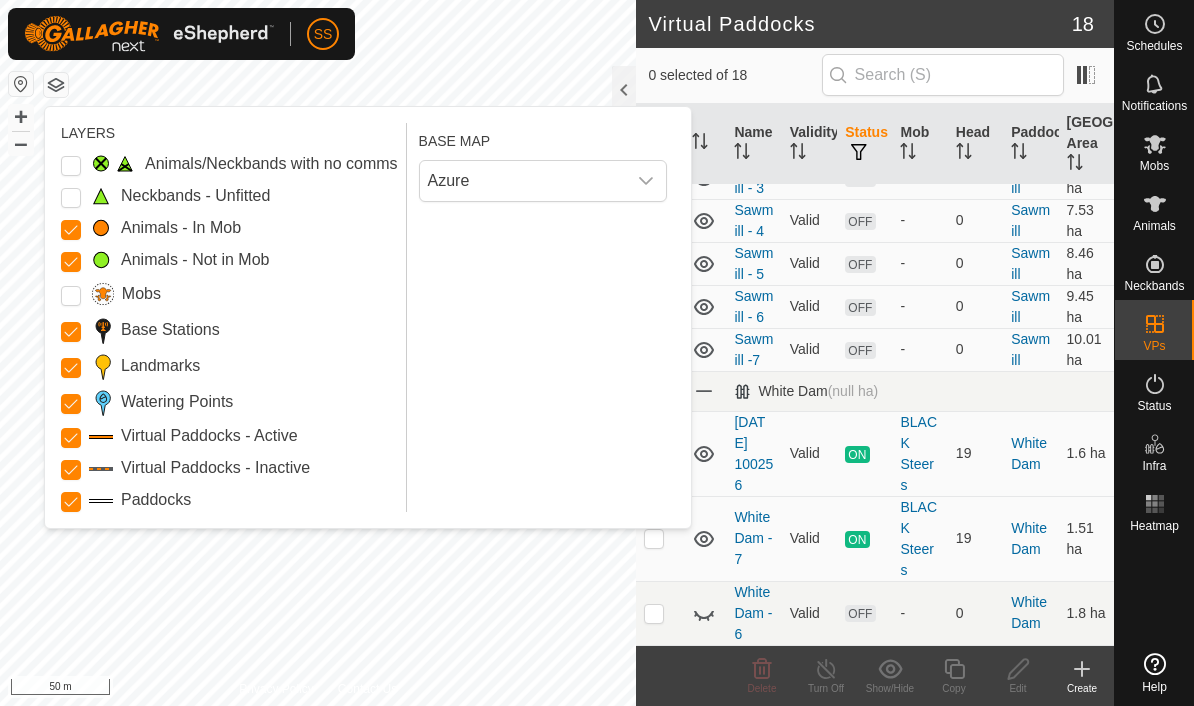 click on "Azure" at bounding box center [523, 181] 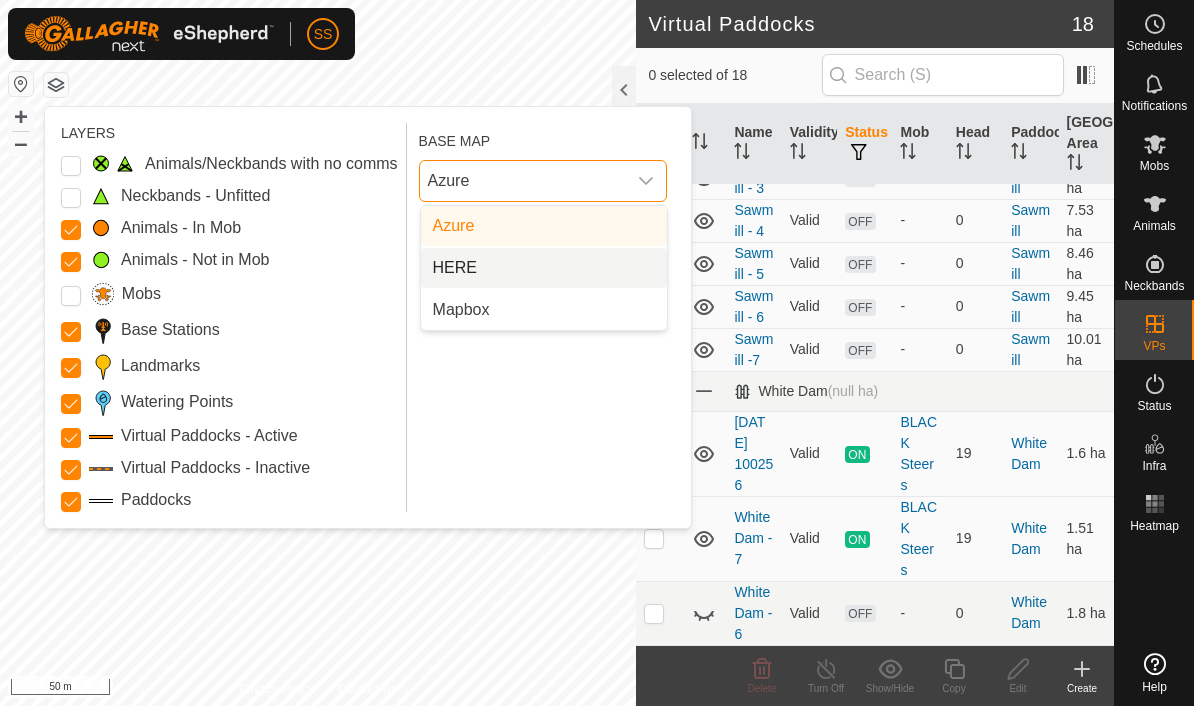 click on "HERE" at bounding box center (455, 268) 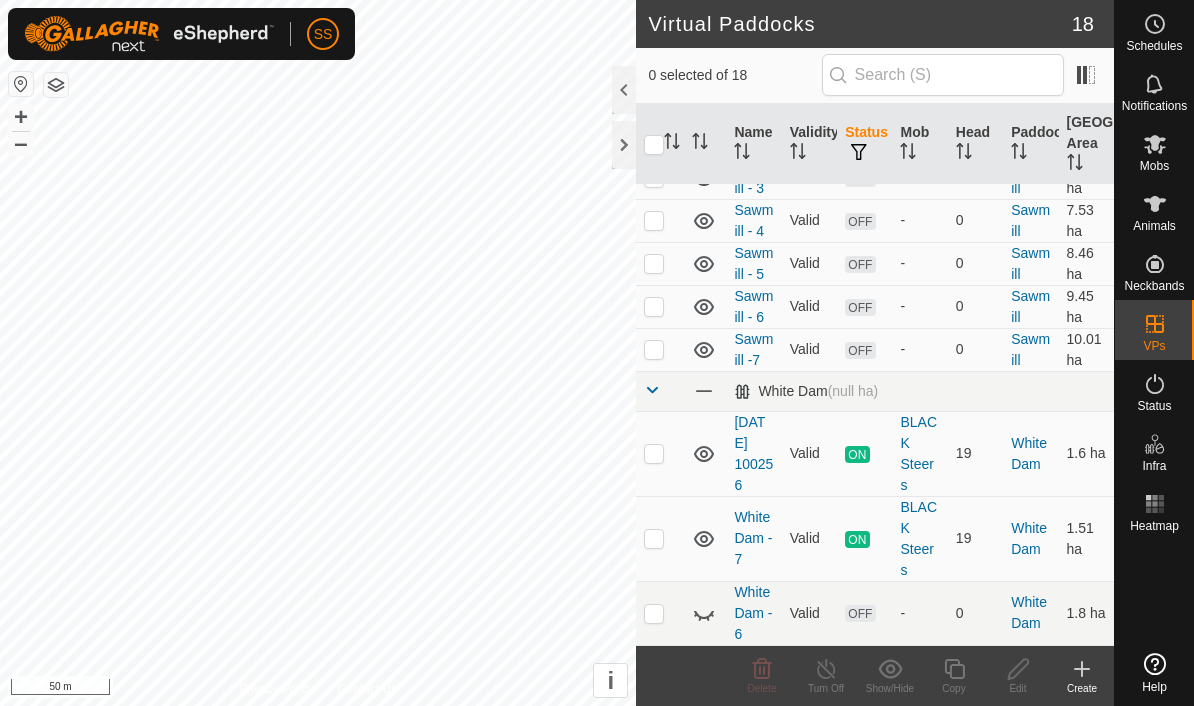 click 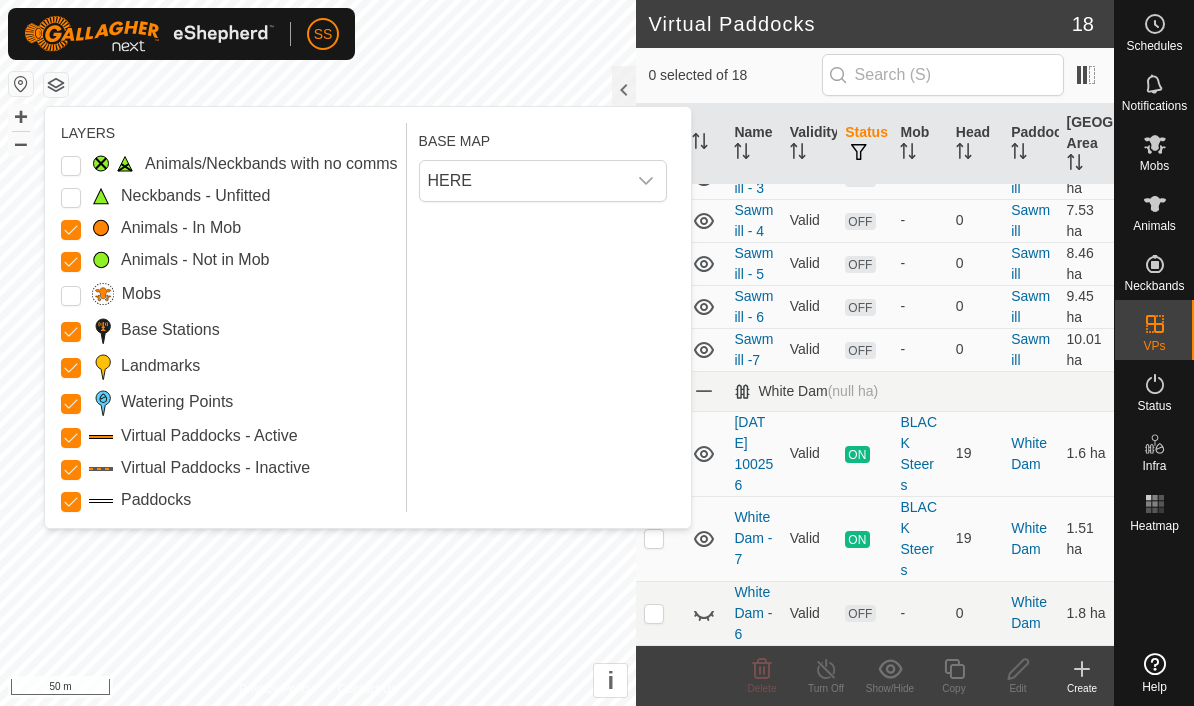 click on "HERE" at bounding box center (523, 181) 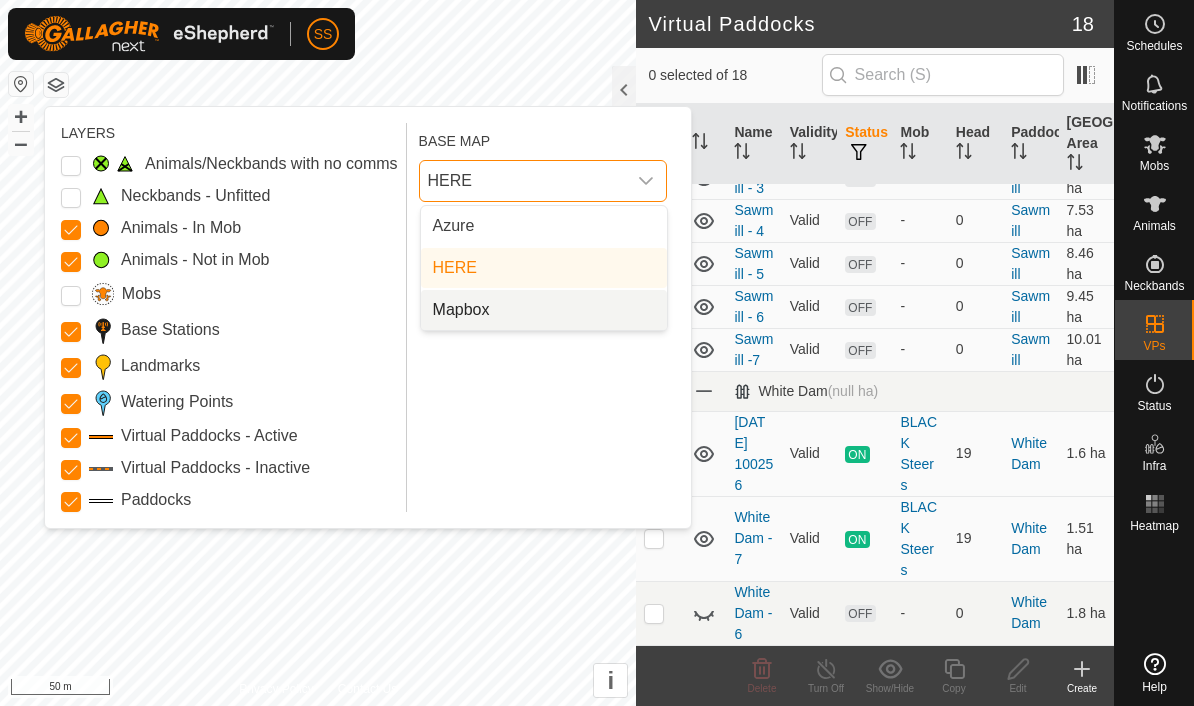 click on "Mapbox" at bounding box center [461, 310] 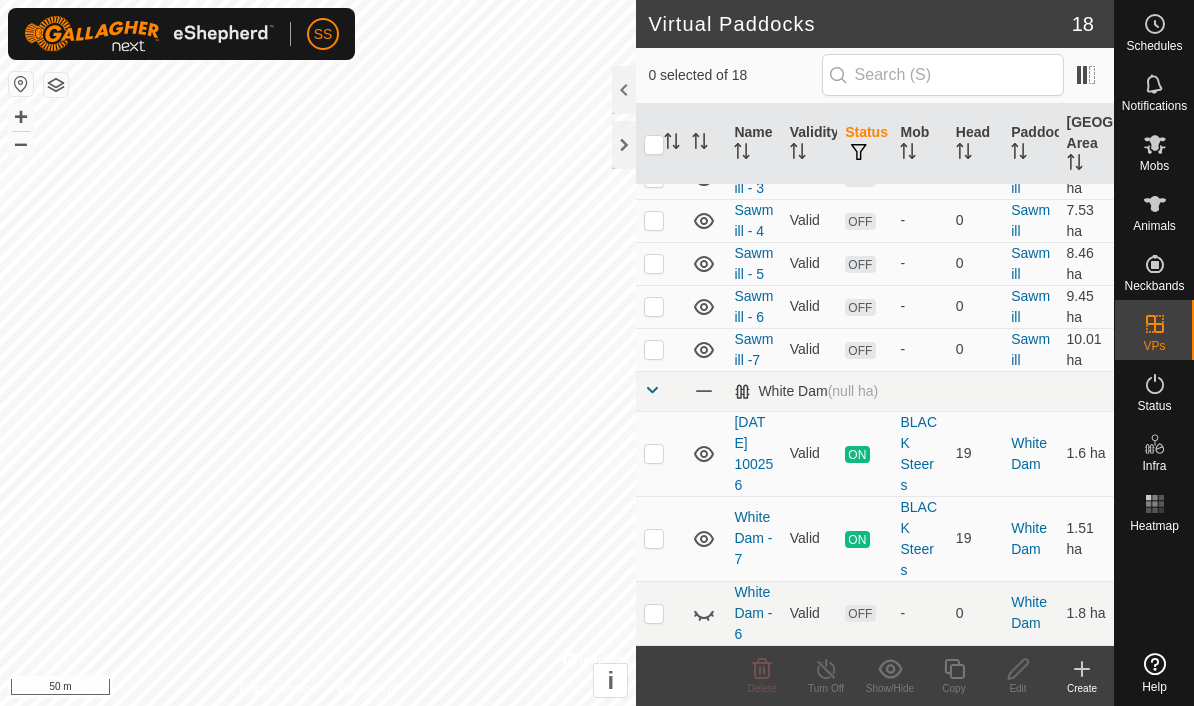 click 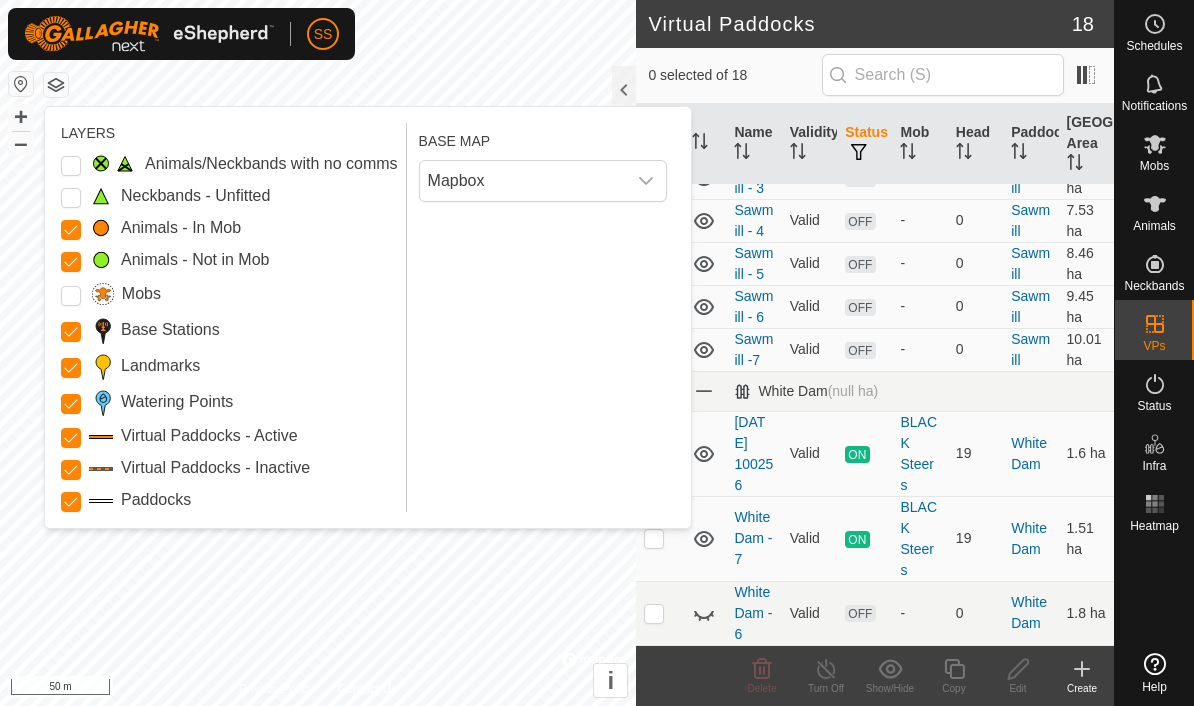 click on "Mapbox" at bounding box center (523, 181) 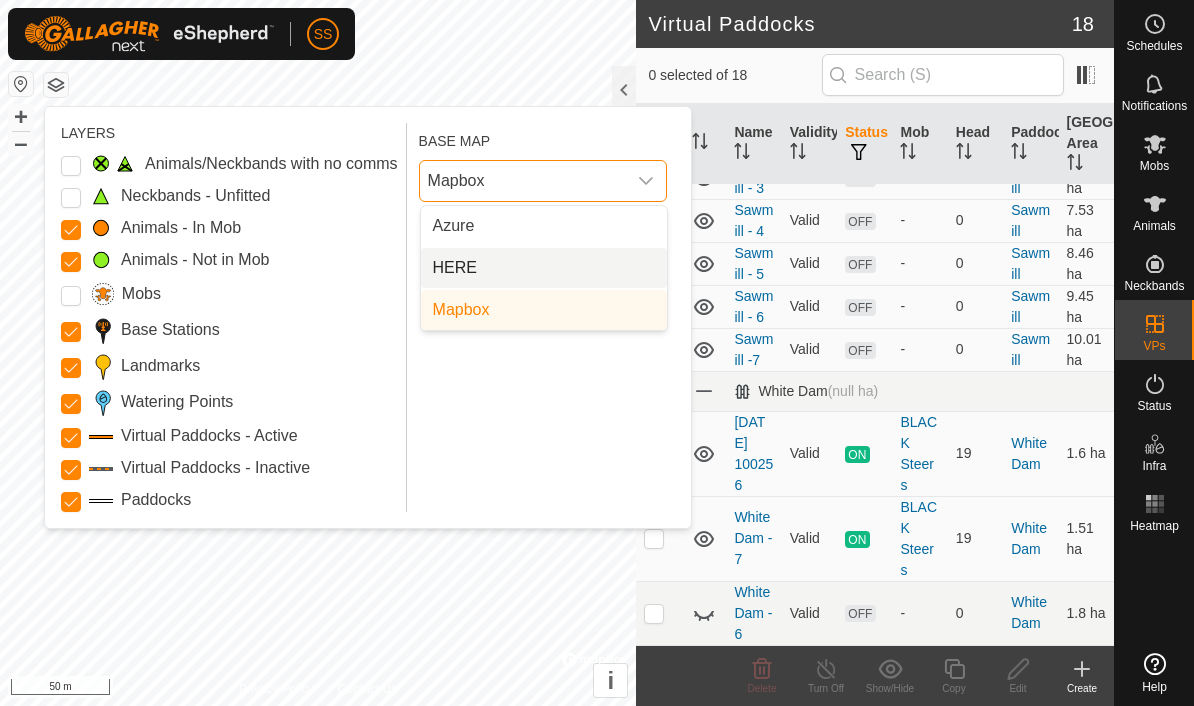 click on "HERE" at bounding box center [455, 268] 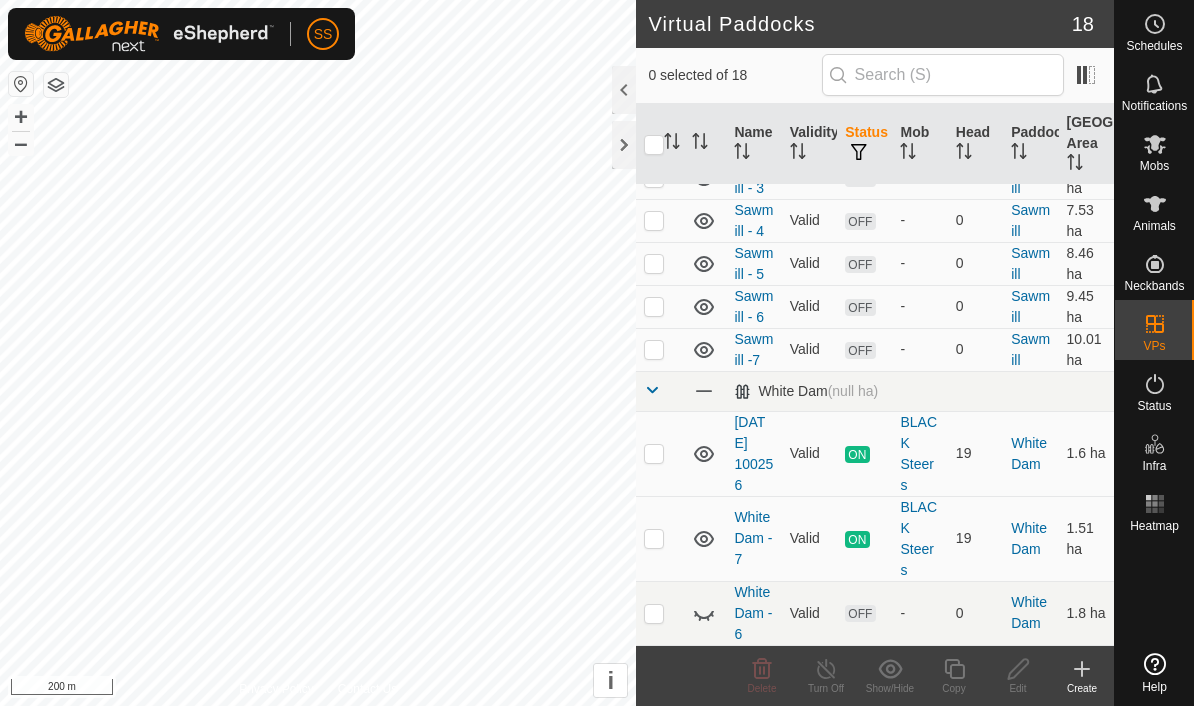 click 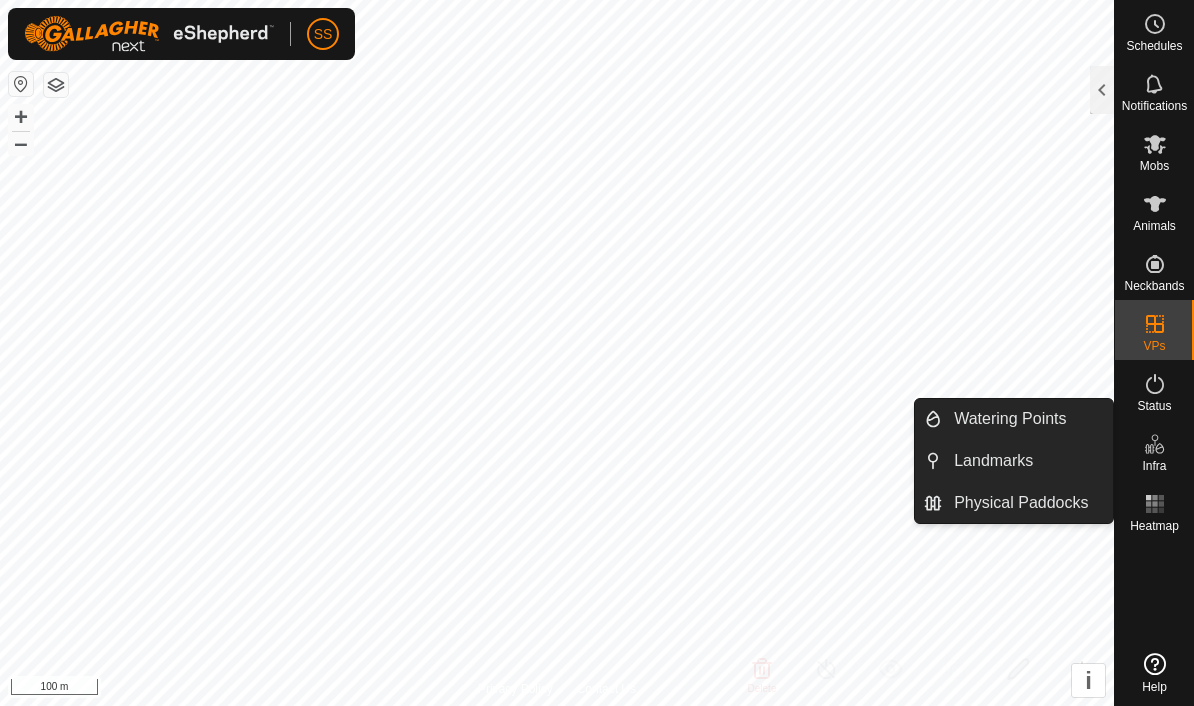click on "Physical Paddocks" at bounding box center (1021, 503) 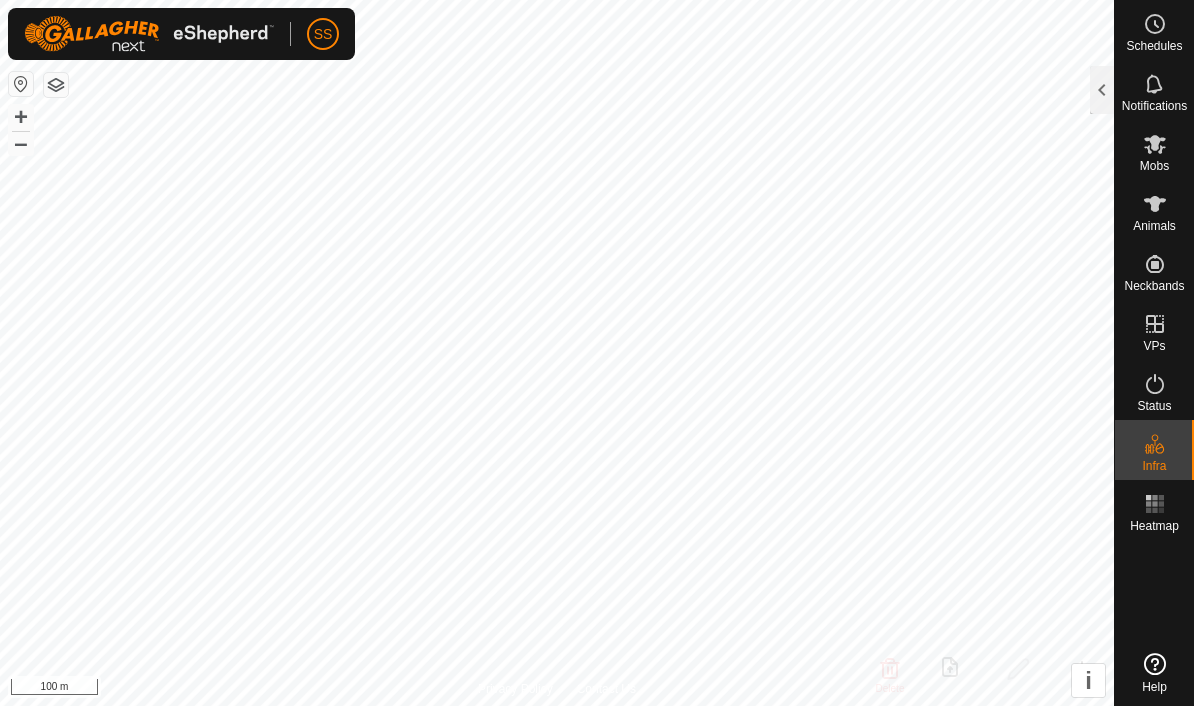 click 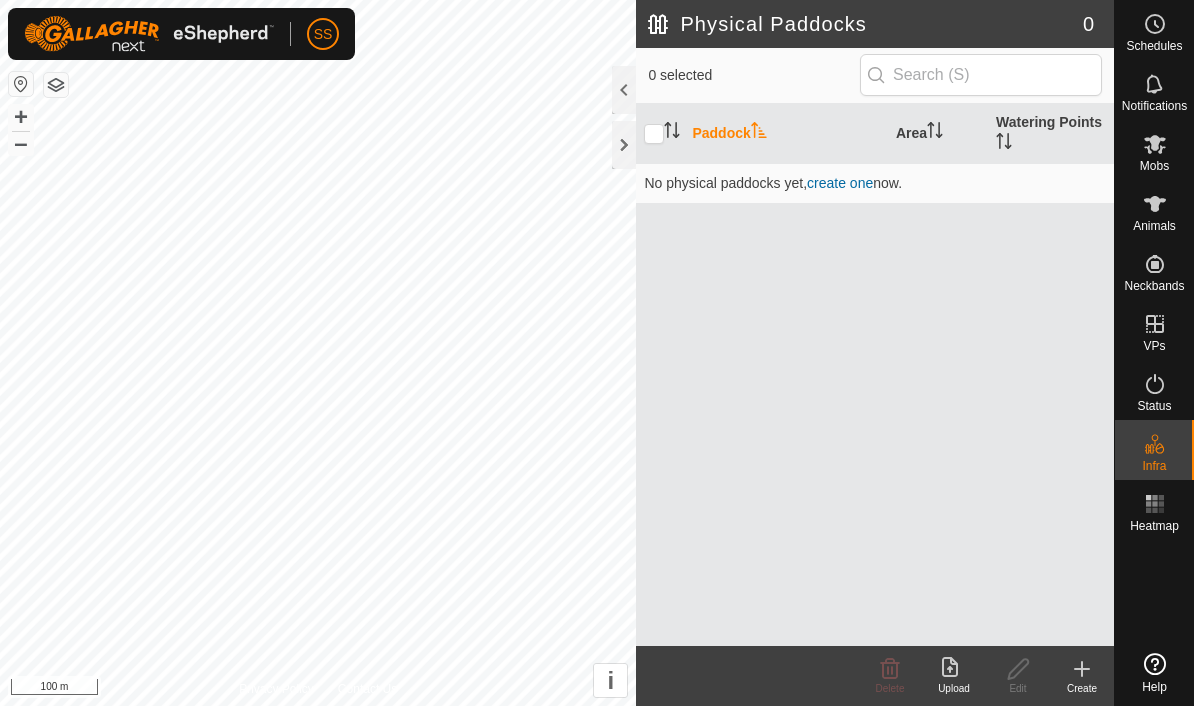 click on "Paddock   Area   Watering Points   No physical paddocks yet ,  create one  now." at bounding box center (875, 375) 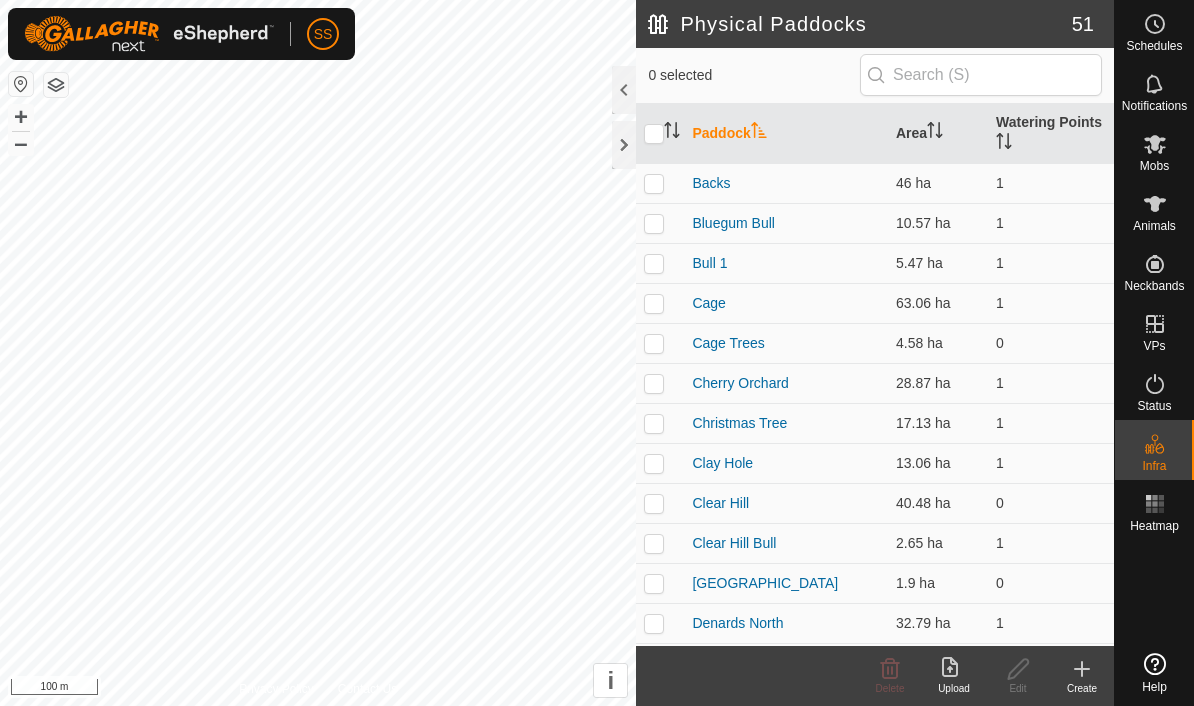 scroll, scrollTop: 0, scrollLeft: 0, axis: both 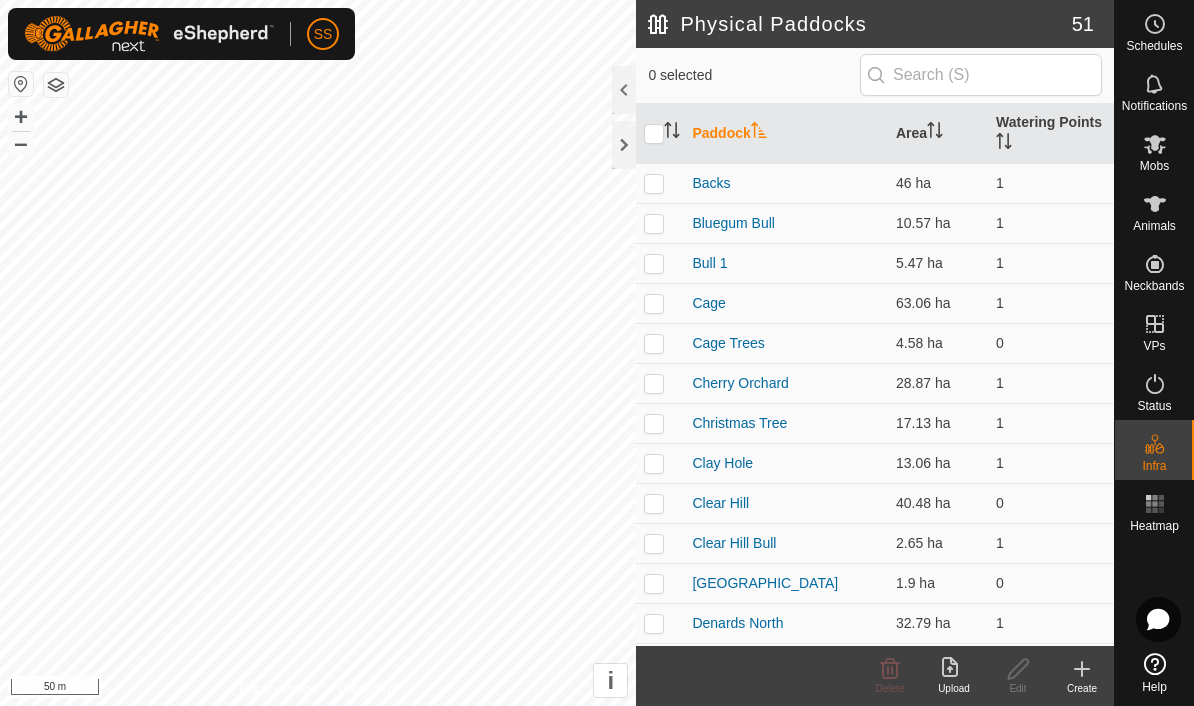 click on "VPs" at bounding box center [1154, 346] 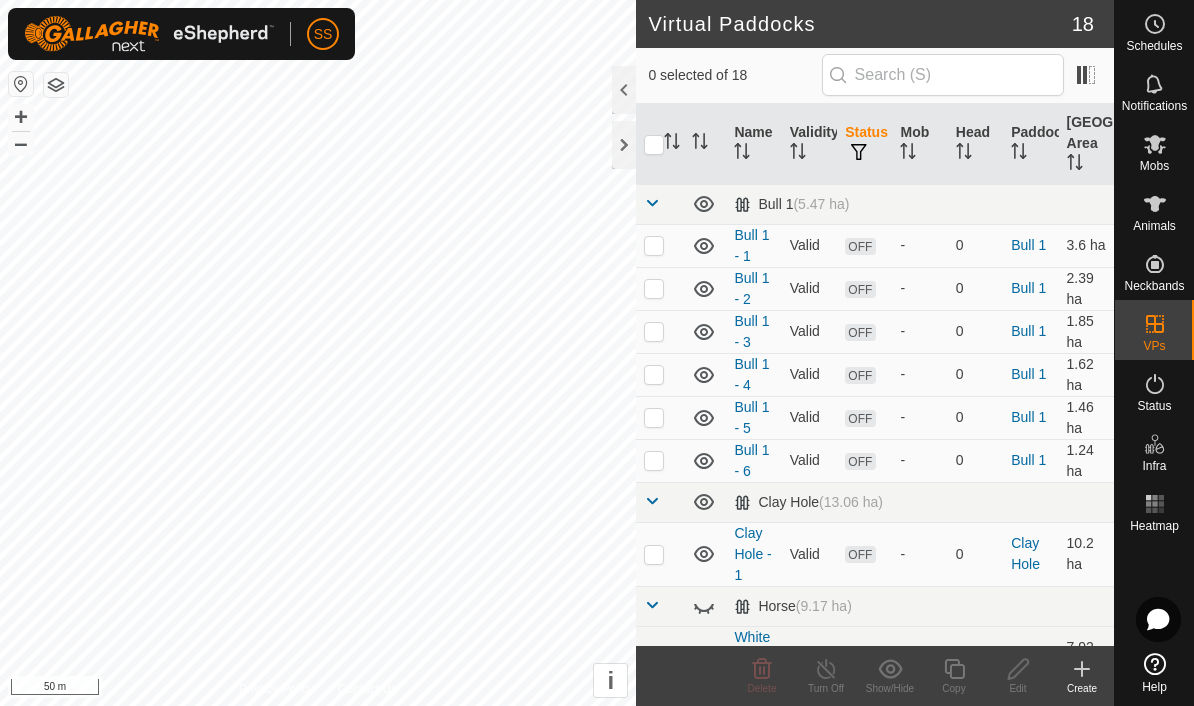 click on "SS Schedules Notifications Mobs Animals Neckbands VPs Status Infra Heatmap Help Virtual Paddocks 18 0 selected of 18     Name   Validity   Status   Mob   Head   Paddock   Grazing Area   Bull 1   (5.47 ha) Bull 1 - 1  Valid  OFF  -   0   Bull 1   3.6 ha  Bull 1 - 2  Valid  OFF  -   0   Bull 1   2.39 ha  Bull 1 - 3  Valid  OFF  -   0   Bull 1   1.85 ha  Bull 1 - 4  Valid  OFF  -   0   Bull 1   1.62 ha  Bull 1 - 5  Valid  OFF  -   0   Bull 1   1.46 ha  Bull 1 - 6  Valid  OFF  -   0   Bull 1   1.24 ha   Clay Hole   (13.06 ha) Clay Hole - 1  Valid  OFF  -   0   Clay Hole   10.2 ha   Horse   (9.17 ha) White Dam - 3  Valid  OFF  -   0   Horse   7.92 ha   Sawmill   (11.4 ha) Sawmill - 1  Valid  OFF  -   0   Sawmill   3.07 ha  Sawmill - 2  Valid  OFF  -   0   Sawmill   5.15 ha  Sawmill - 3  Valid  OFF  -   0   Sawmill   6.42 ha  Sawmill - 4  Valid  OFF  -   0   Sawmill   7.53 ha  Sawmill - 5  Valid  OFF  -   0   Sawmill   8.46 ha  Sawmill - 6  Valid  OFF  -   0   Sawmill   9.45 ha  Sawmill -7  Valid  OFF ON" at bounding box center [597, 353] 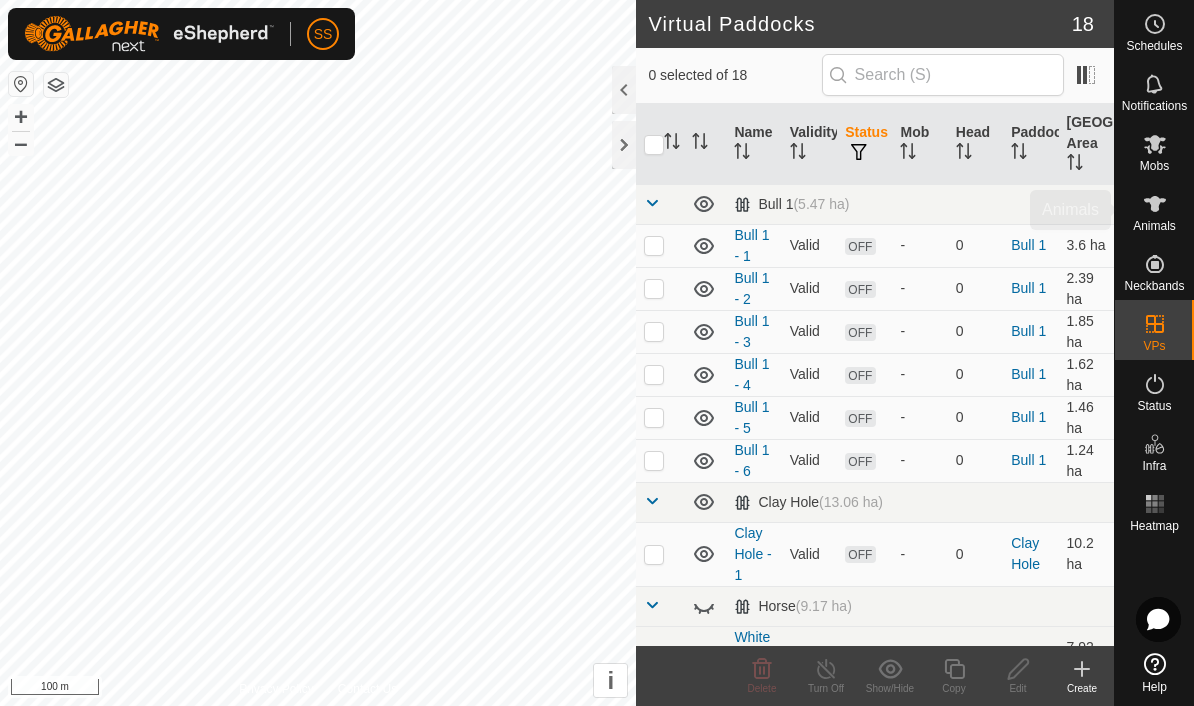 click 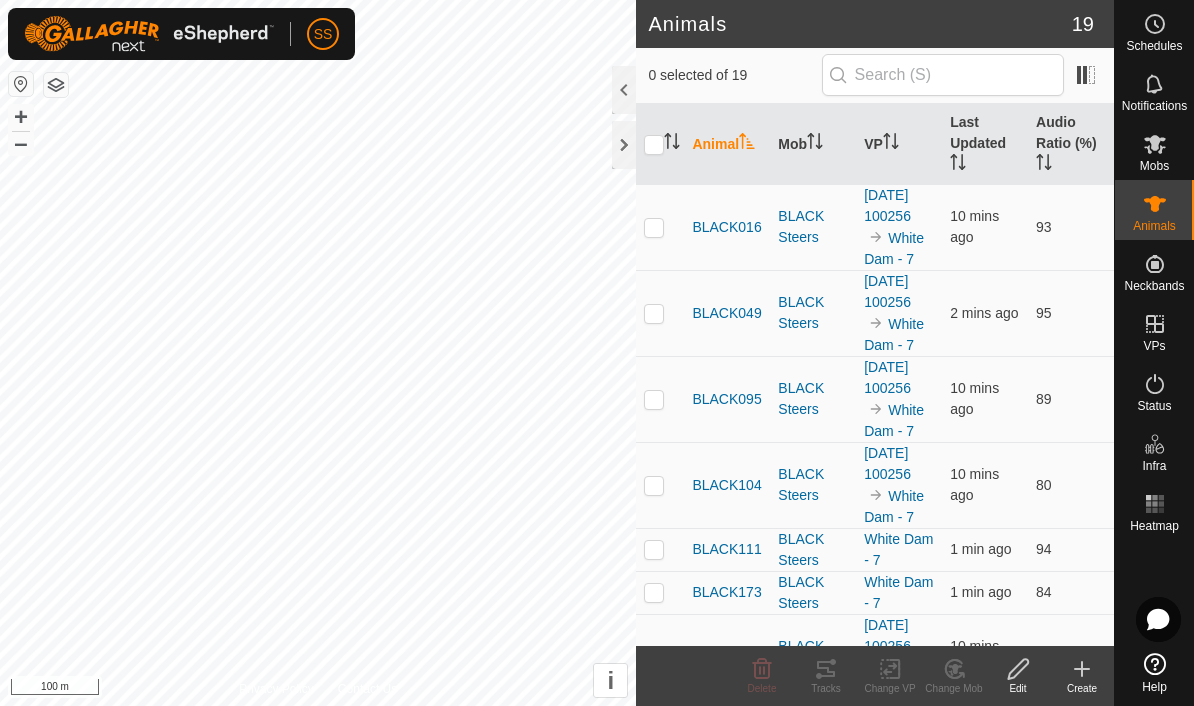 click 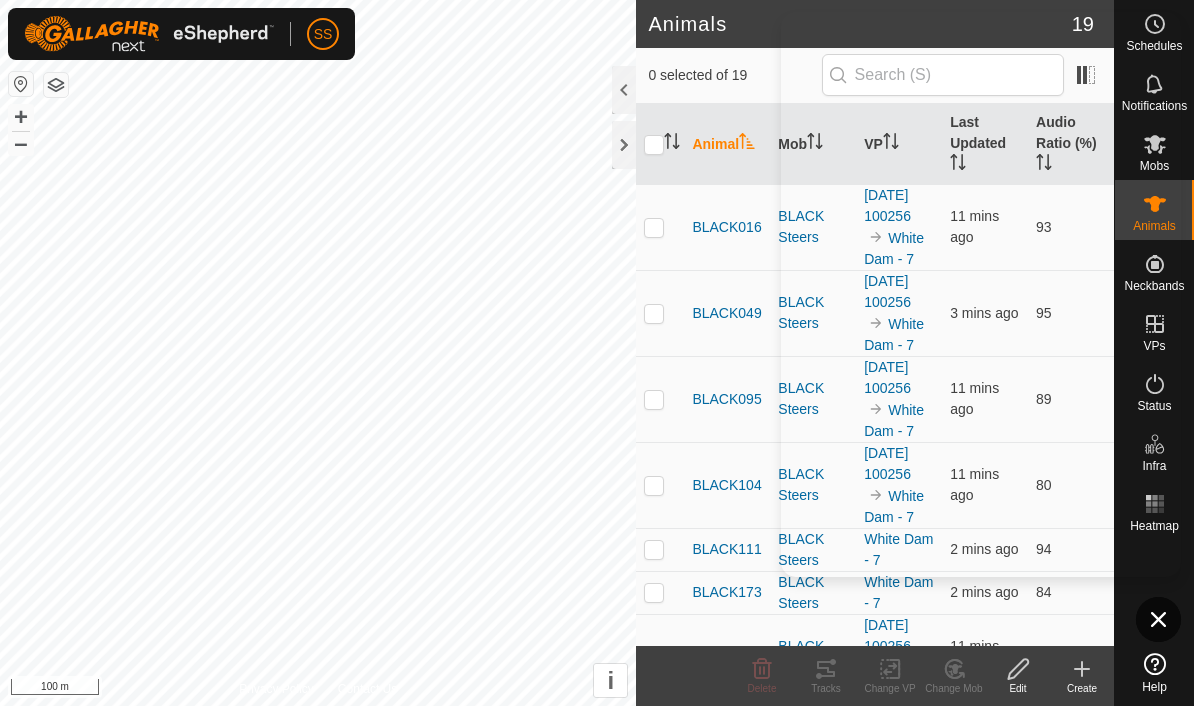 click 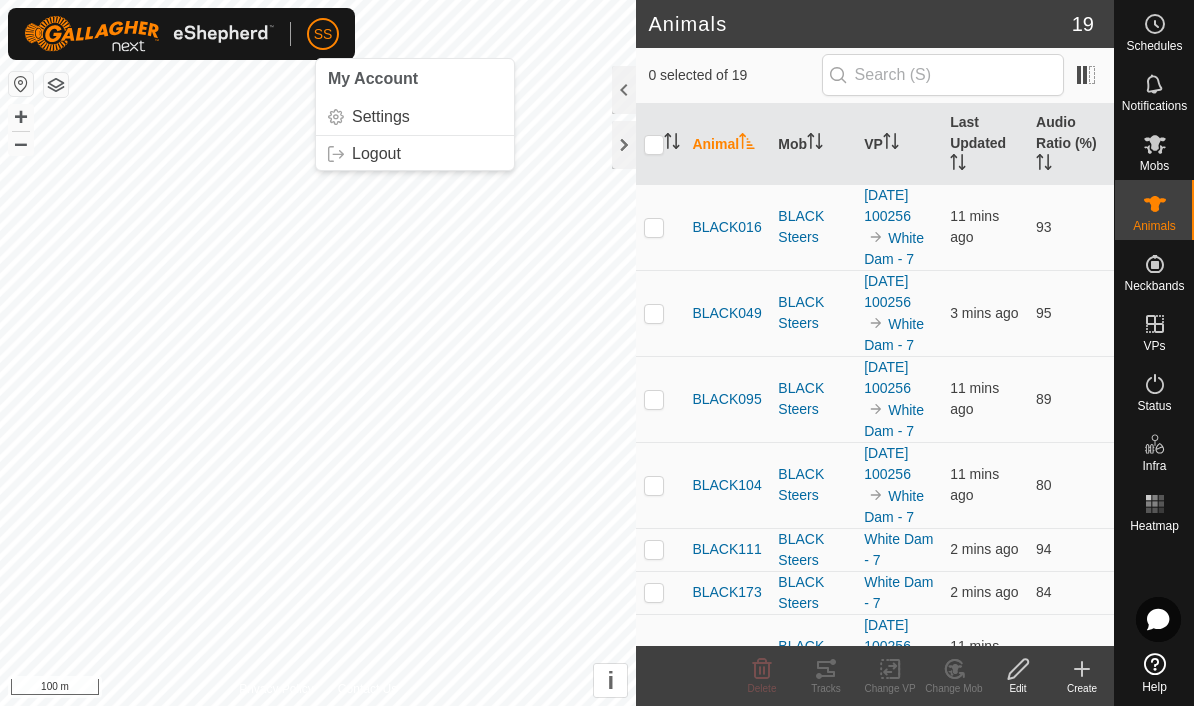 click on "Settings" at bounding box center (415, 117) 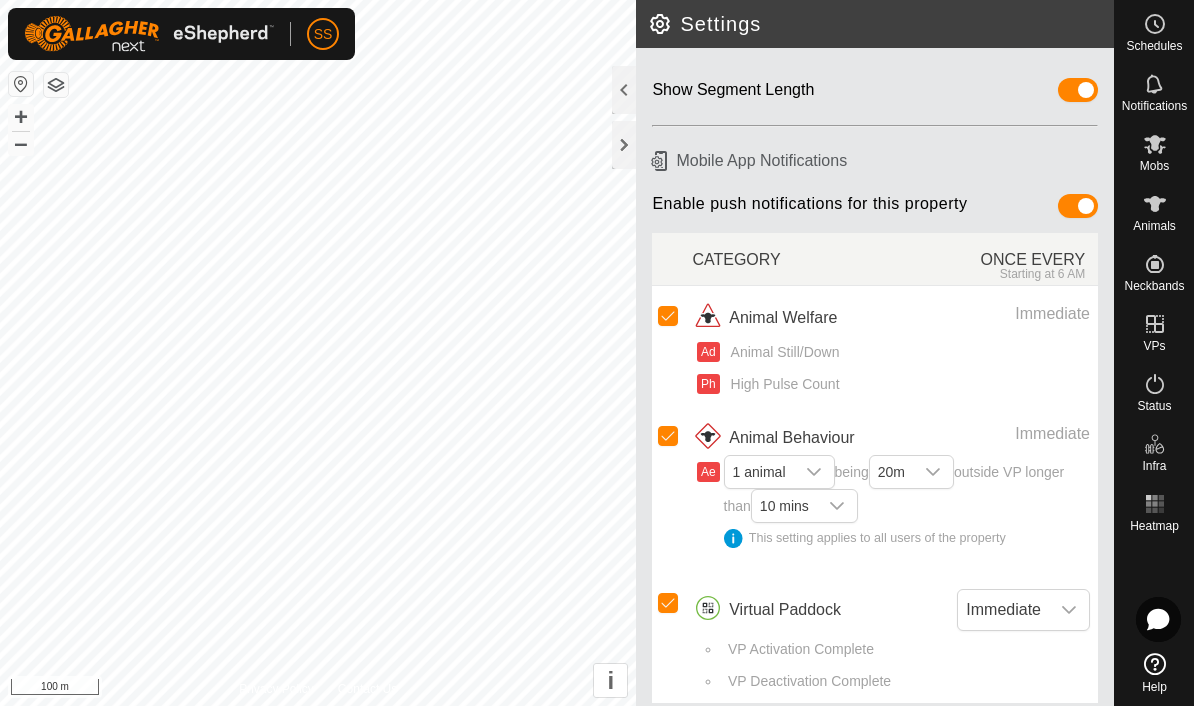 scroll, scrollTop: 135, scrollLeft: 0, axis: vertical 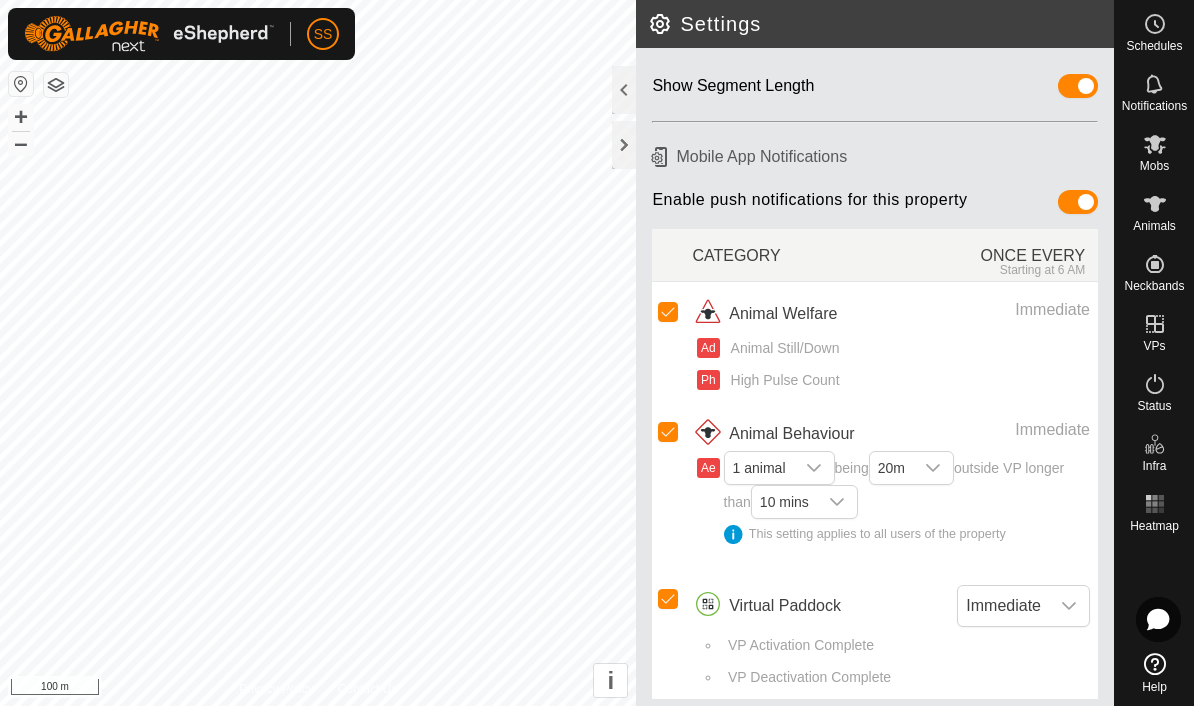 click on "20m" at bounding box center [891, 468] 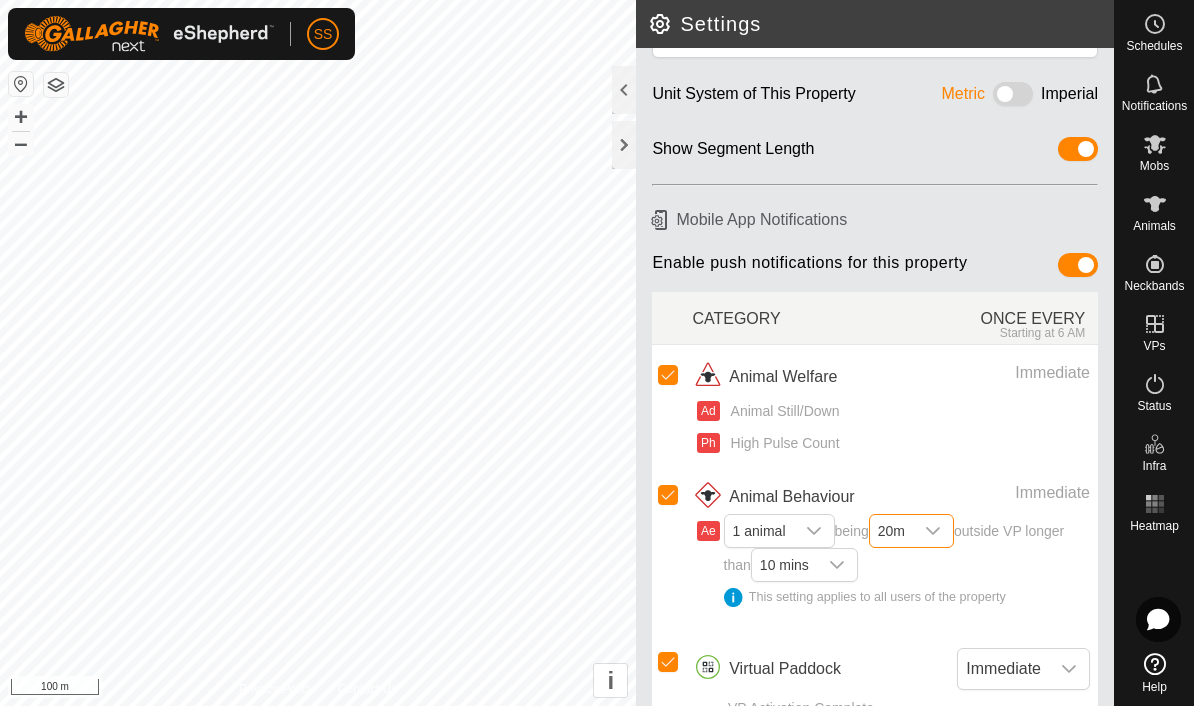 scroll, scrollTop: 110, scrollLeft: 0, axis: vertical 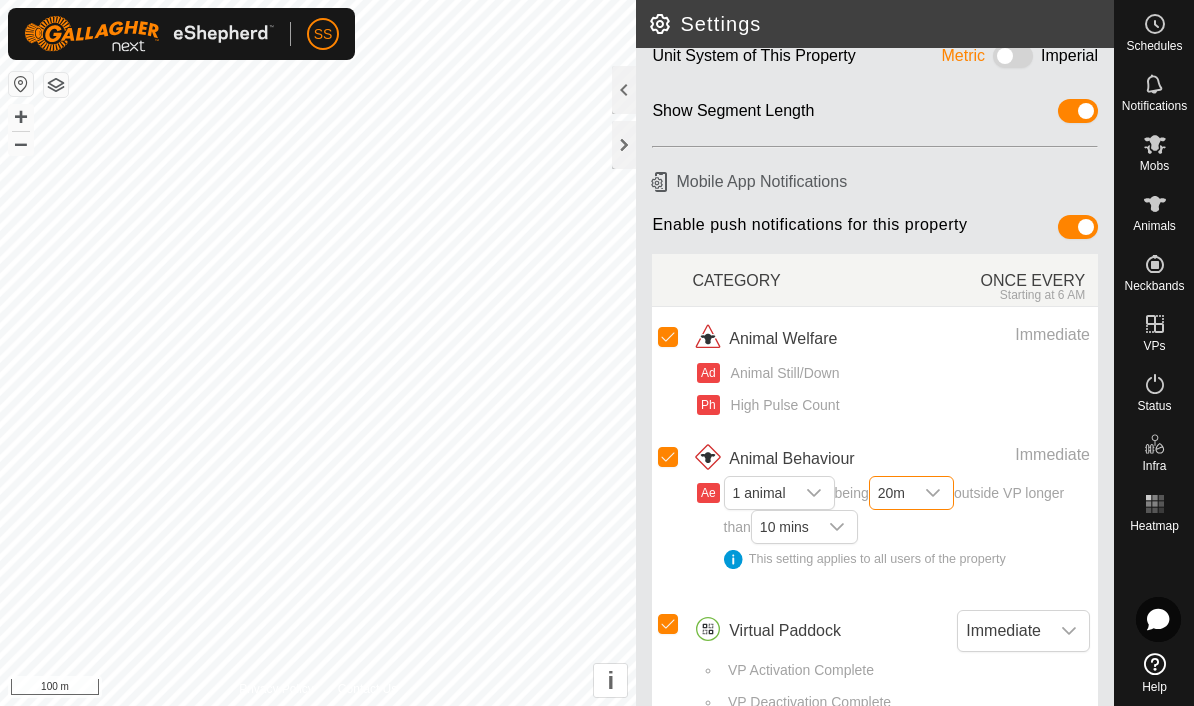click on "Ad   Animal Still/Down" at bounding box center (893, 373) 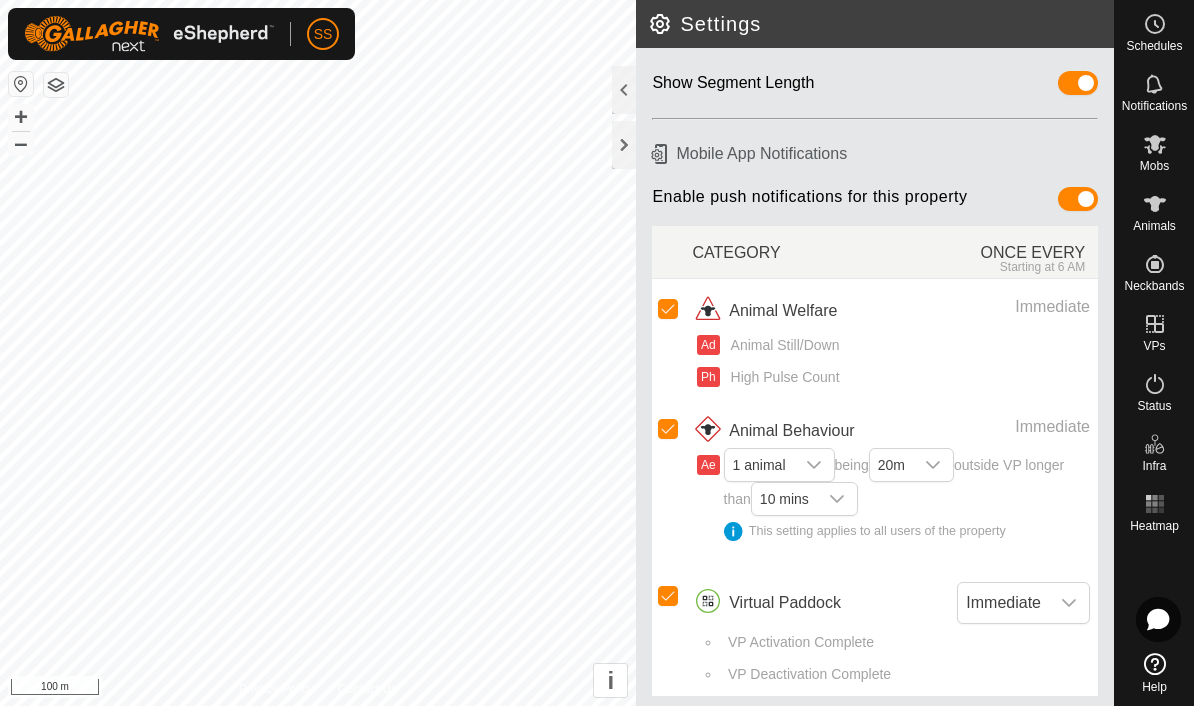 scroll, scrollTop: 137, scrollLeft: 0, axis: vertical 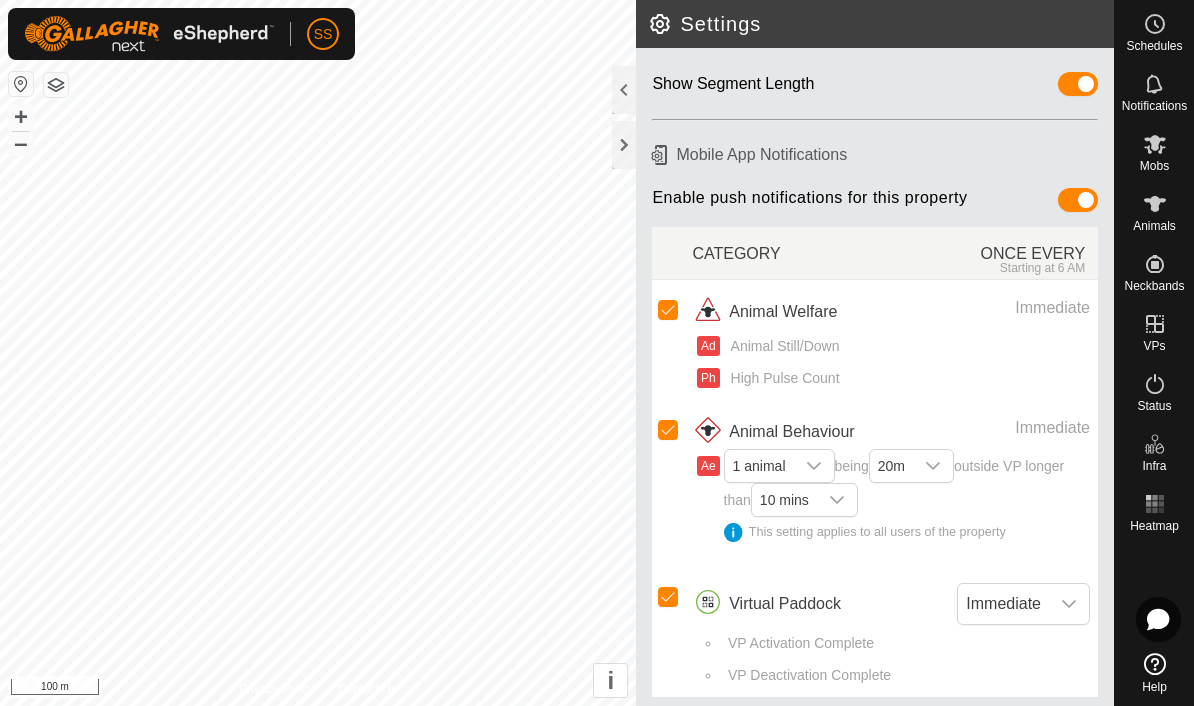 click on "Immediate" at bounding box center [1003, 604] 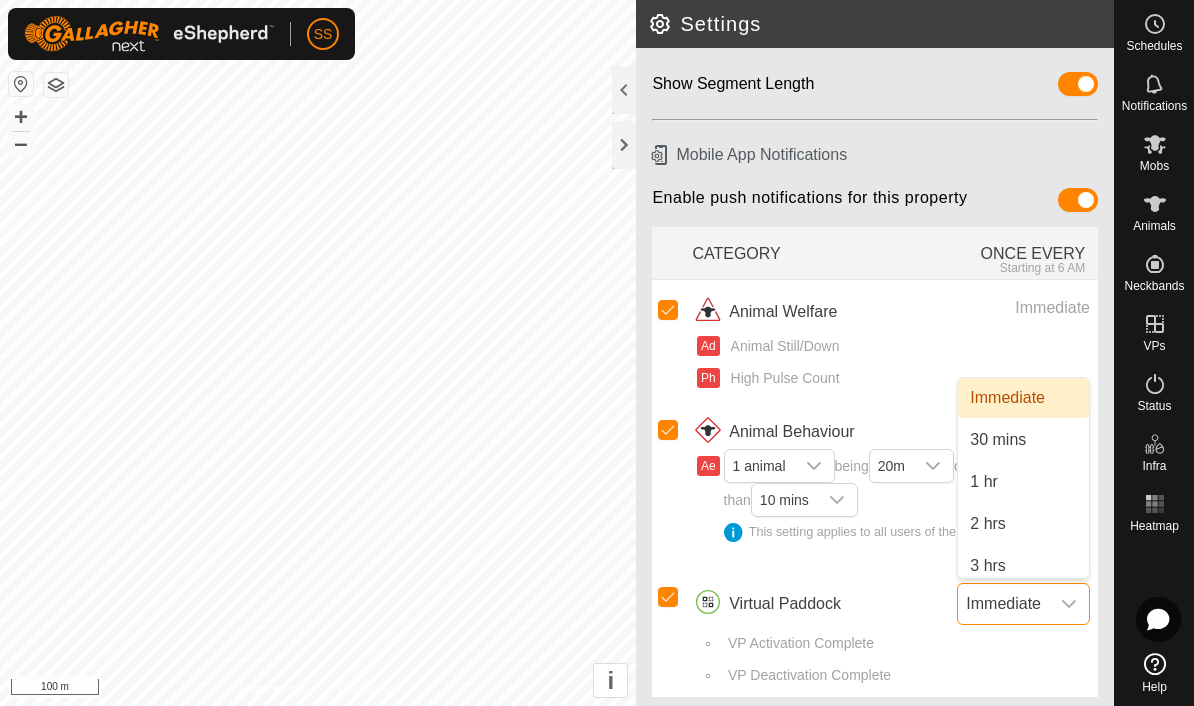 click on "Immediate" at bounding box center [1007, 398] 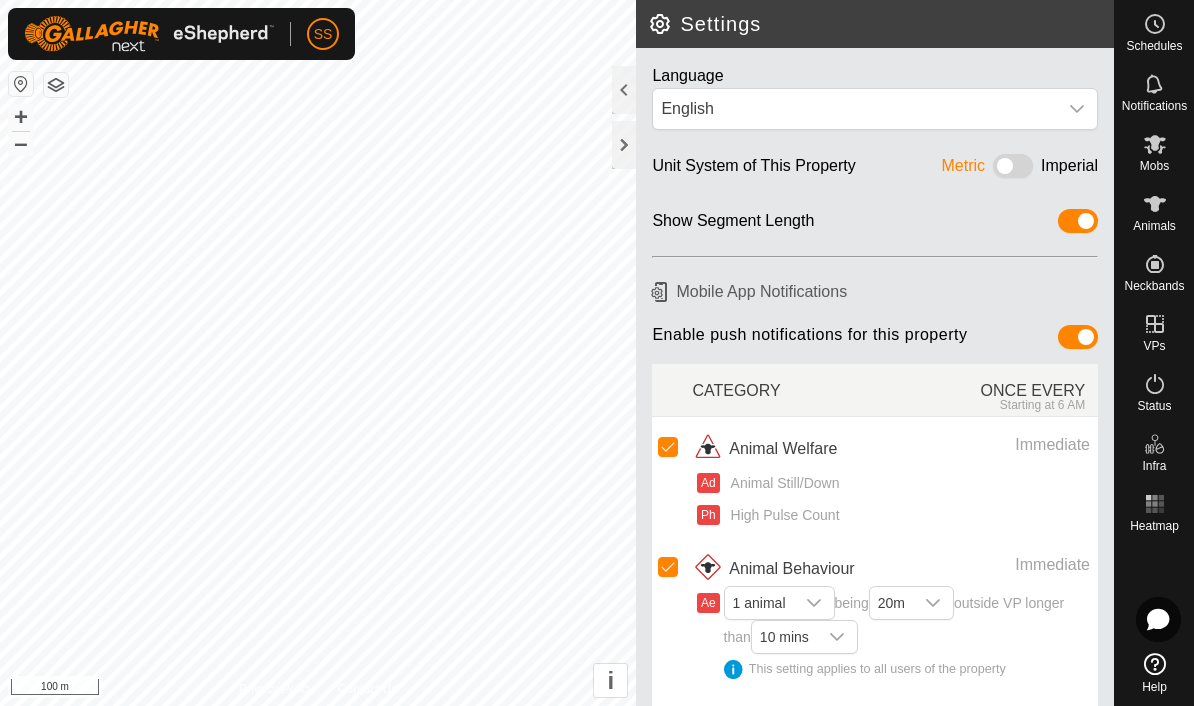 scroll, scrollTop: 0, scrollLeft: 0, axis: both 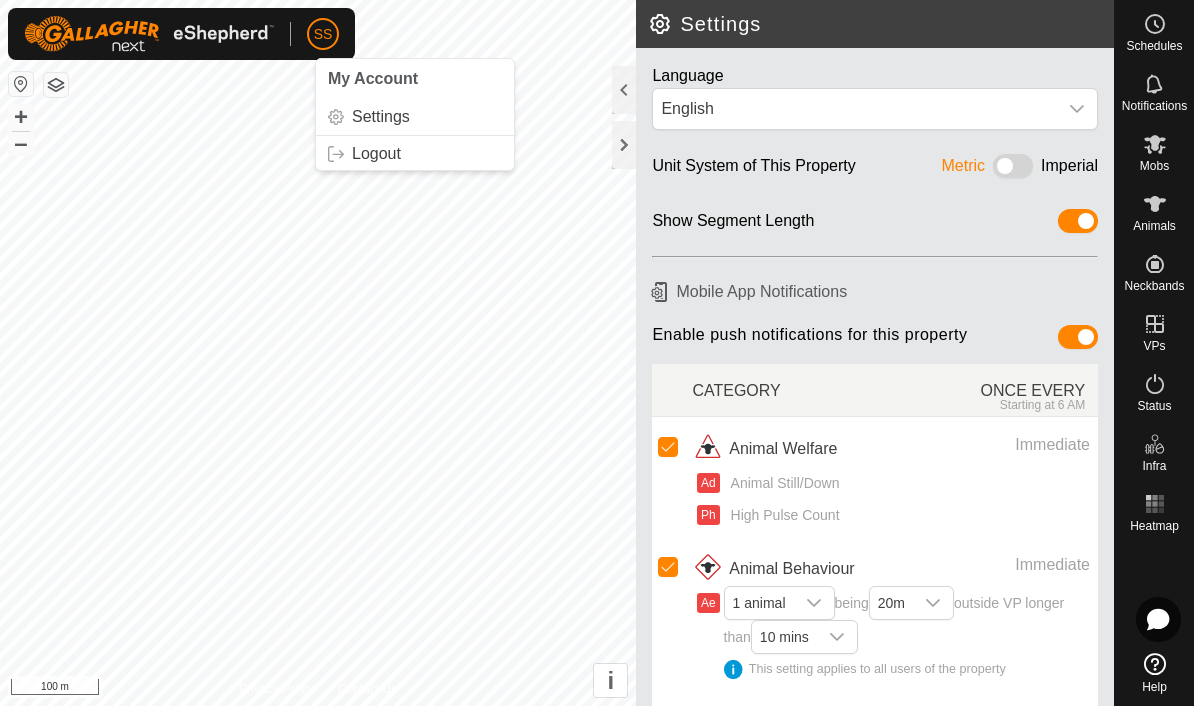 click on "My Account" at bounding box center (373, 78) 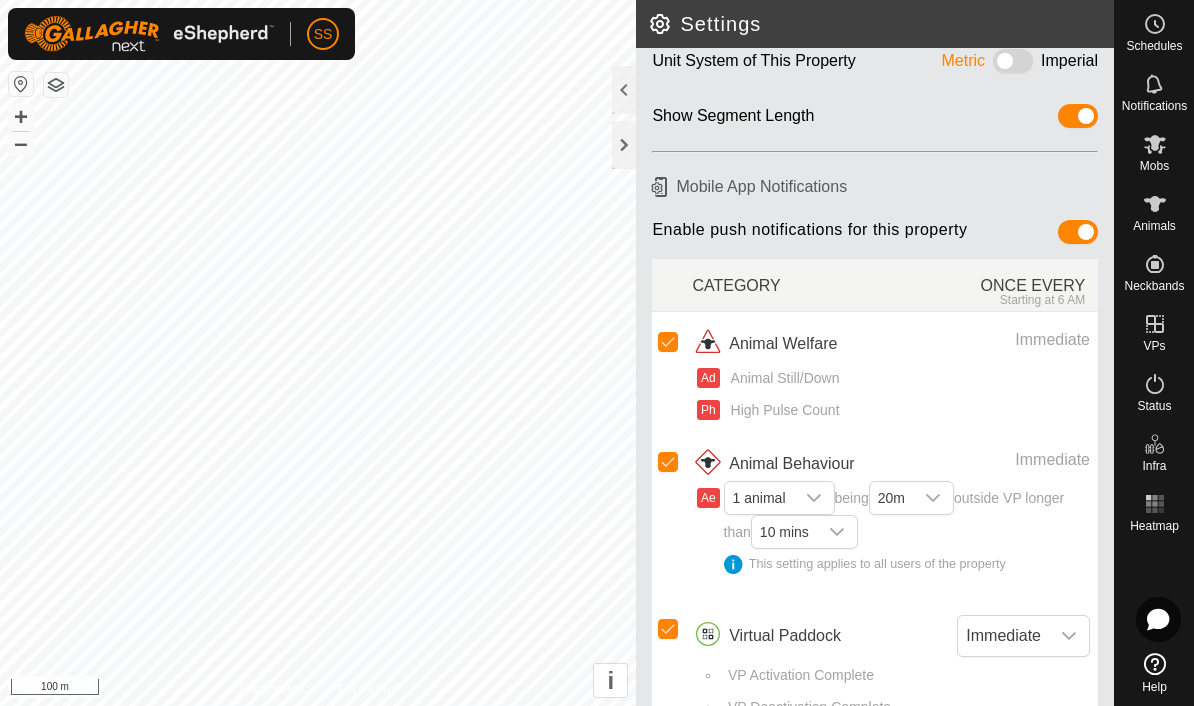 scroll, scrollTop: 106, scrollLeft: 0, axis: vertical 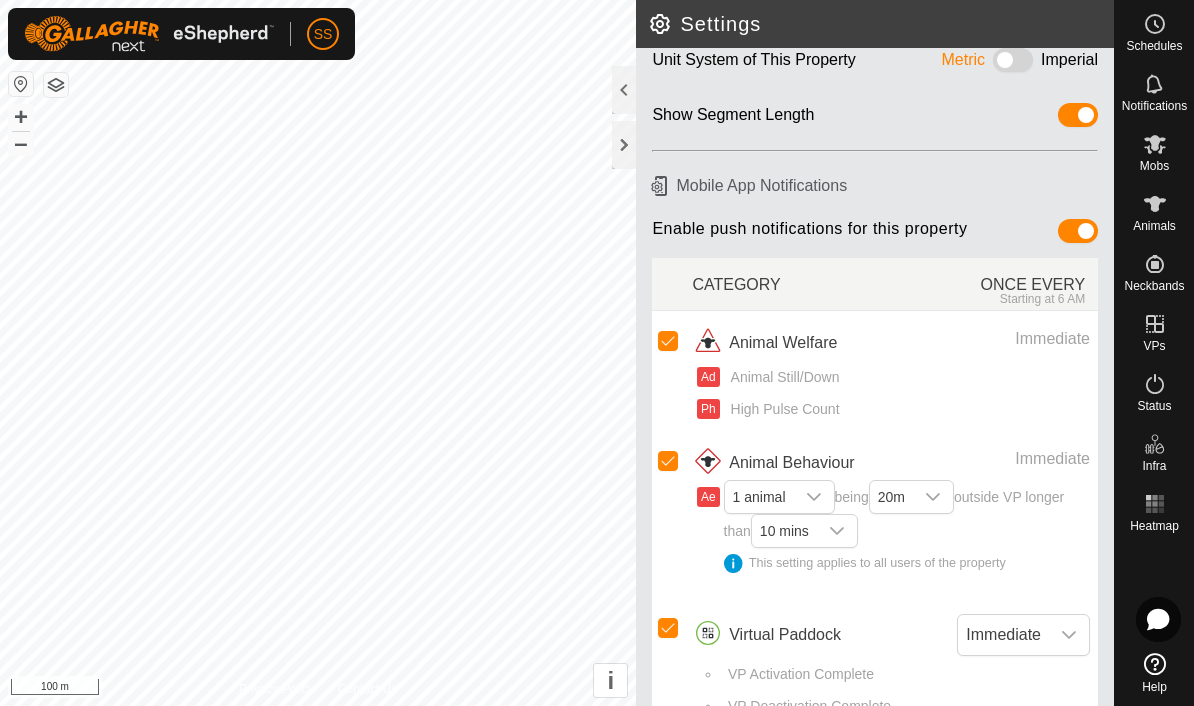 click 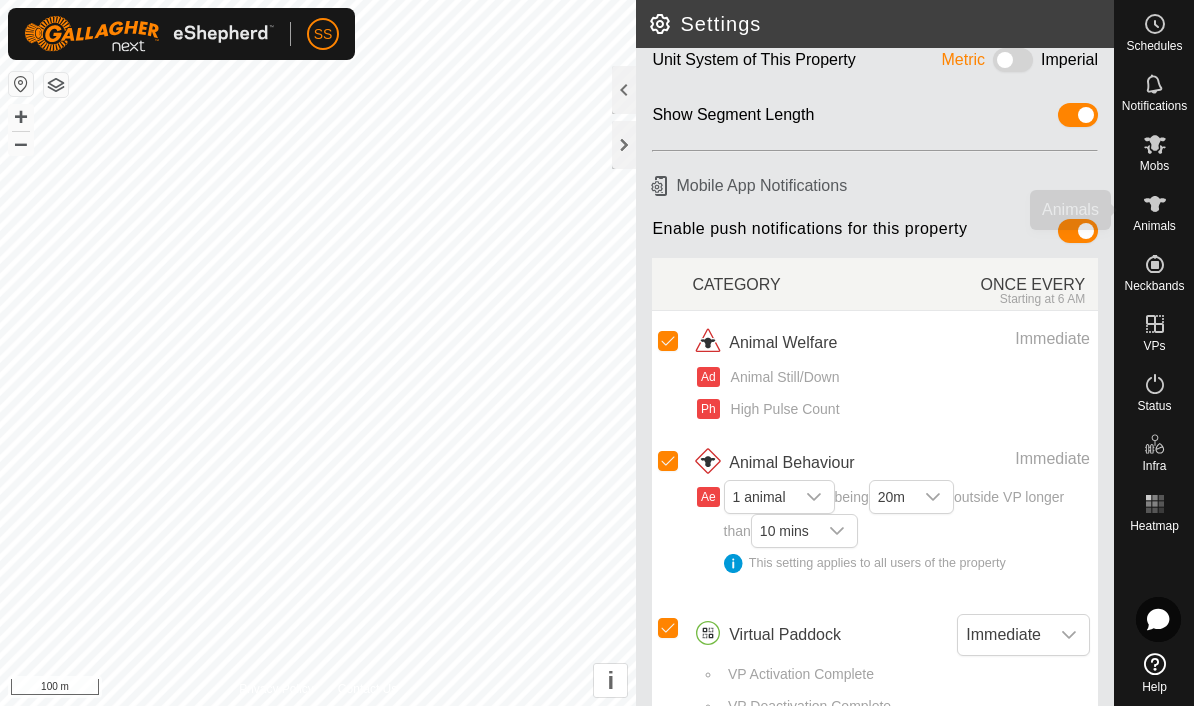 click 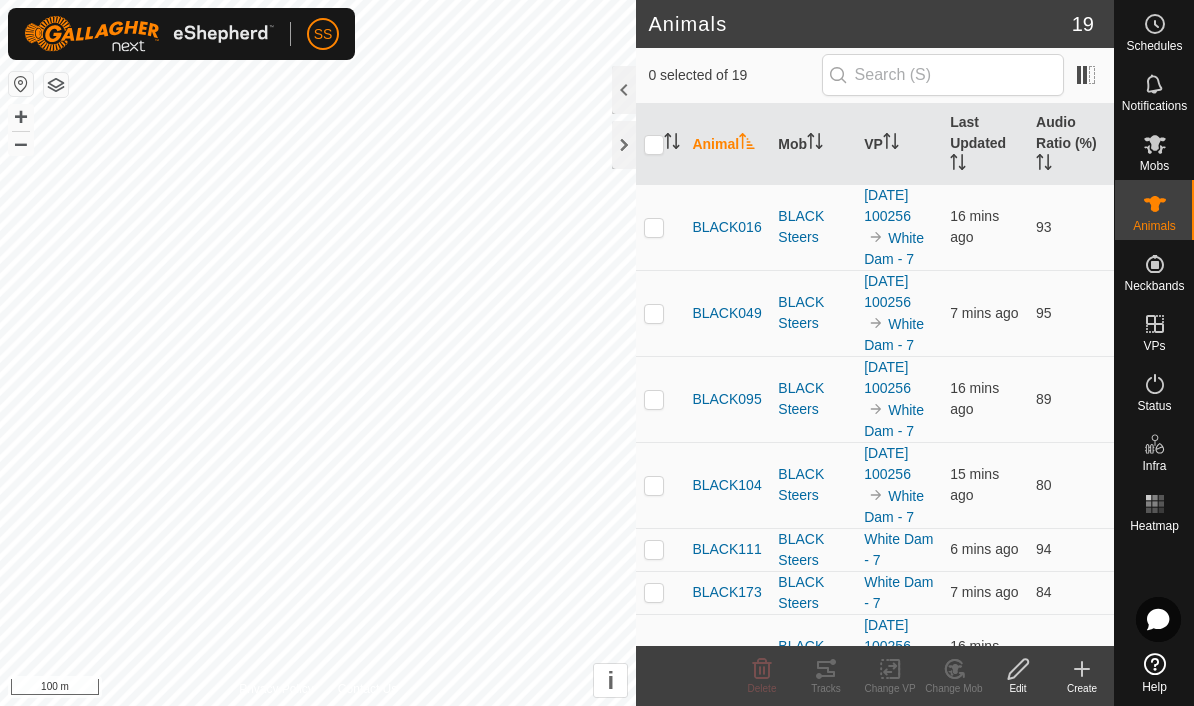 click on "Audio Ratio (%)" at bounding box center (1071, 144) 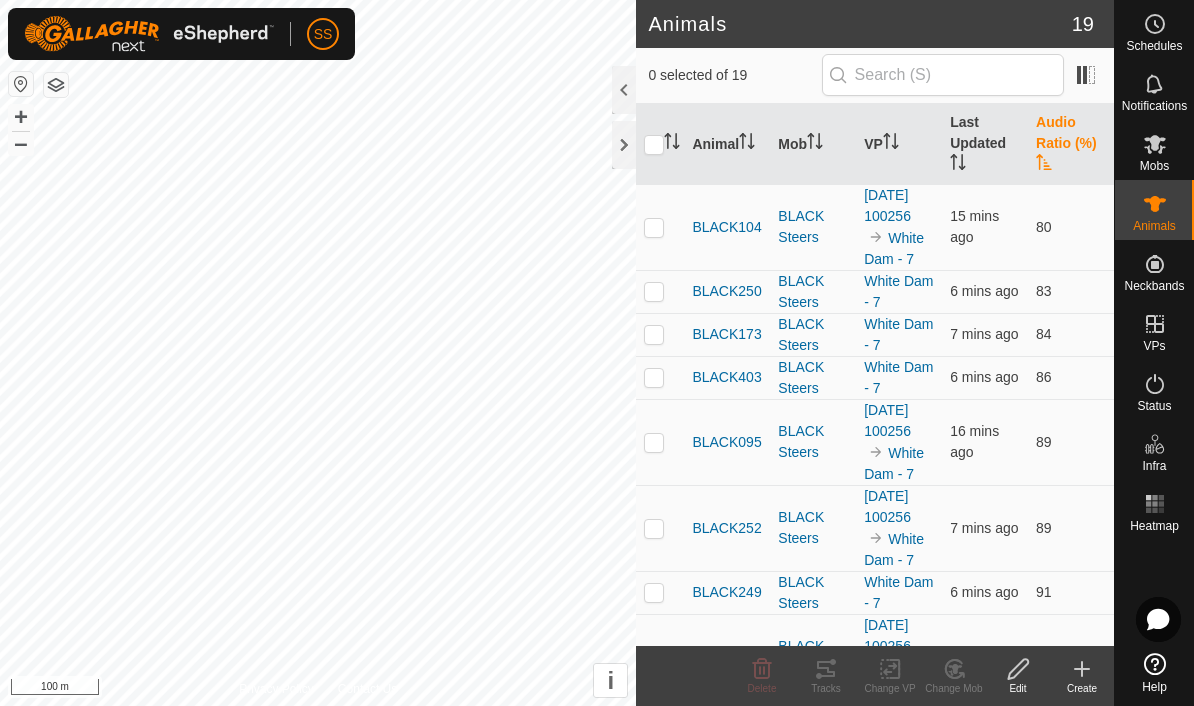 click on "Audio Ratio (%)" at bounding box center [1071, 144] 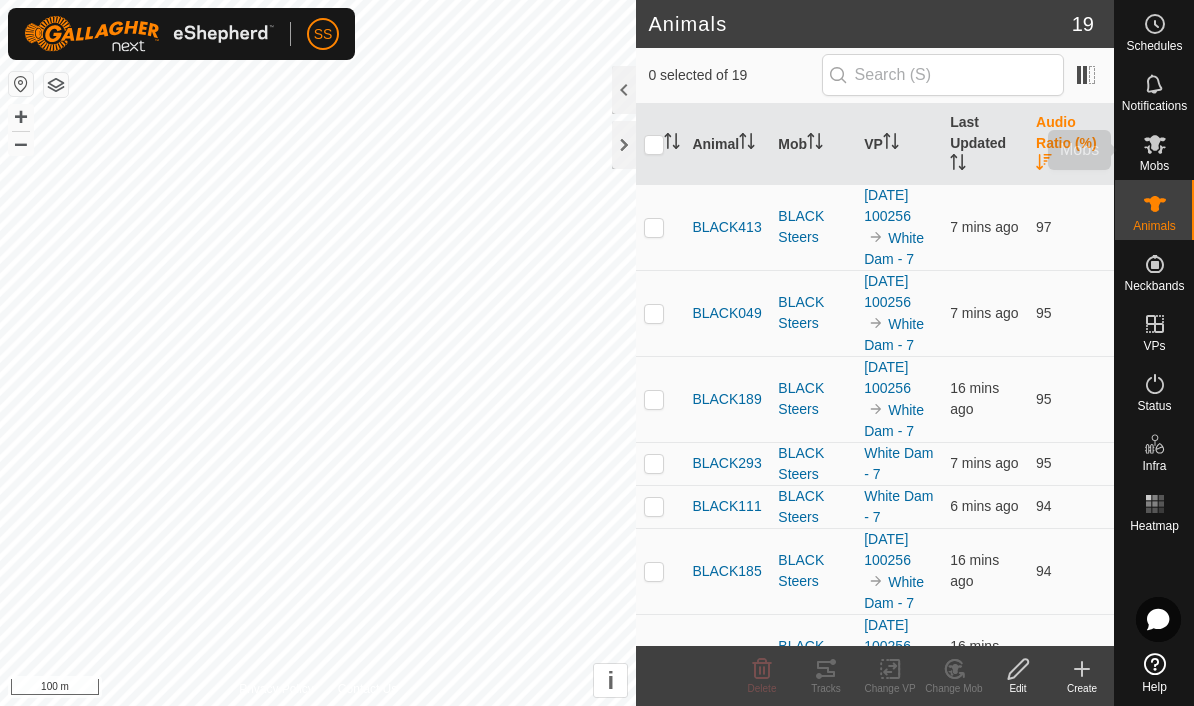 click at bounding box center [1155, 144] 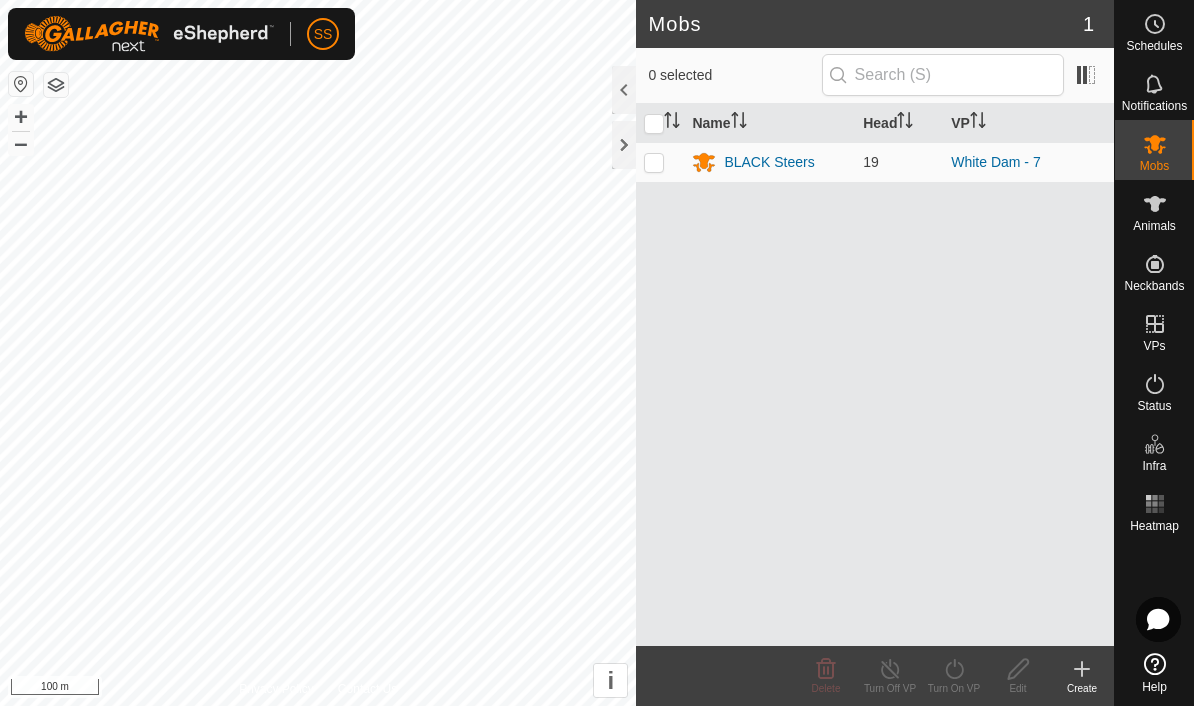 click 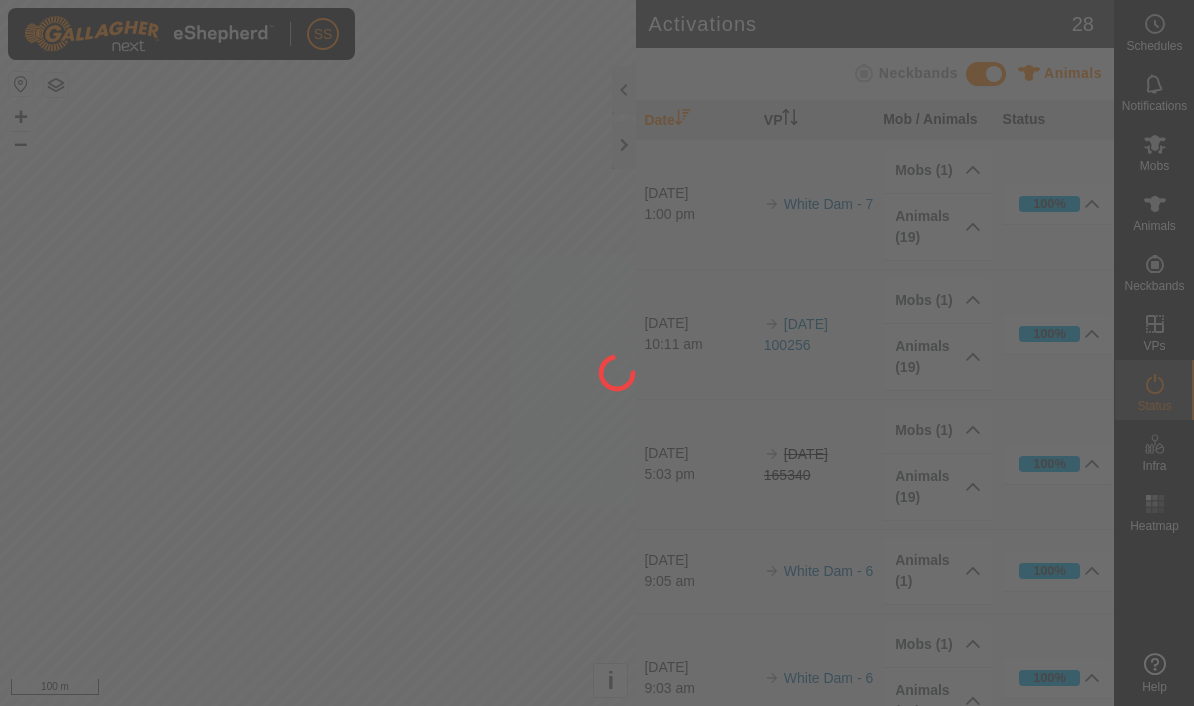scroll, scrollTop: 0, scrollLeft: 0, axis: both 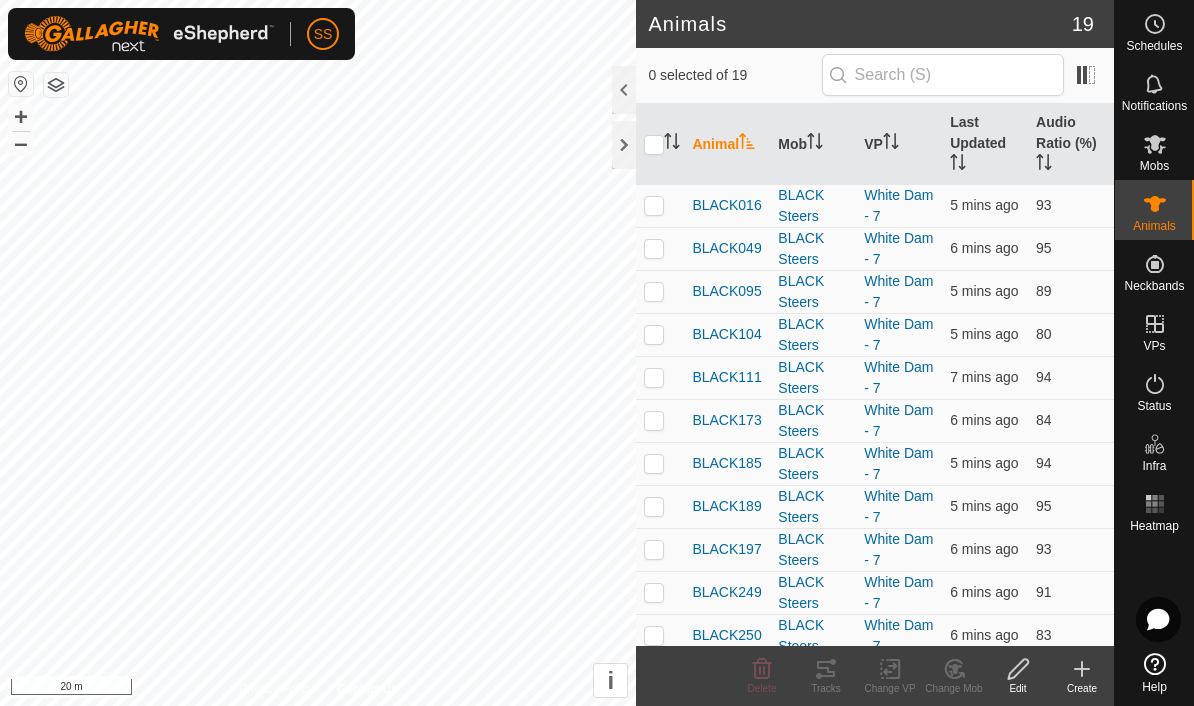 checkbox on "true" 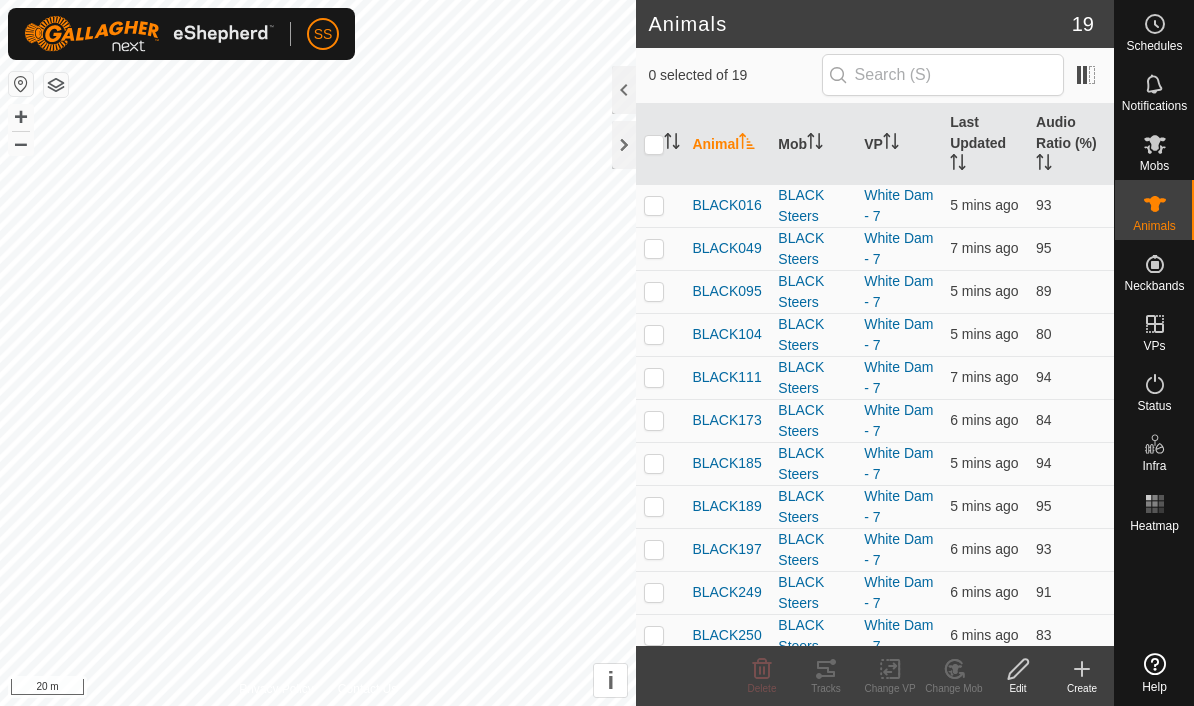 scroll, scrollTop: 0, scrollLeft: 0, axis: both 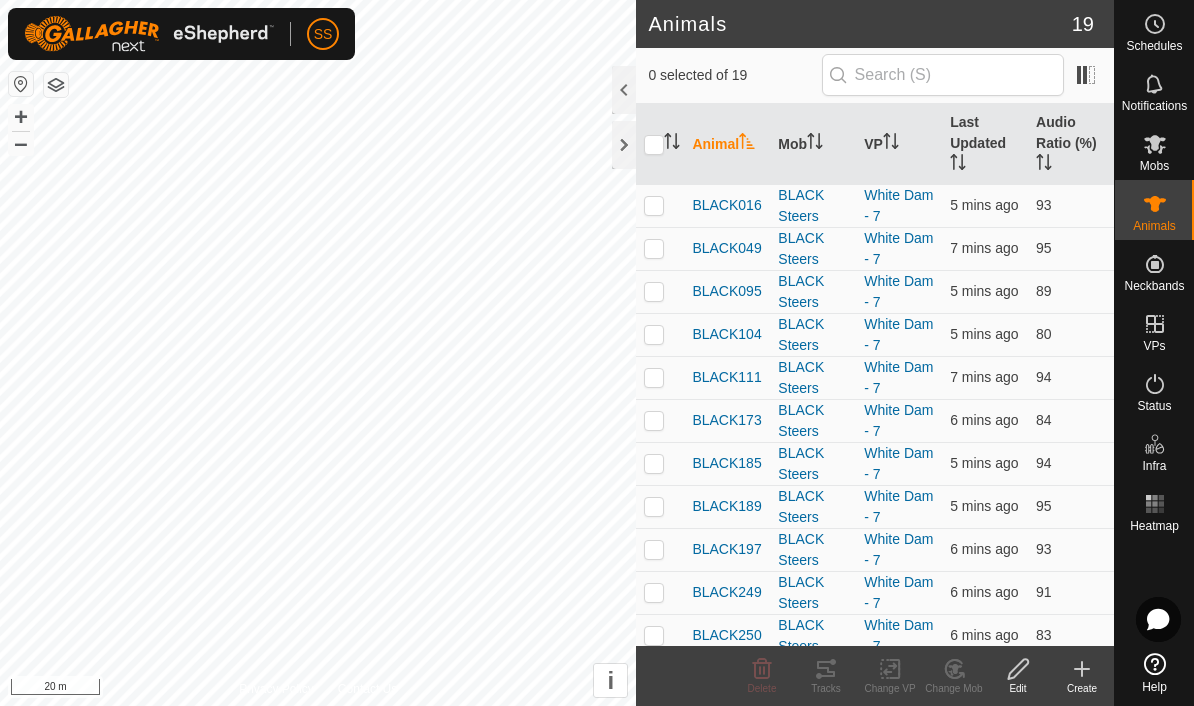 checkbox on "true" 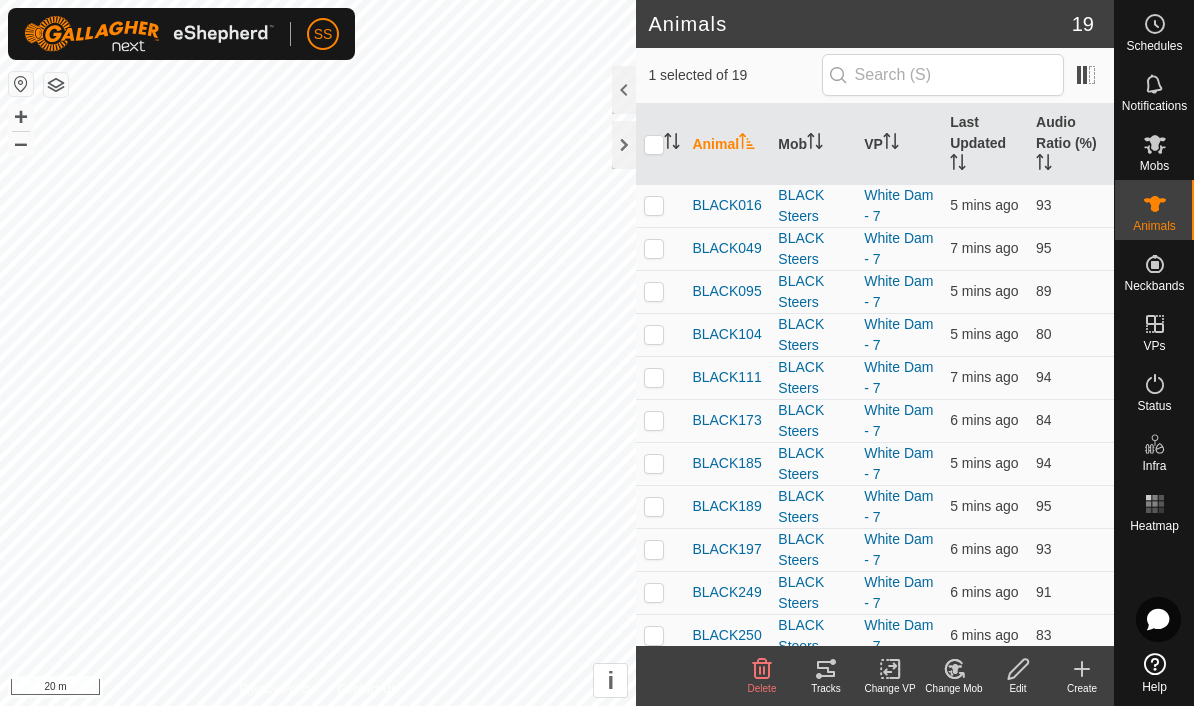 click at bounding box center (1155, 324) 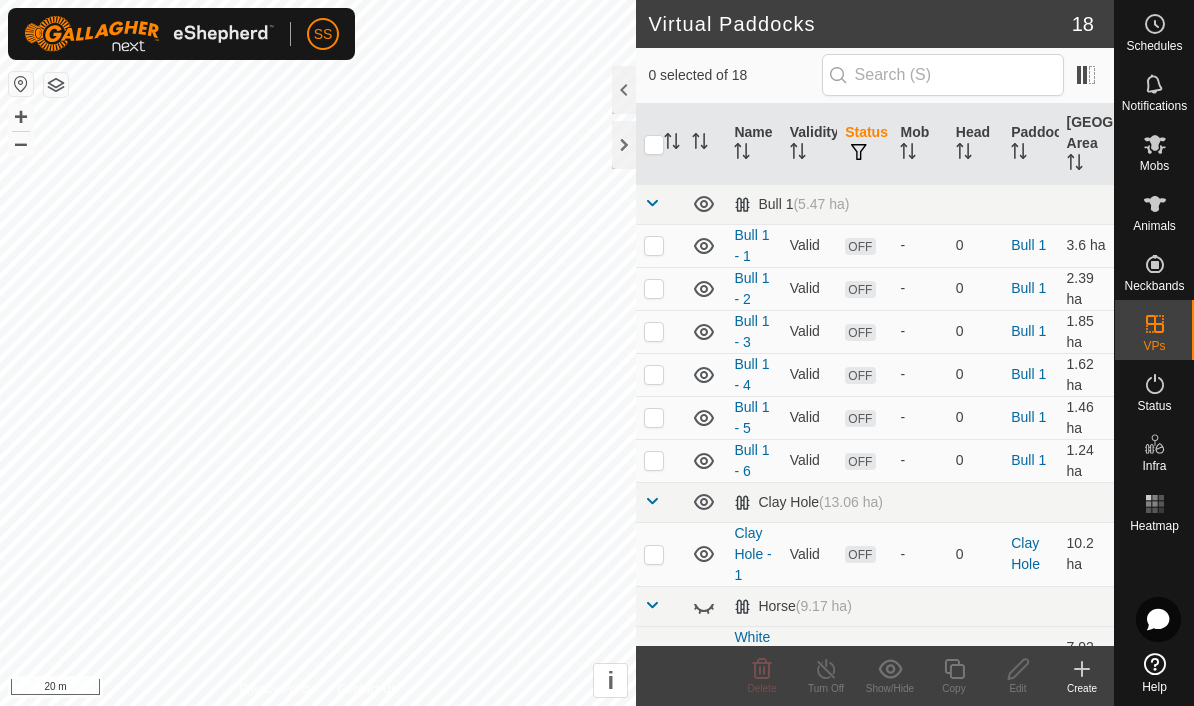 click on "Status" at bounding box center (1154, 406) 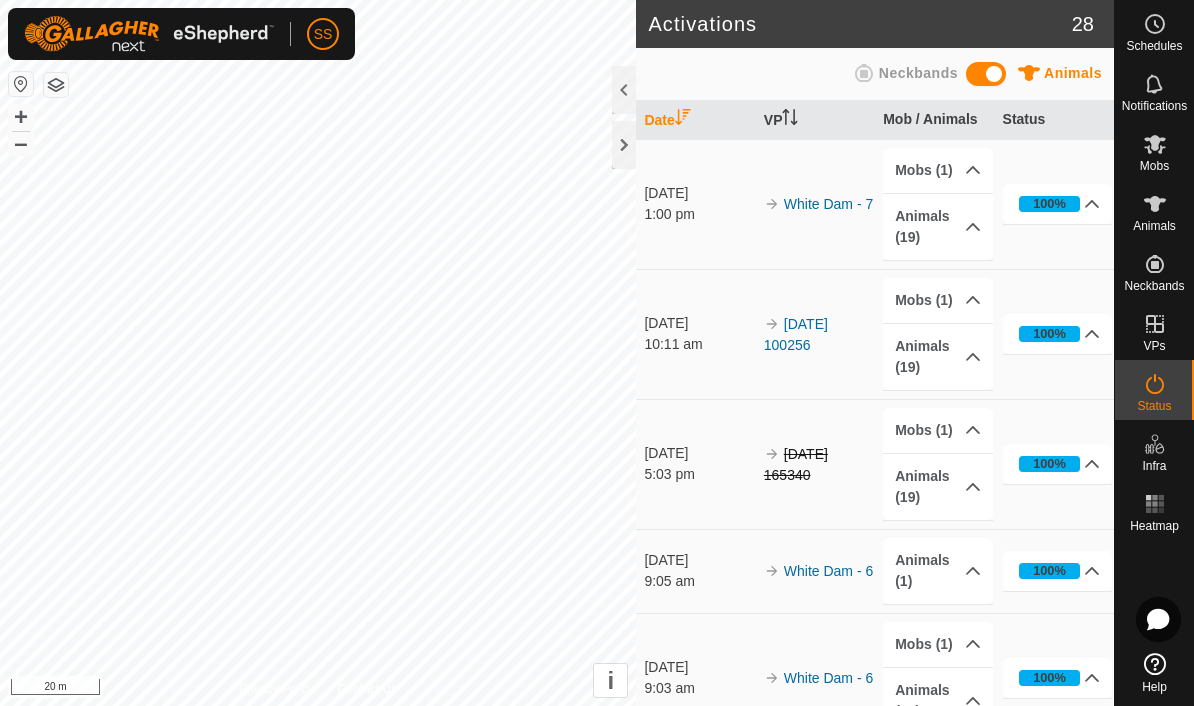 click on "100%" at bounding box center [1058, 204] 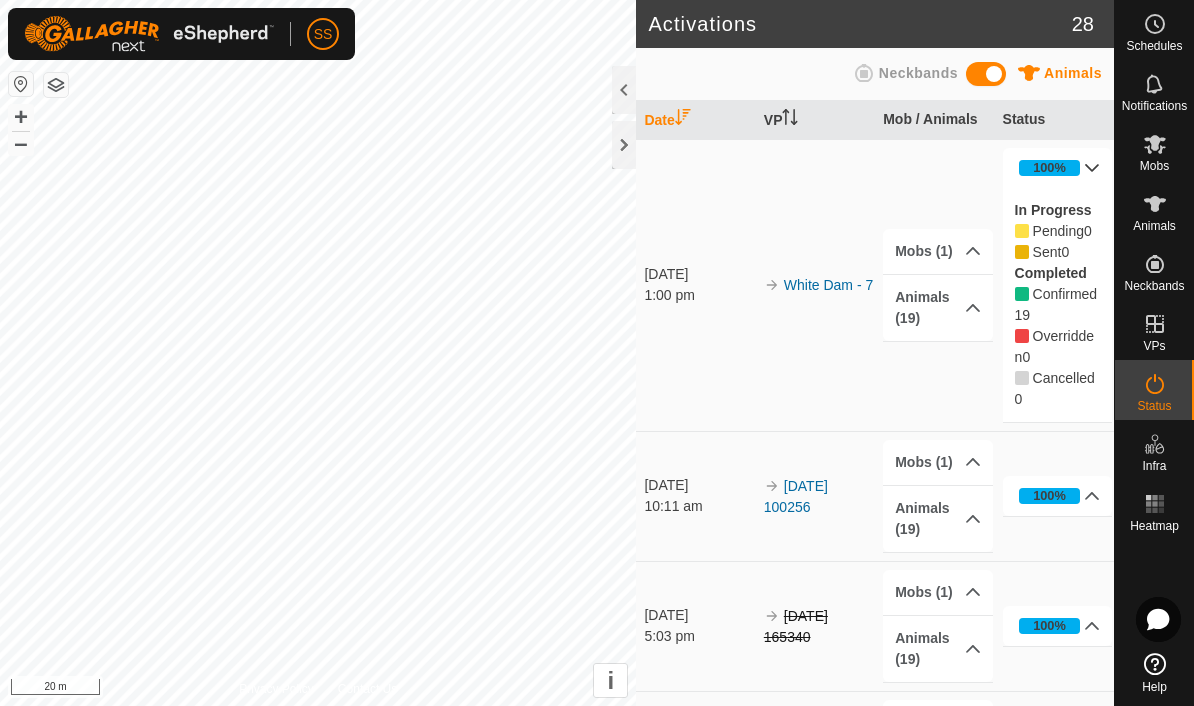 click on "100%" at bounding box center (1058, 168) 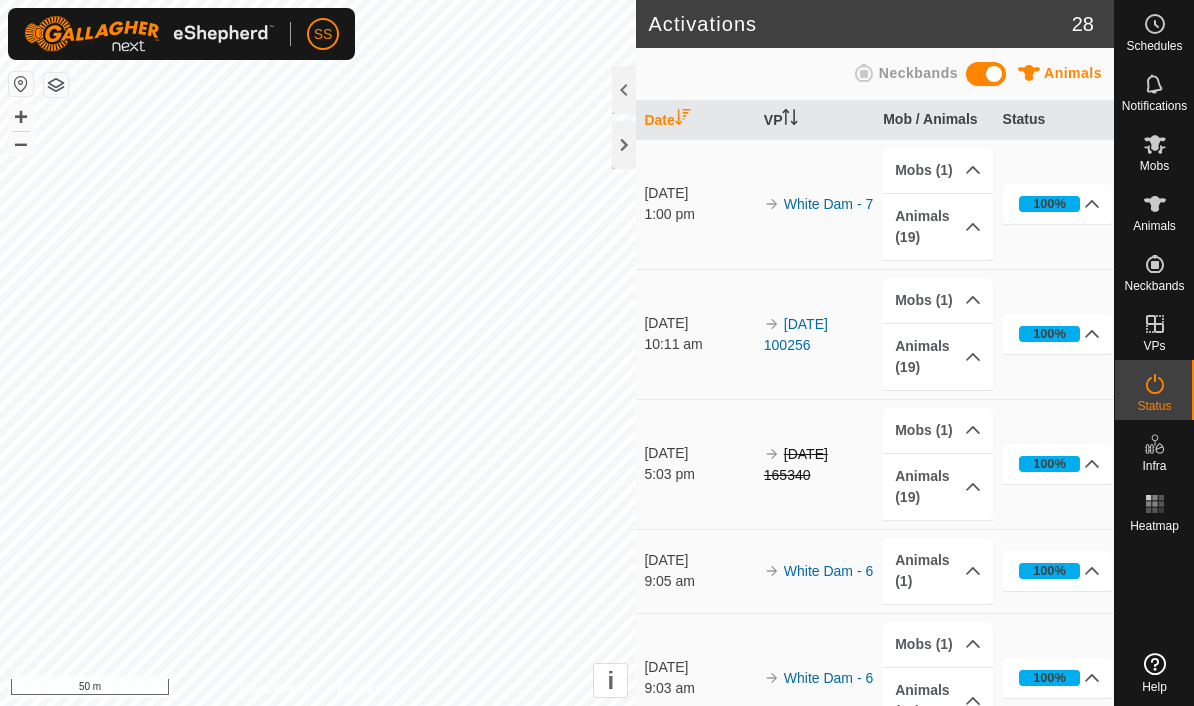 scroll, scrollTop: 0, scrollLeft: 0, axis: both 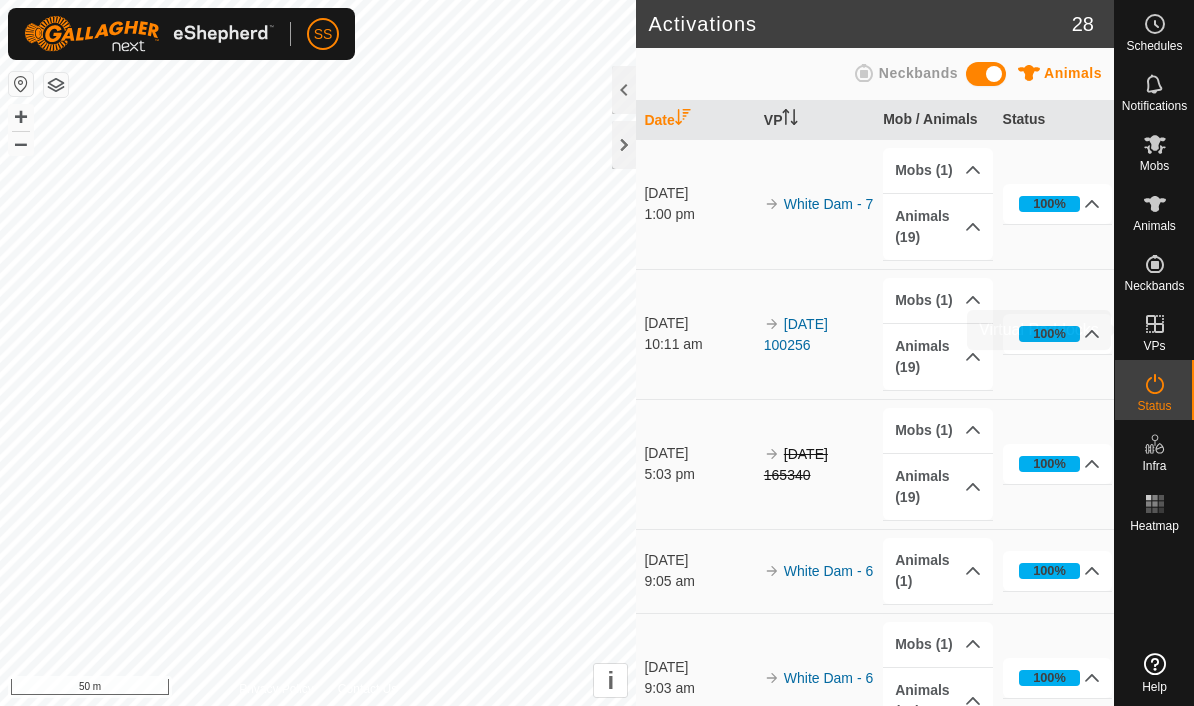 click on "VPs" at bounding box center [1154, 346] 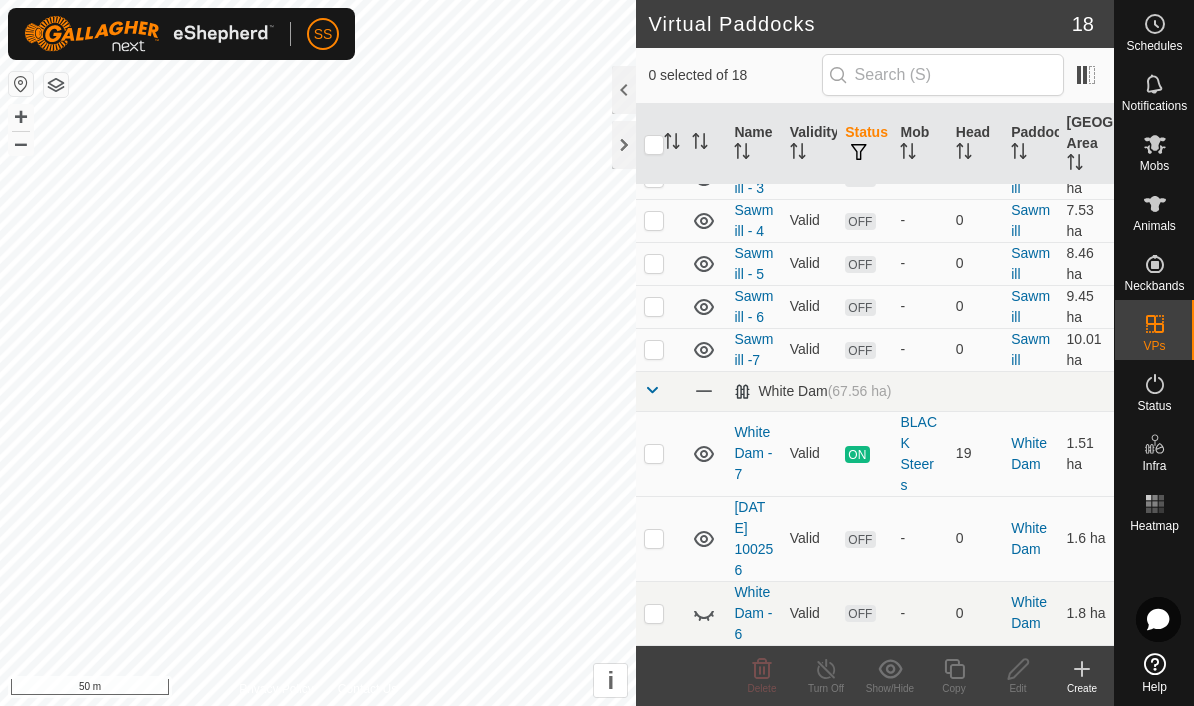 scroll, scrollTop: 660, scrollLeft: 0, axis: vertical 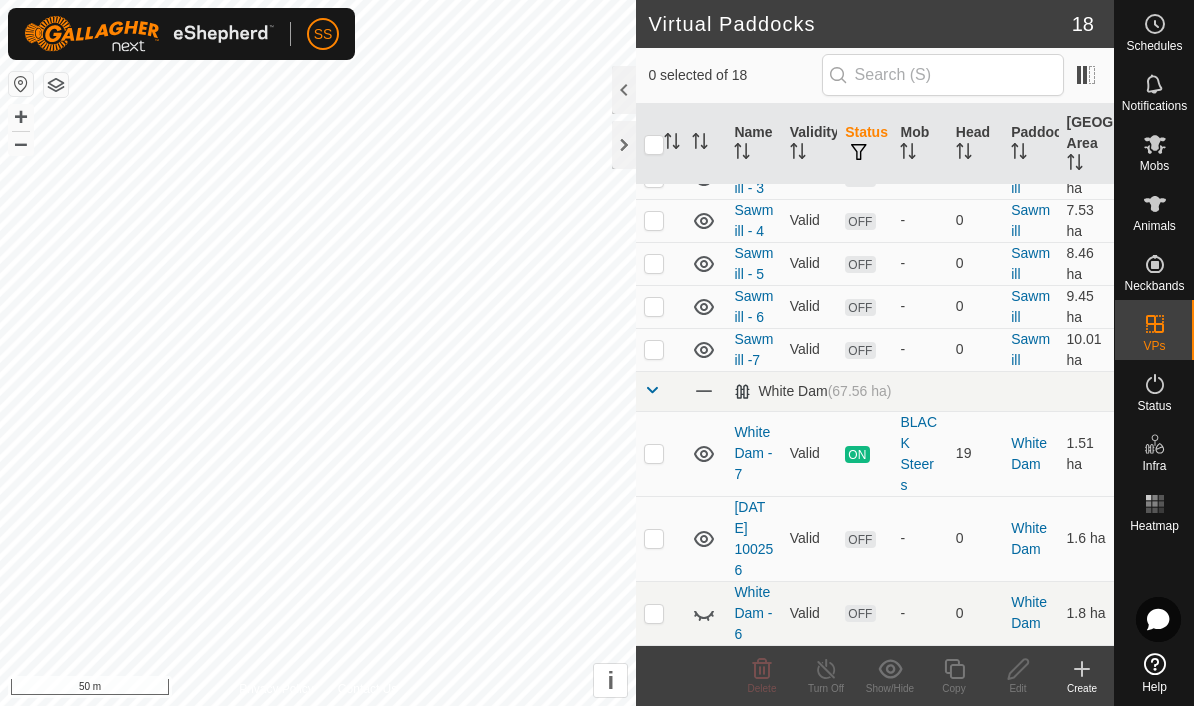 click at bounding box center (660, 453) 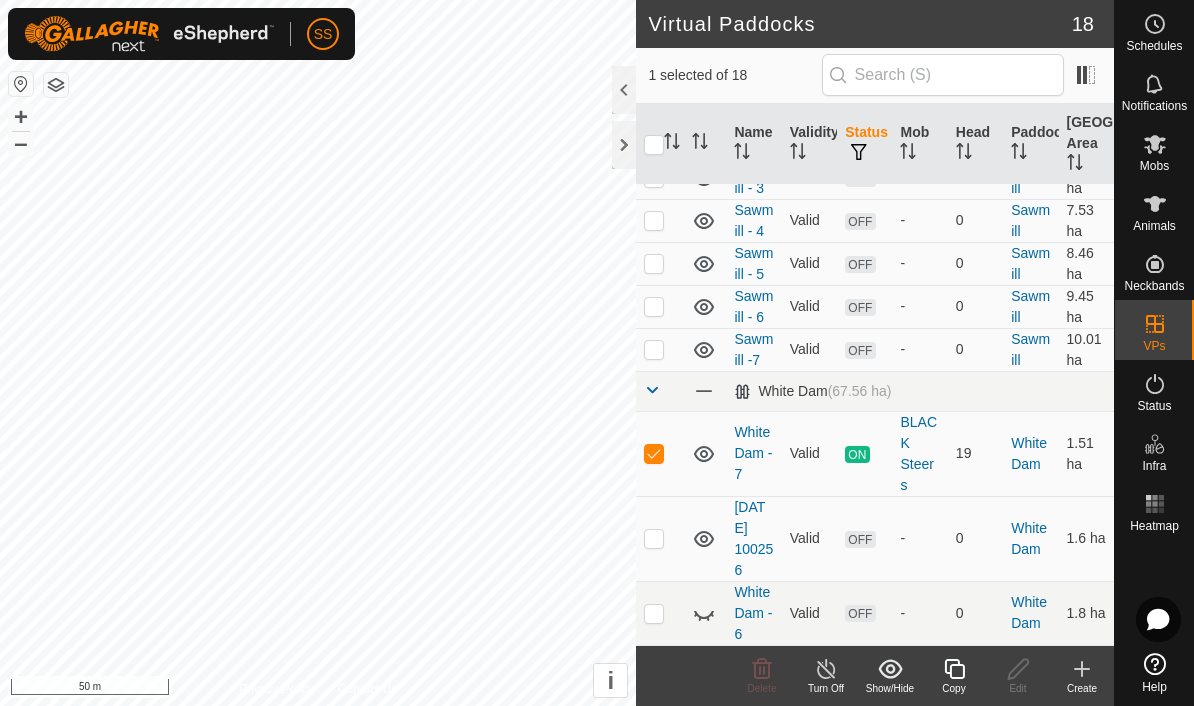 click 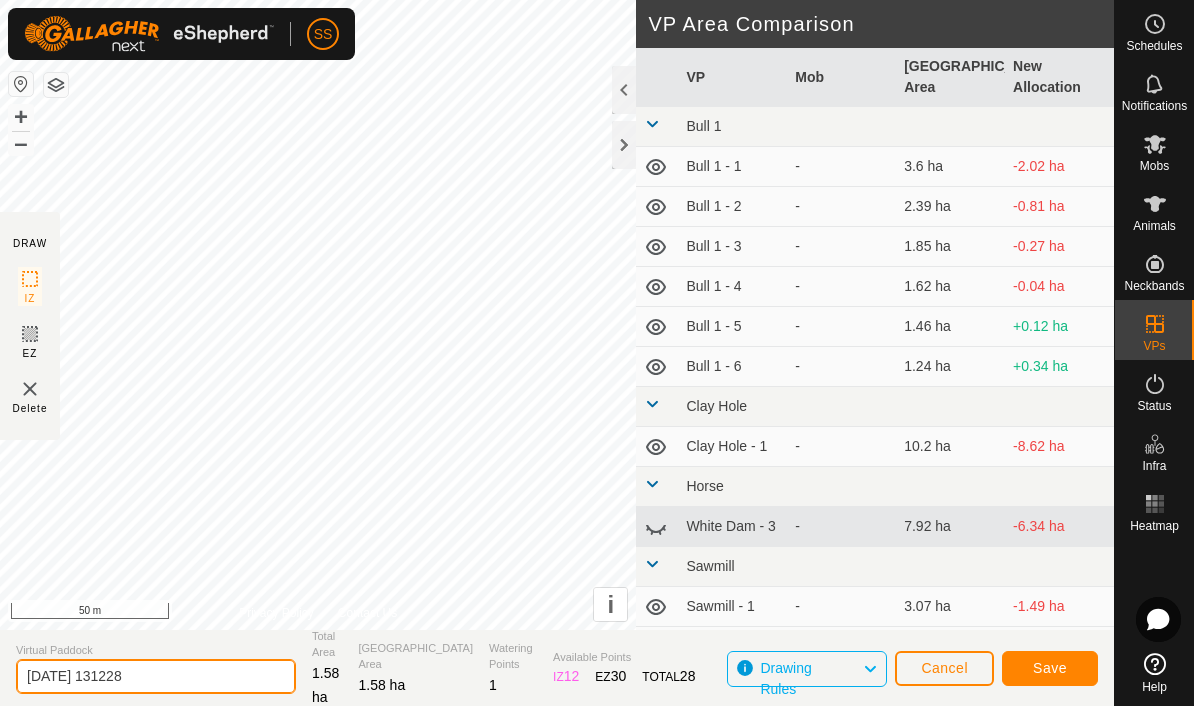click on "2025-07-15 131228" 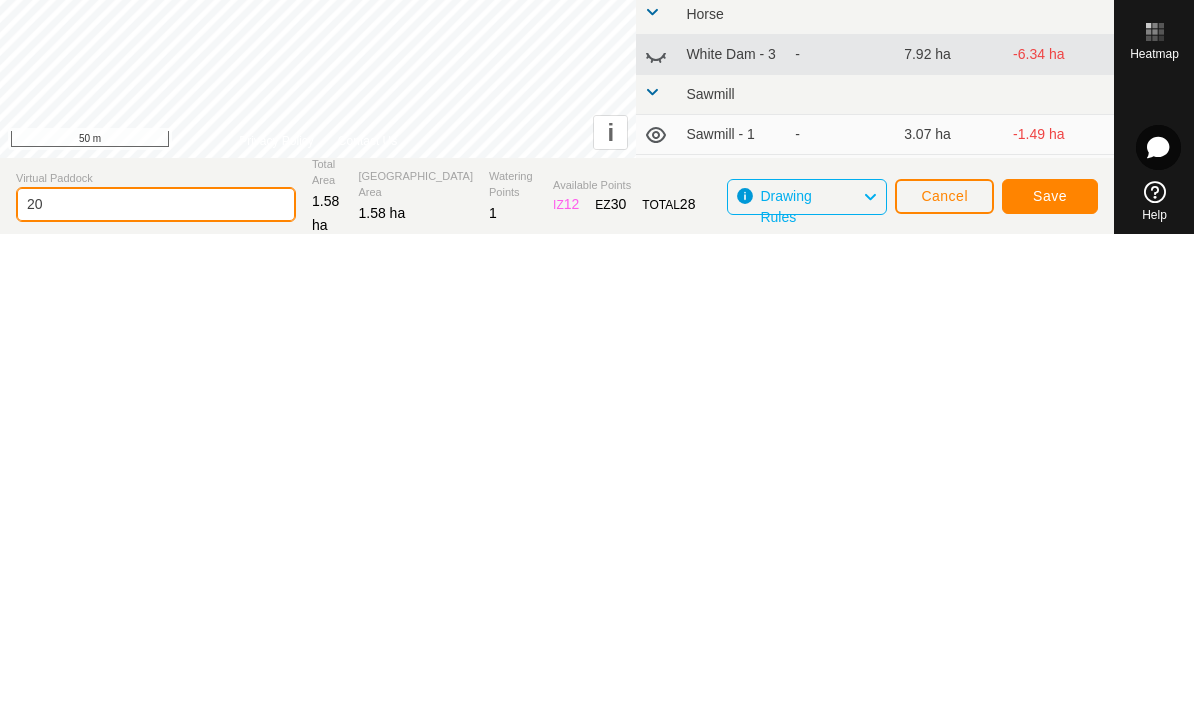 type on "2" 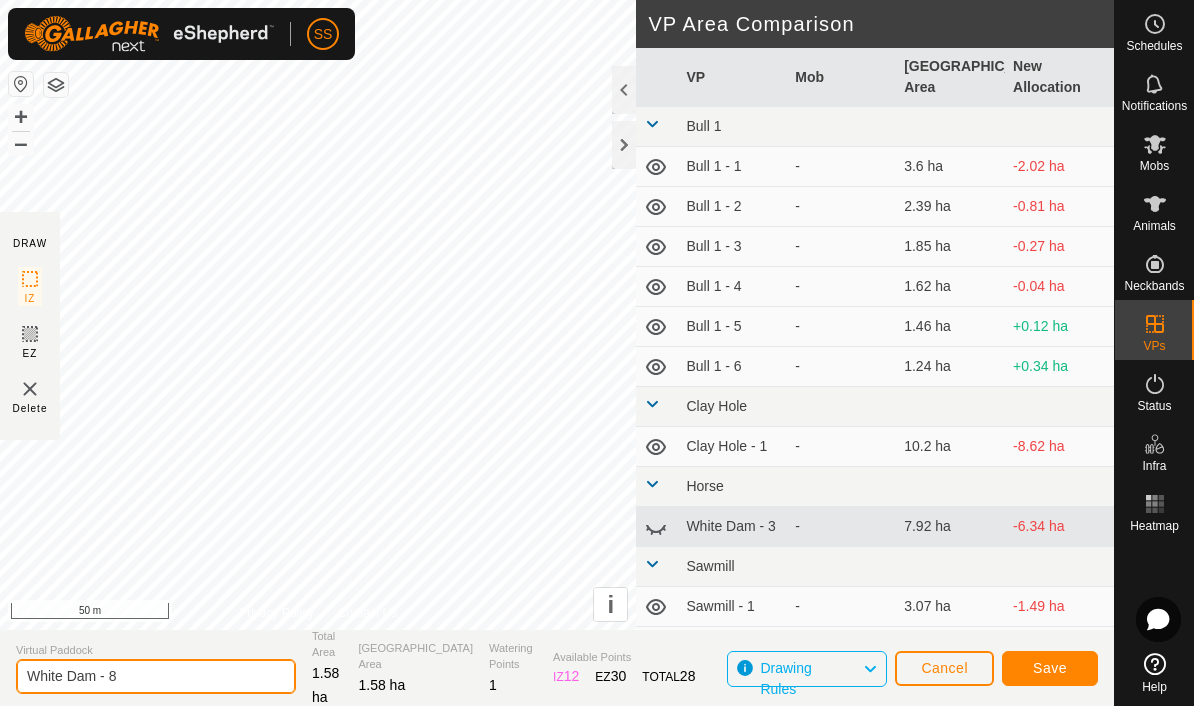type on "White Dam - 8" 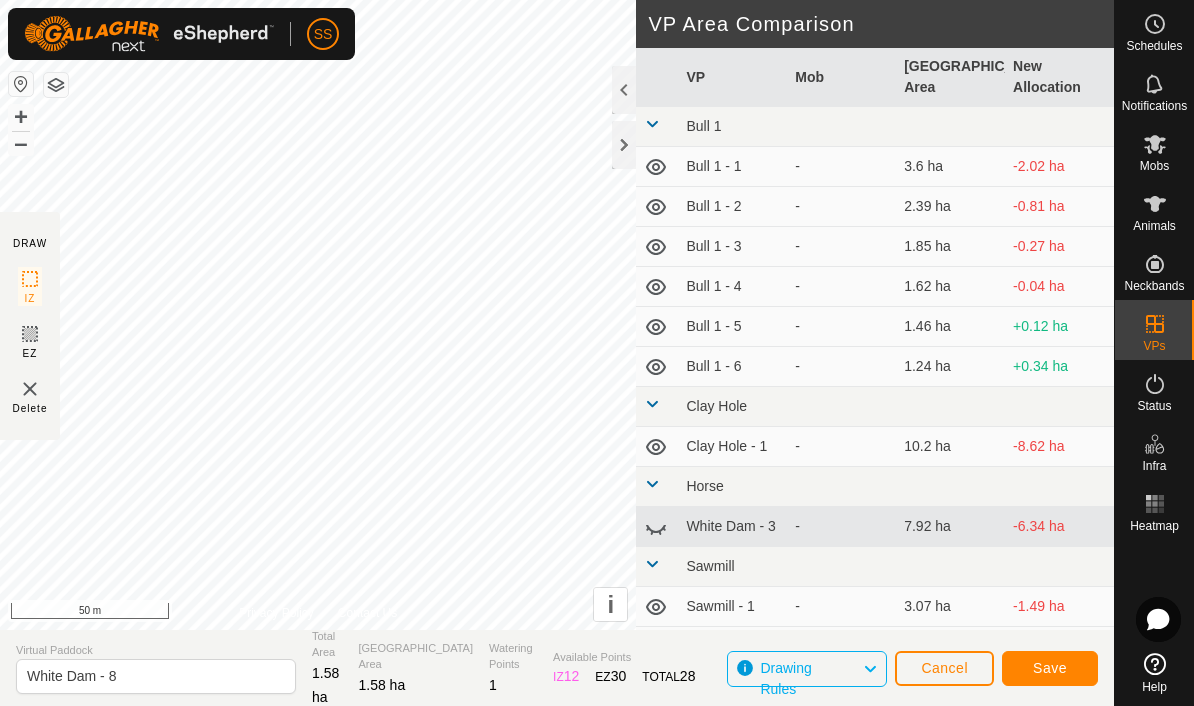 click on "Save" 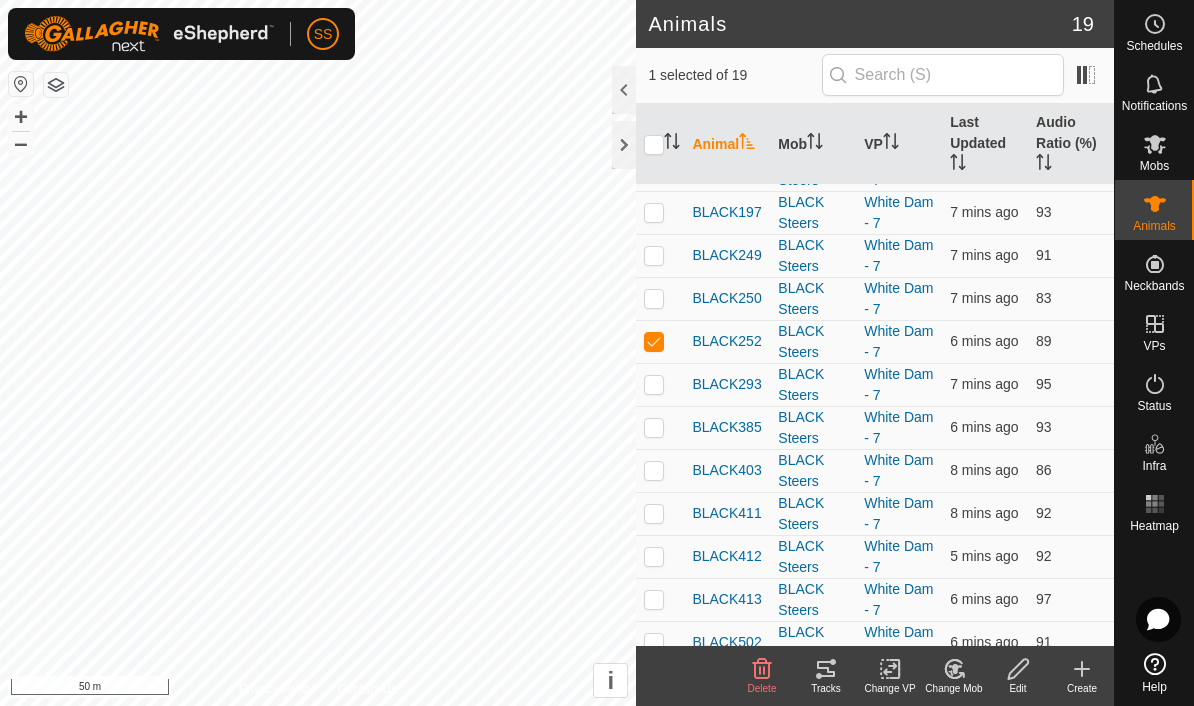 scroll, scrollTop: 334, scrollLeft: 0, axis: vertical 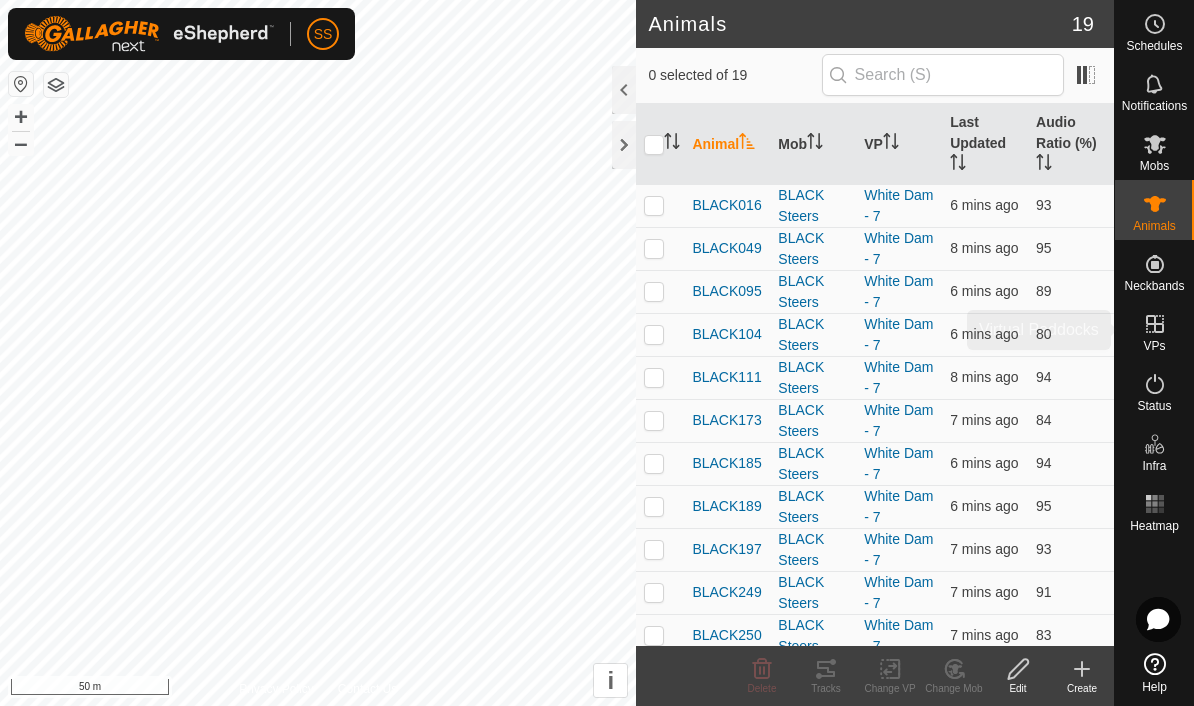 click 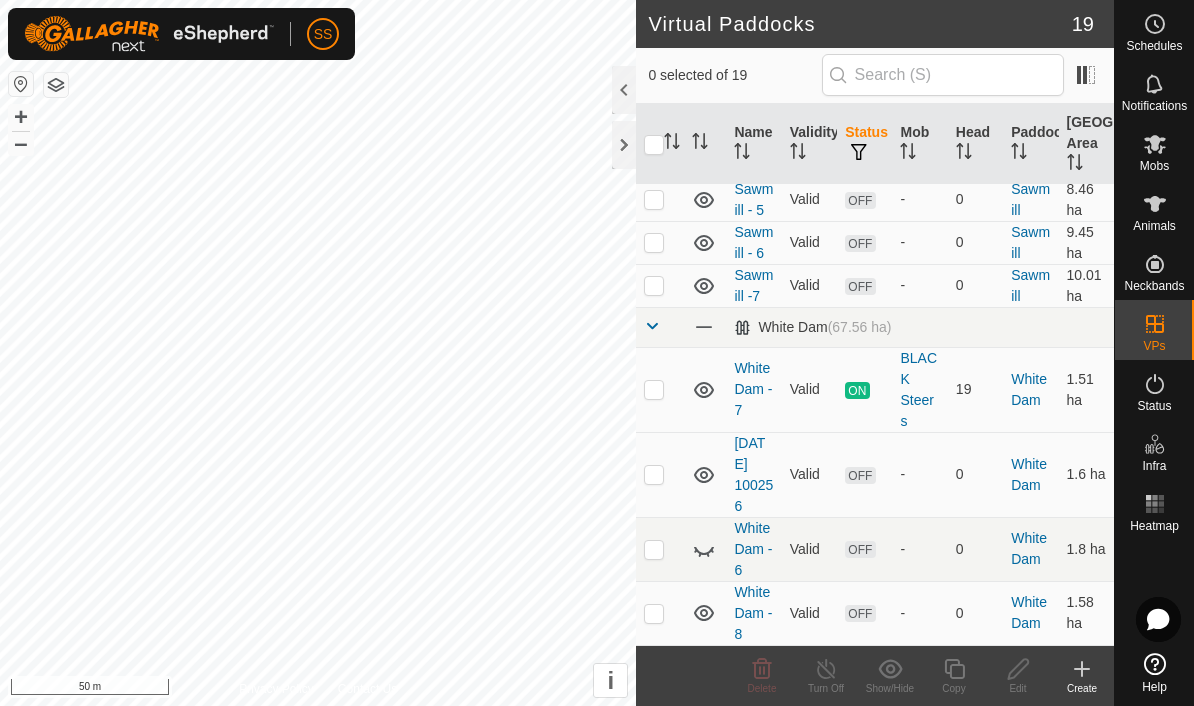scroll, scrollTop: 724, scrollLeft: 0, axis: vertical 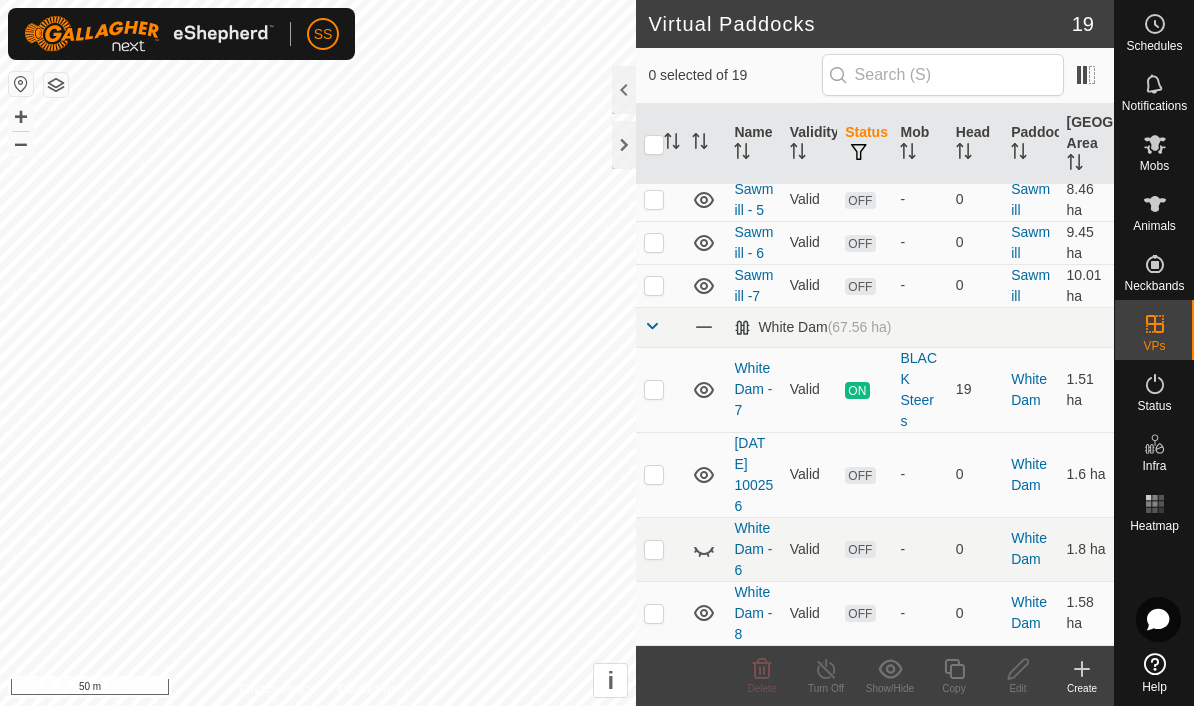 click at bounding box center [654, 475] 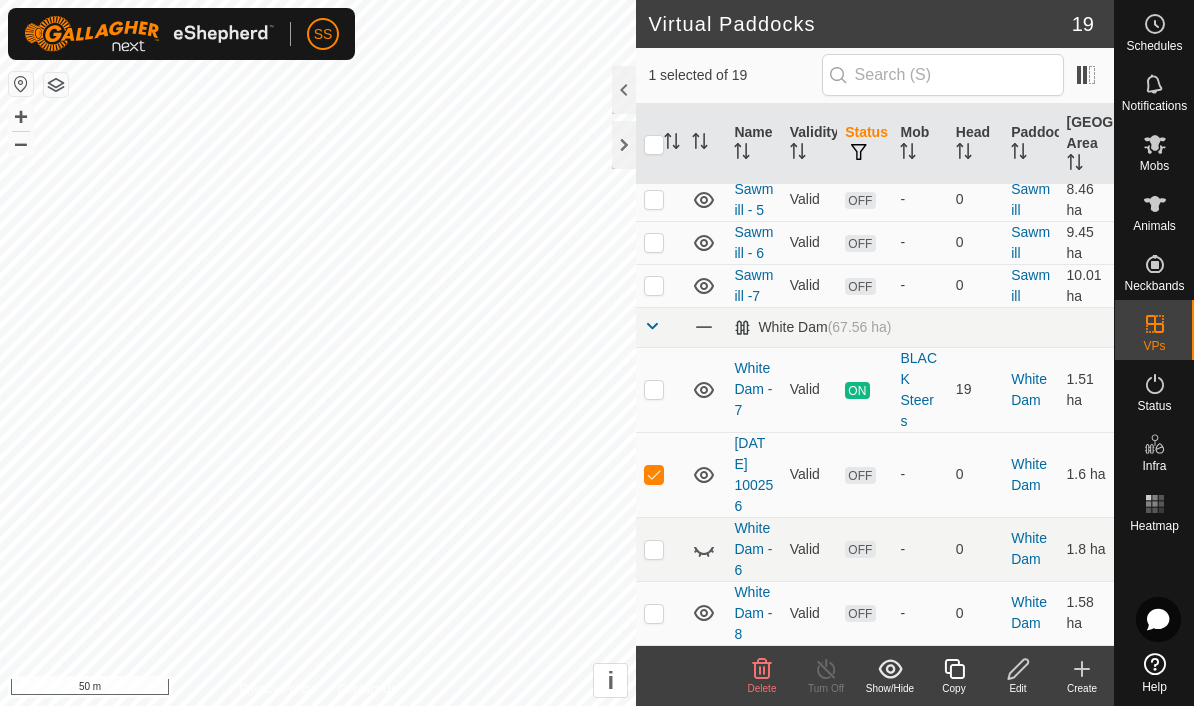 click at bounding box center [654, 475] 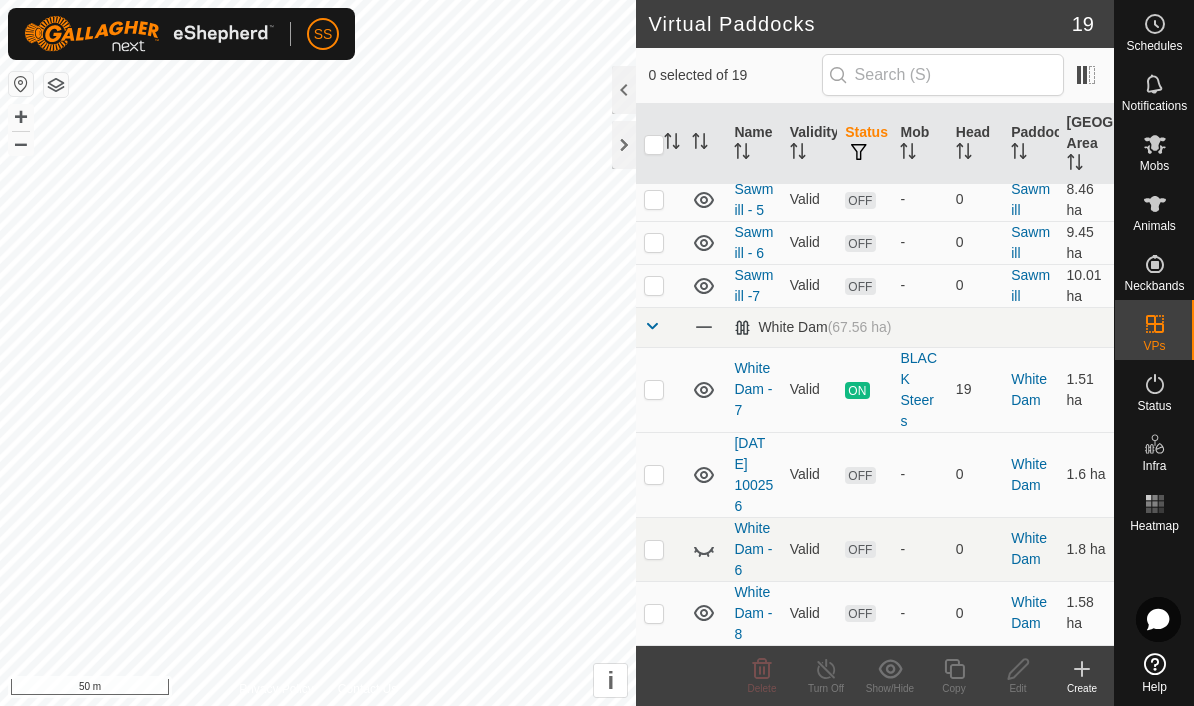 click at bounding box center [654, 614] 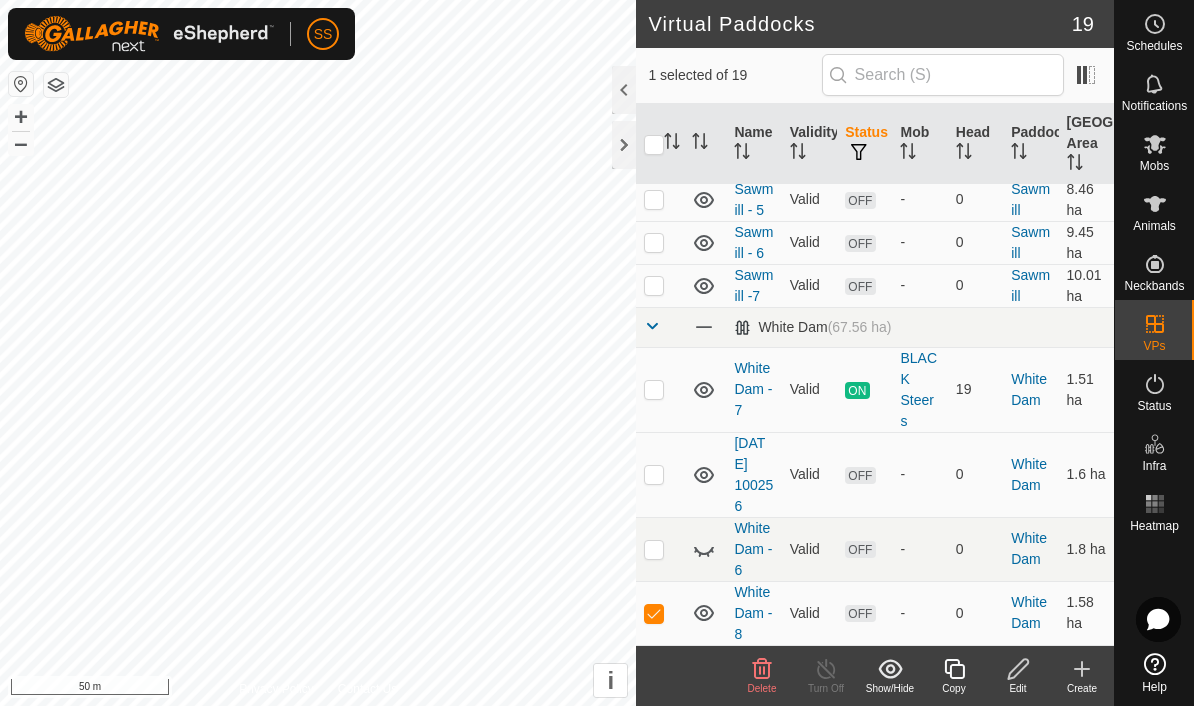 click 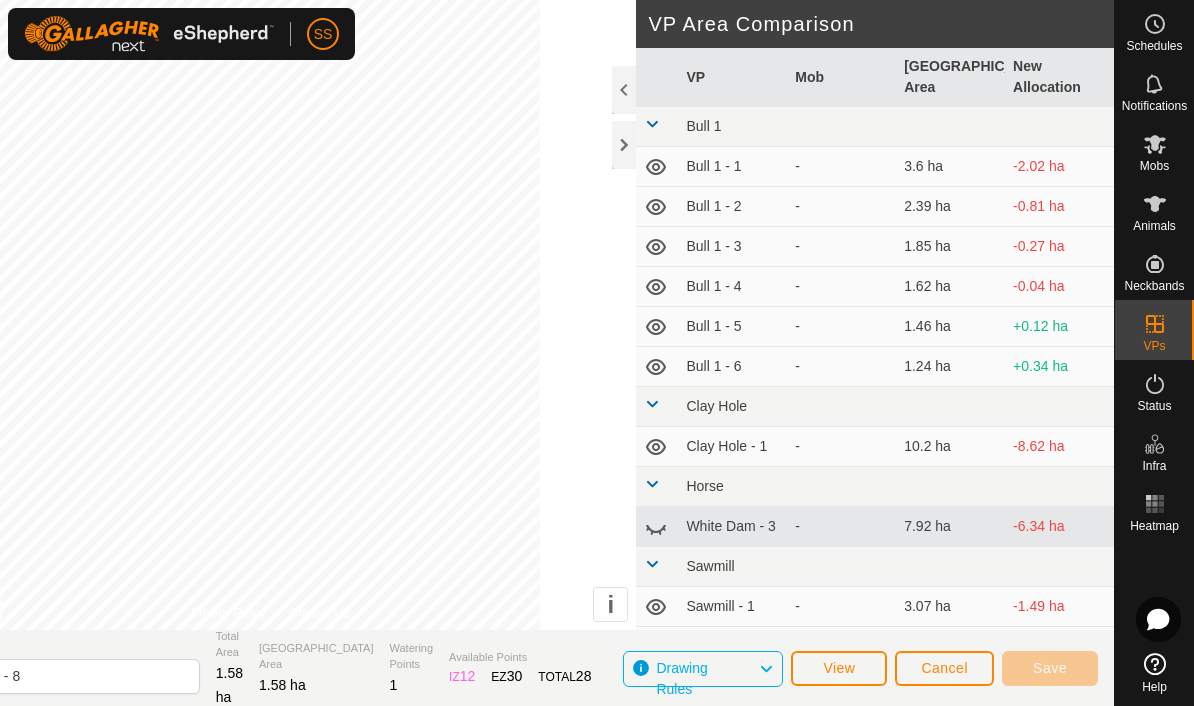 click on "Cancel" 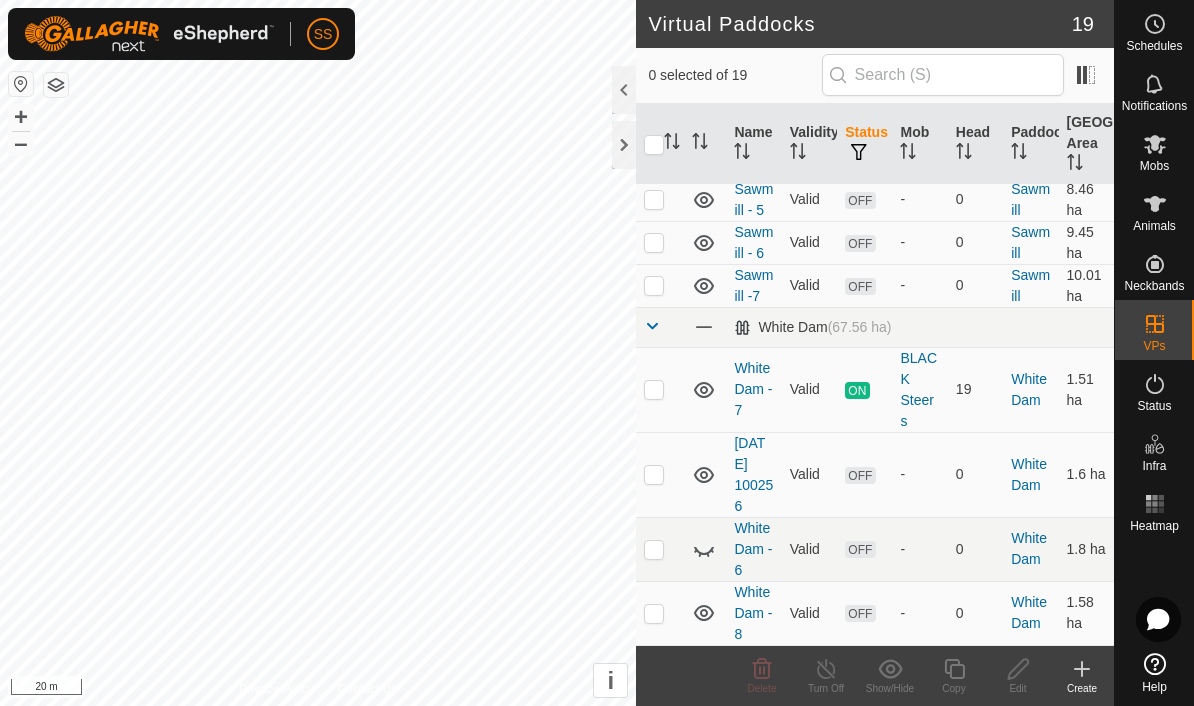 scroll, scrollTop: 724, scrollLeft: 0, axis: vertical 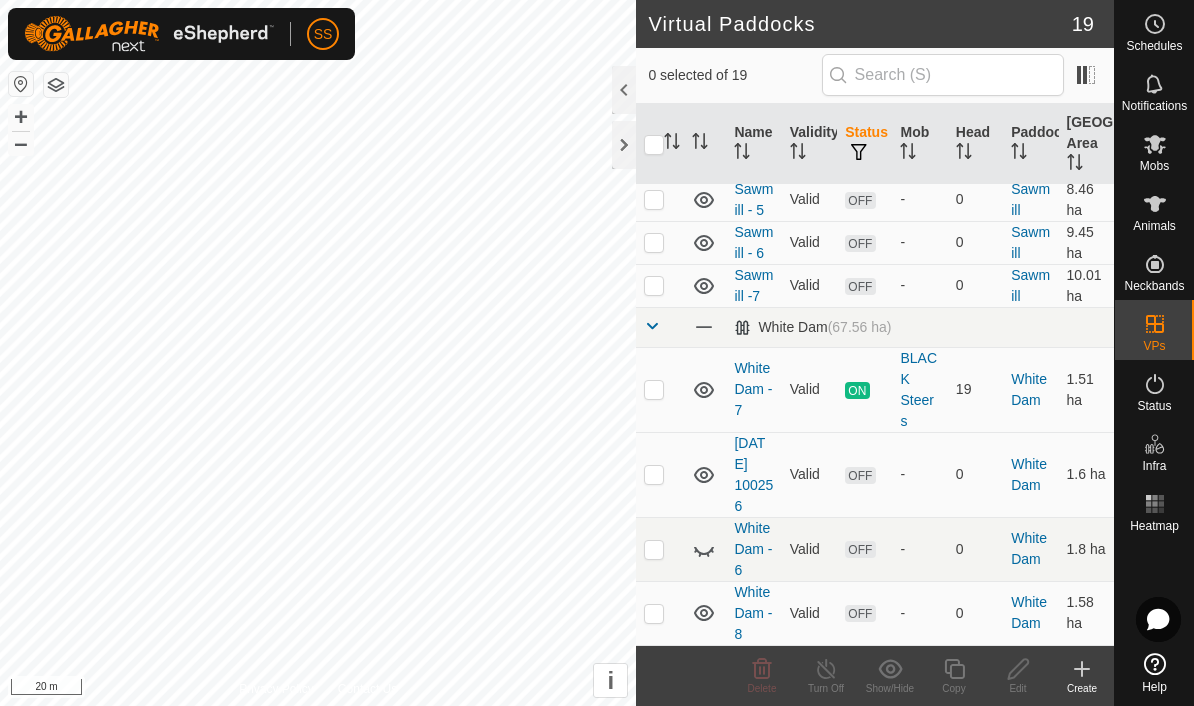 click at bounding box center (654, 614) 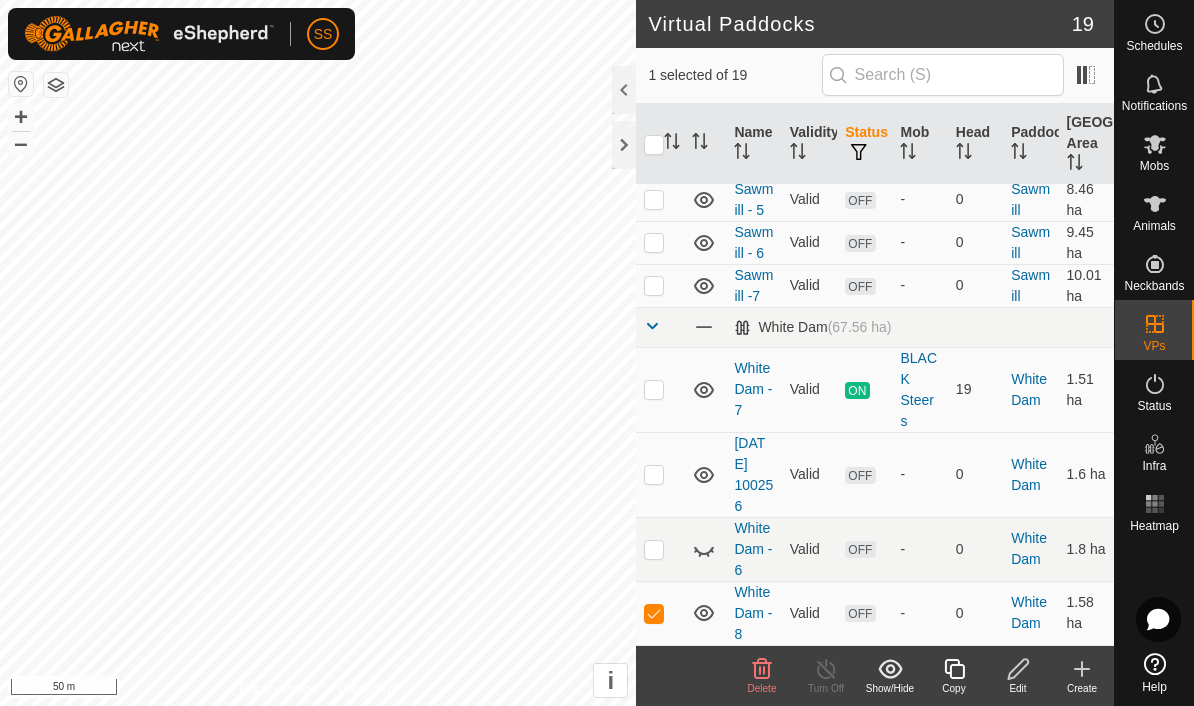 scroll, scrollTop: 724, scrollLeft: 0, axis: vertical 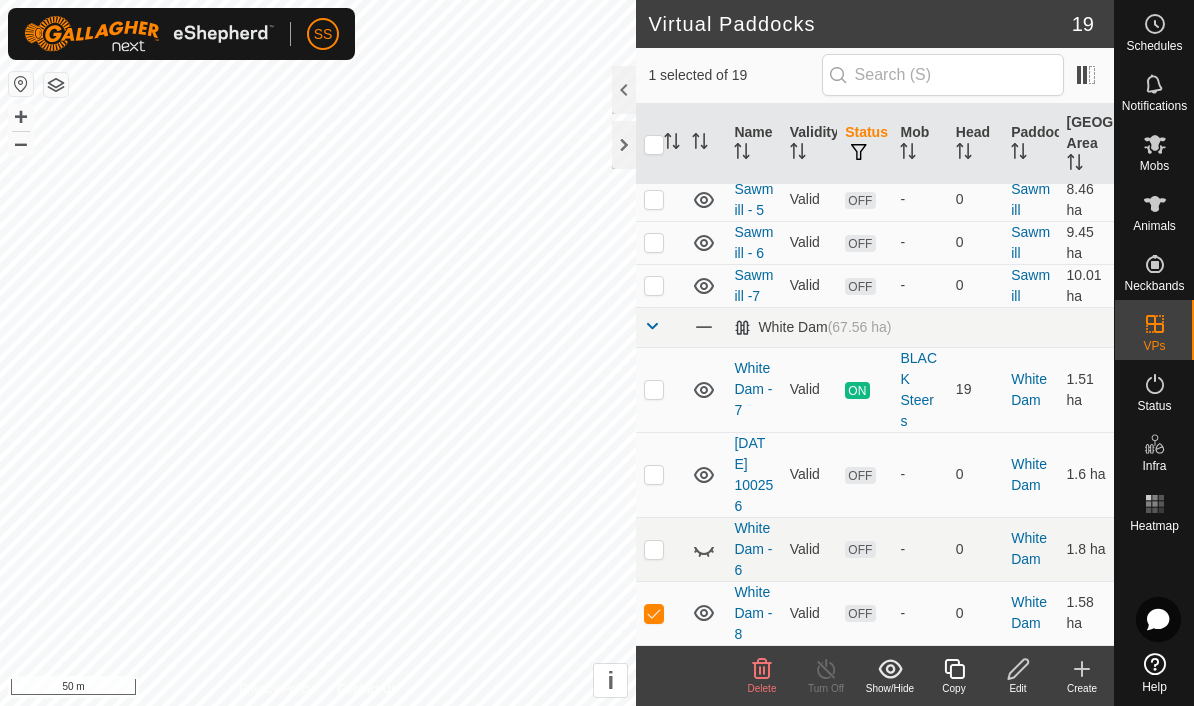 click on "Mobs" at bounding box center (1154, 166) 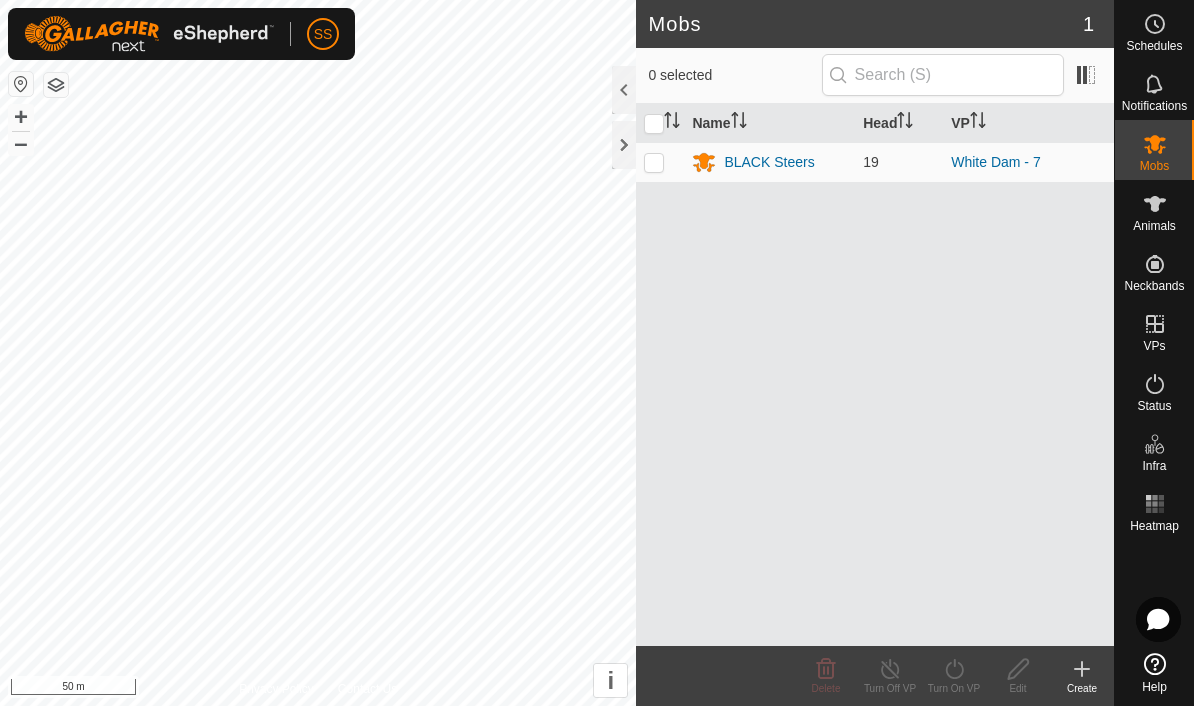 click at bounding box center [654, 162] 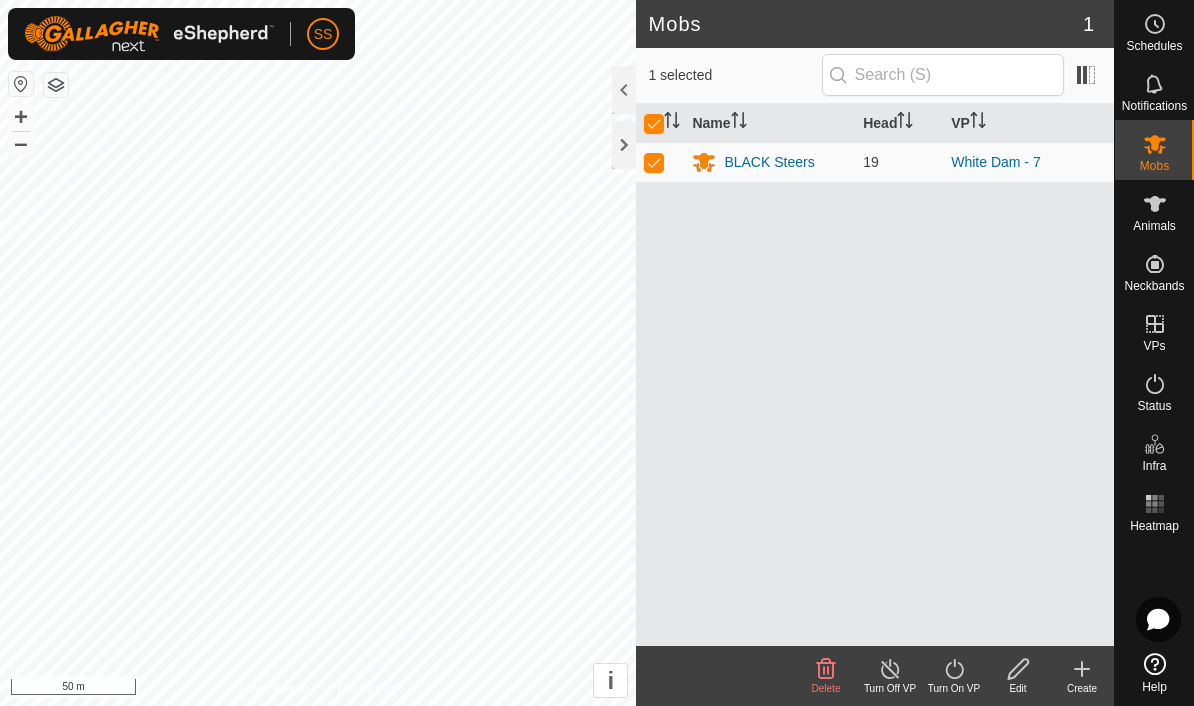click on "Turn On VP" 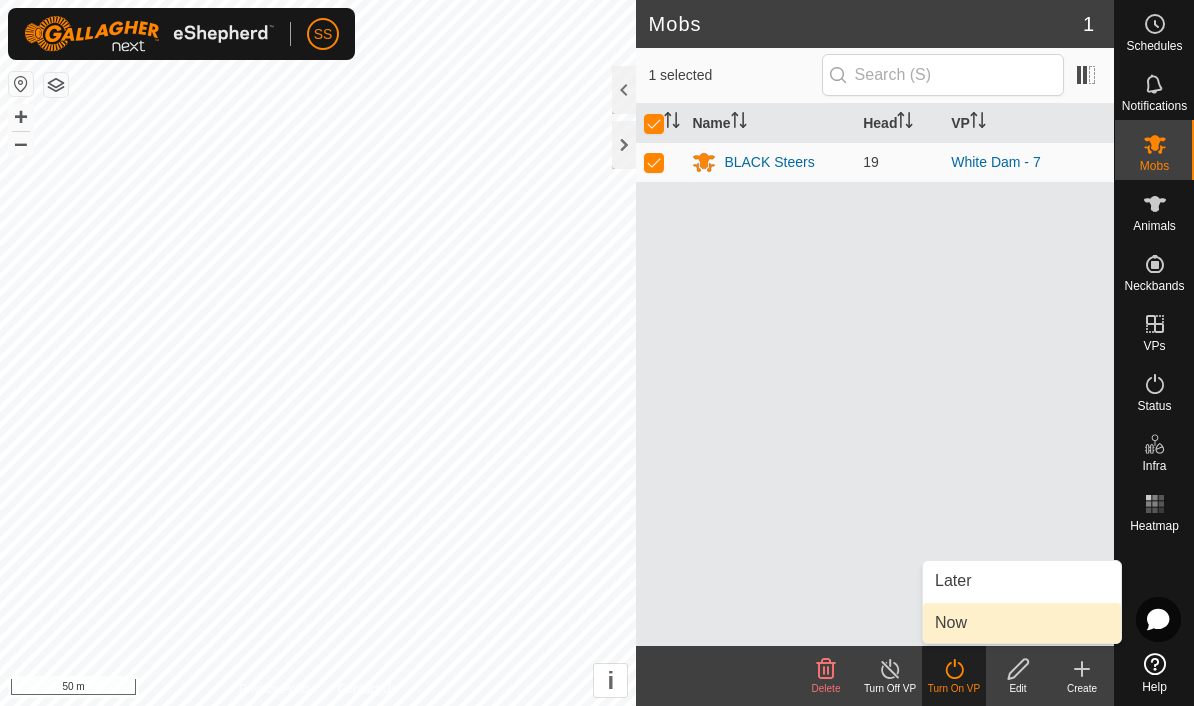 click on "Now" at bounding box center (1022, 623) 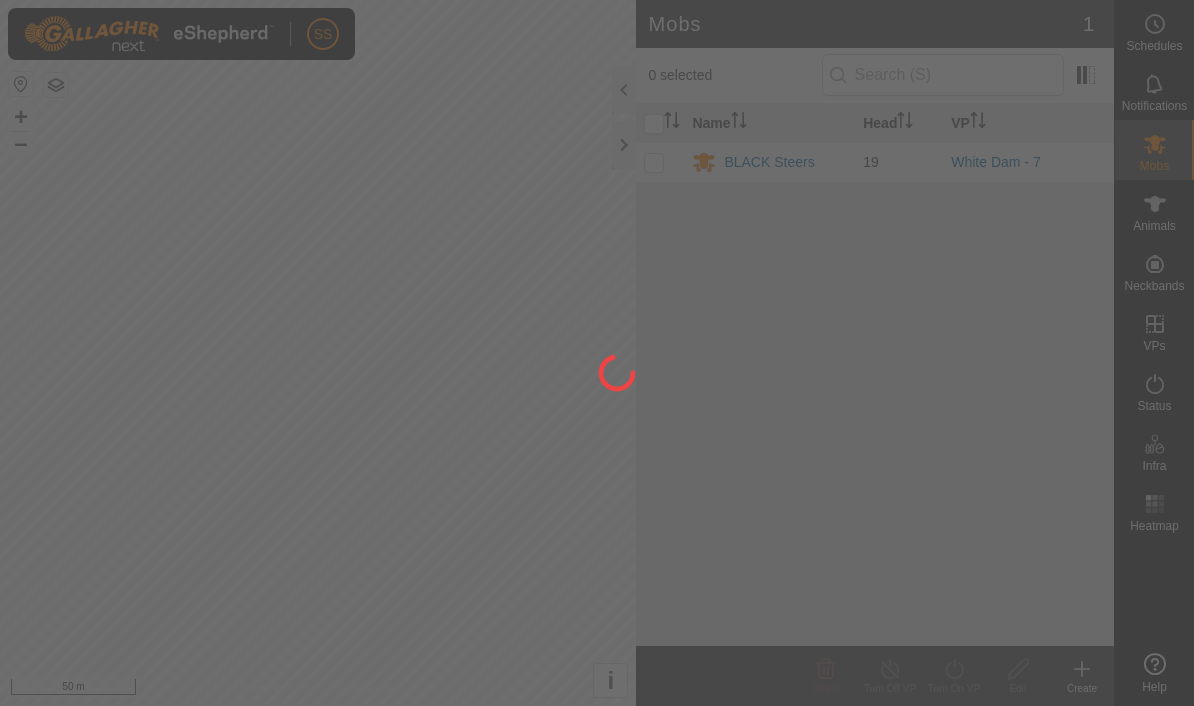 scroll, scrollTop: 0, scrollLeft: 0, axis: both 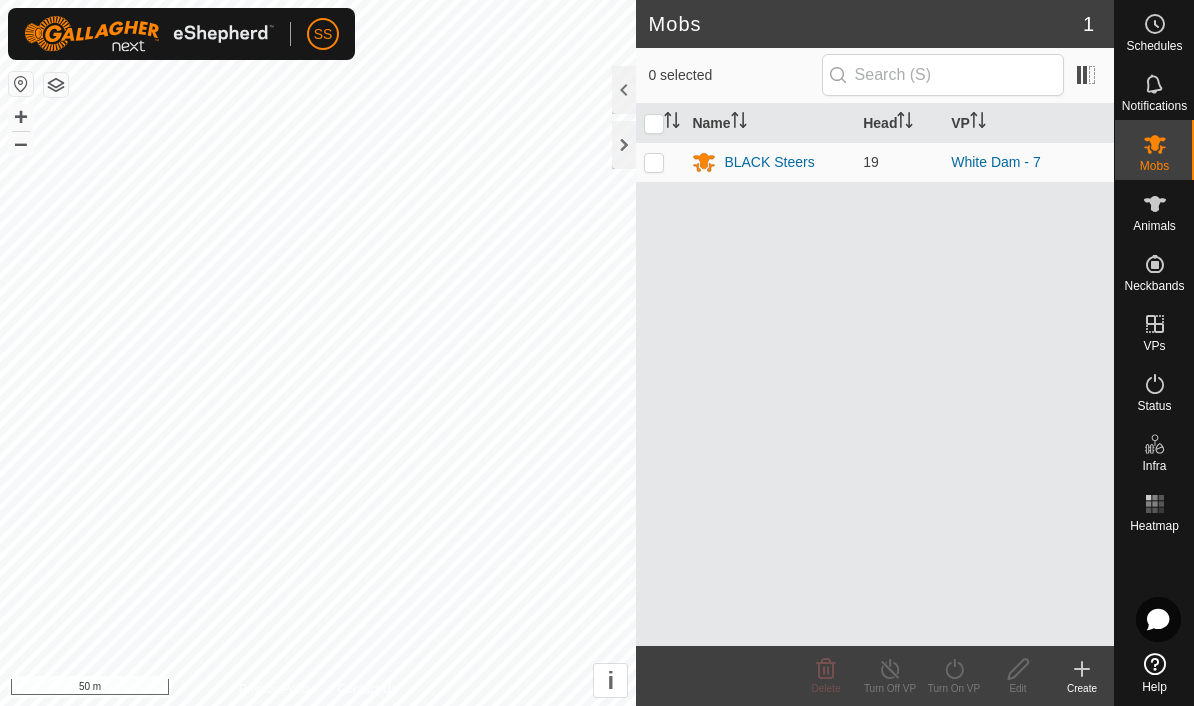 click at bounding box center (654, 162) 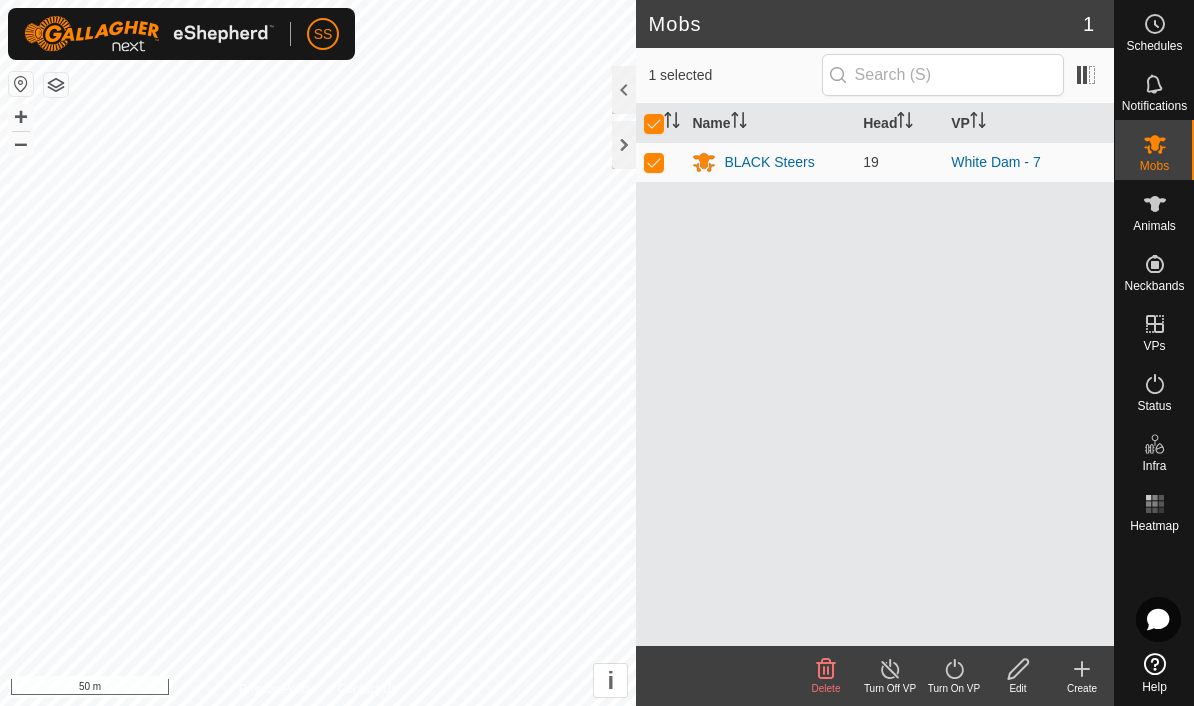 click on "Turn On VP" 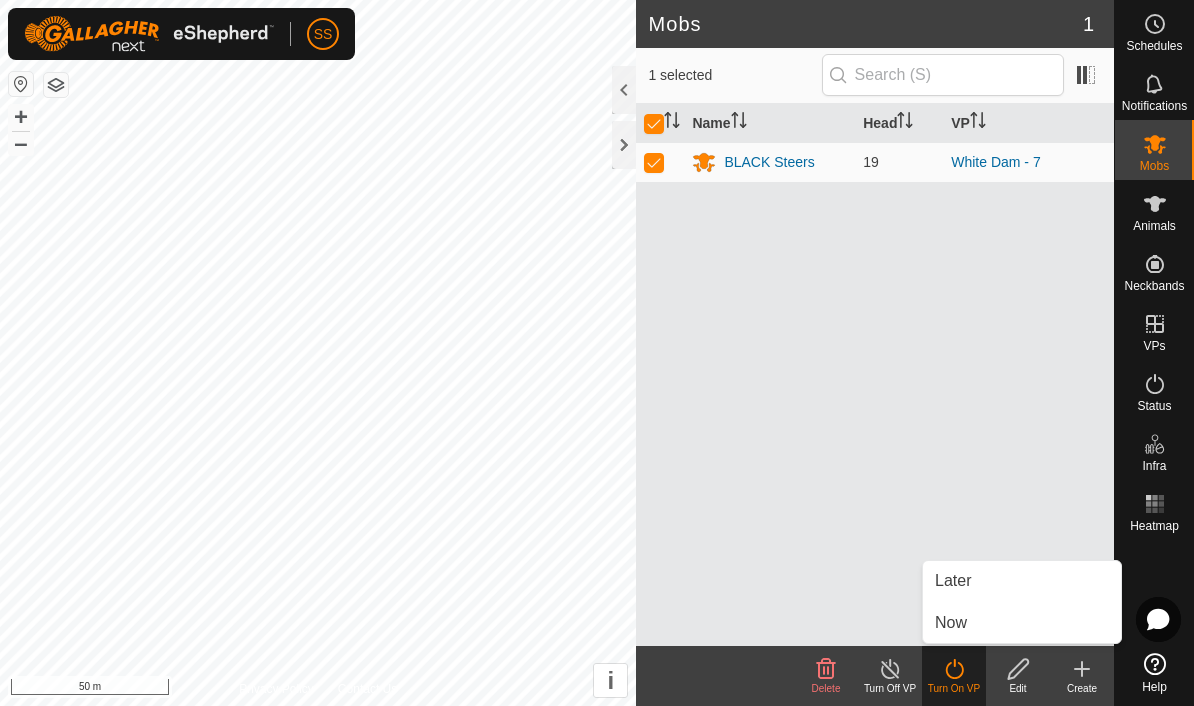 click on "Now" at bounding box center (1022, 623) 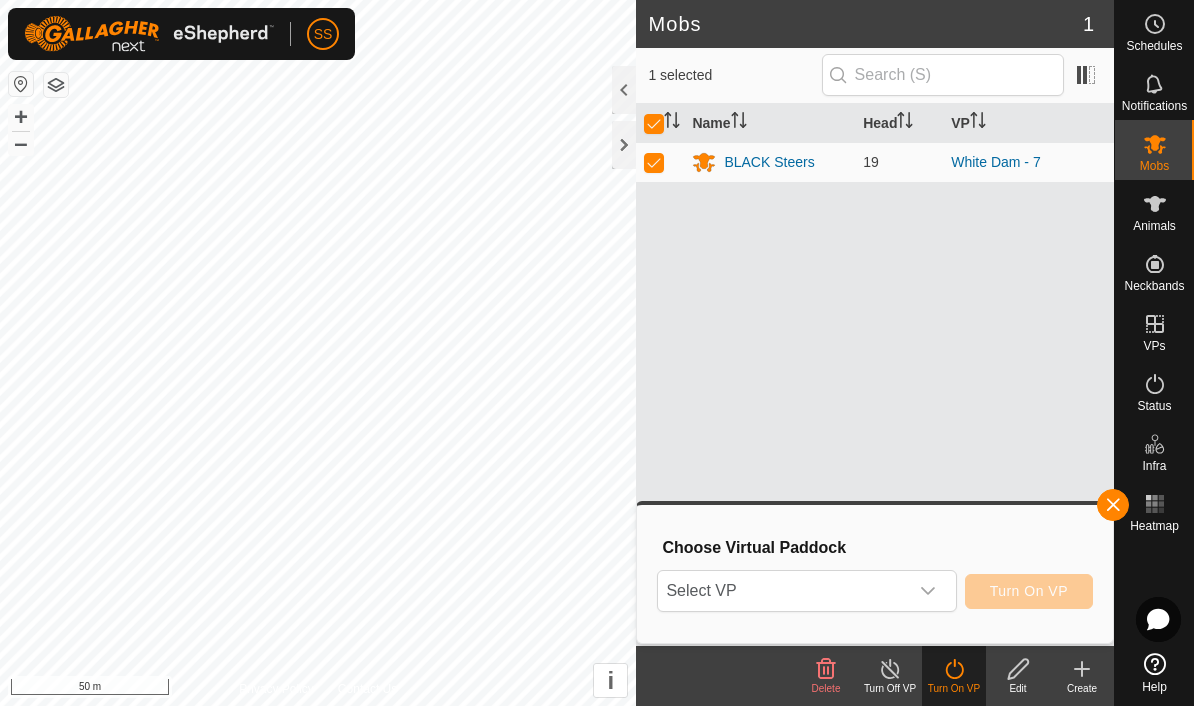 click on "Select VP" at bounding box center (782, 591) 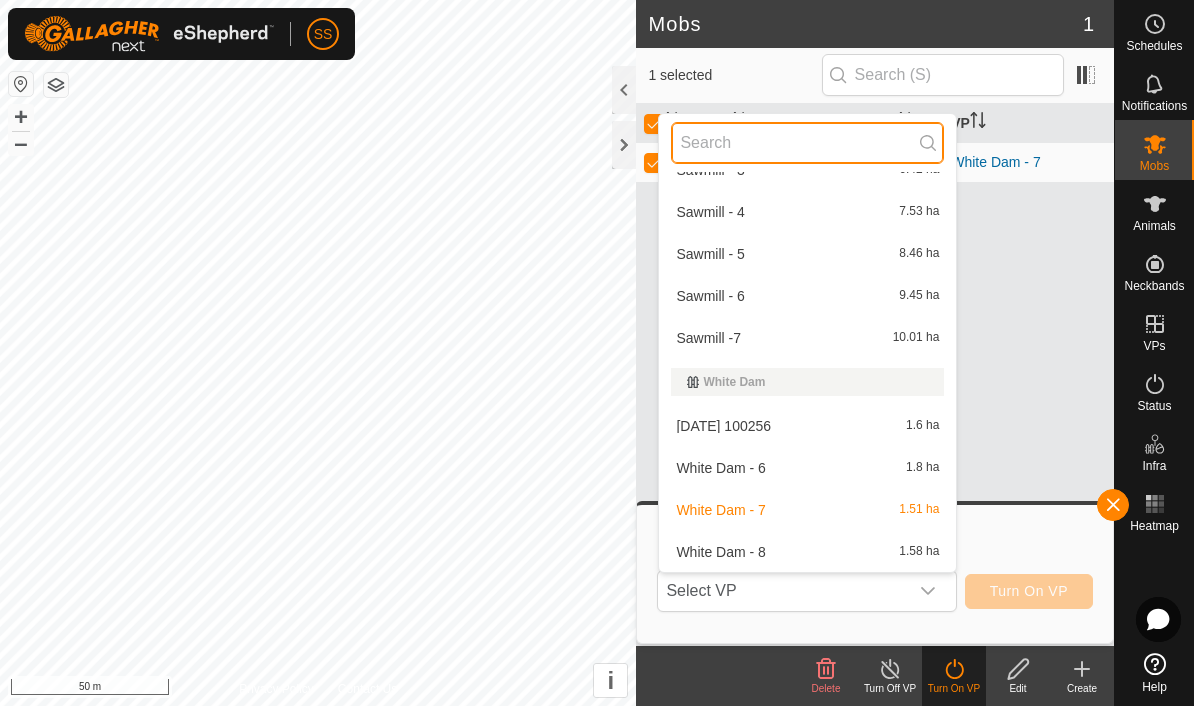 scroll, scrollTop: 626, scrollLeft: 0, axis: vertical 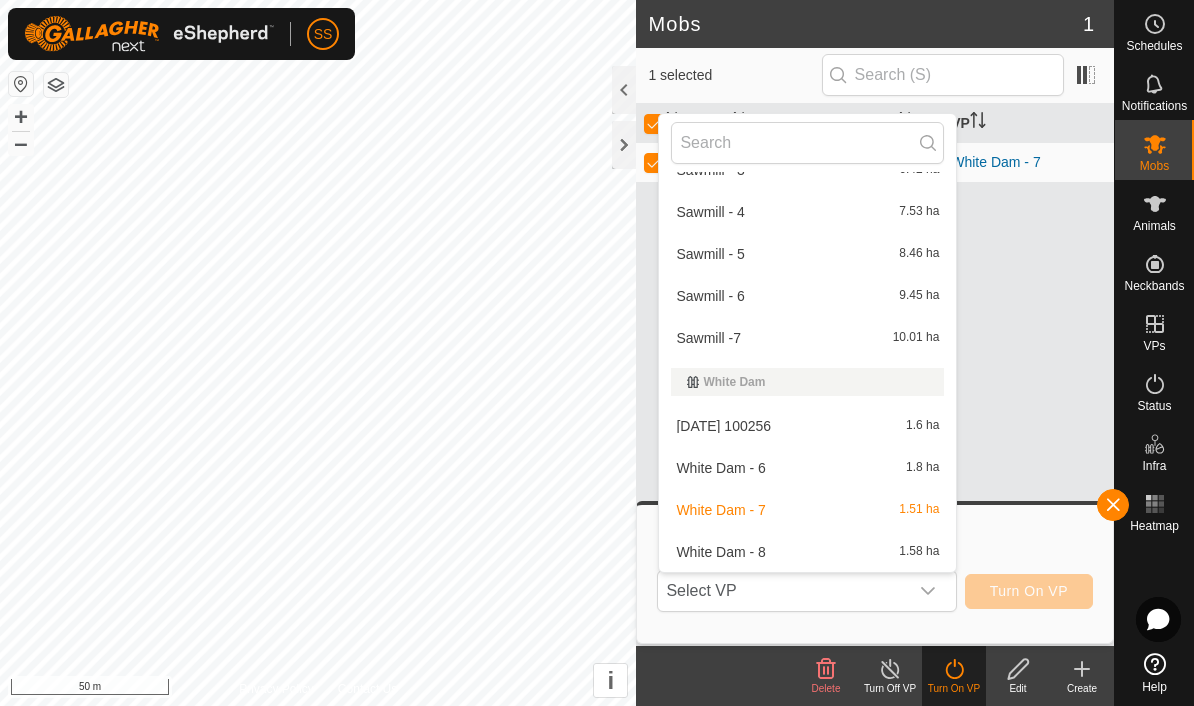 click on "White Dam - 8  1.58 ha" at bounding box center (807, 552) 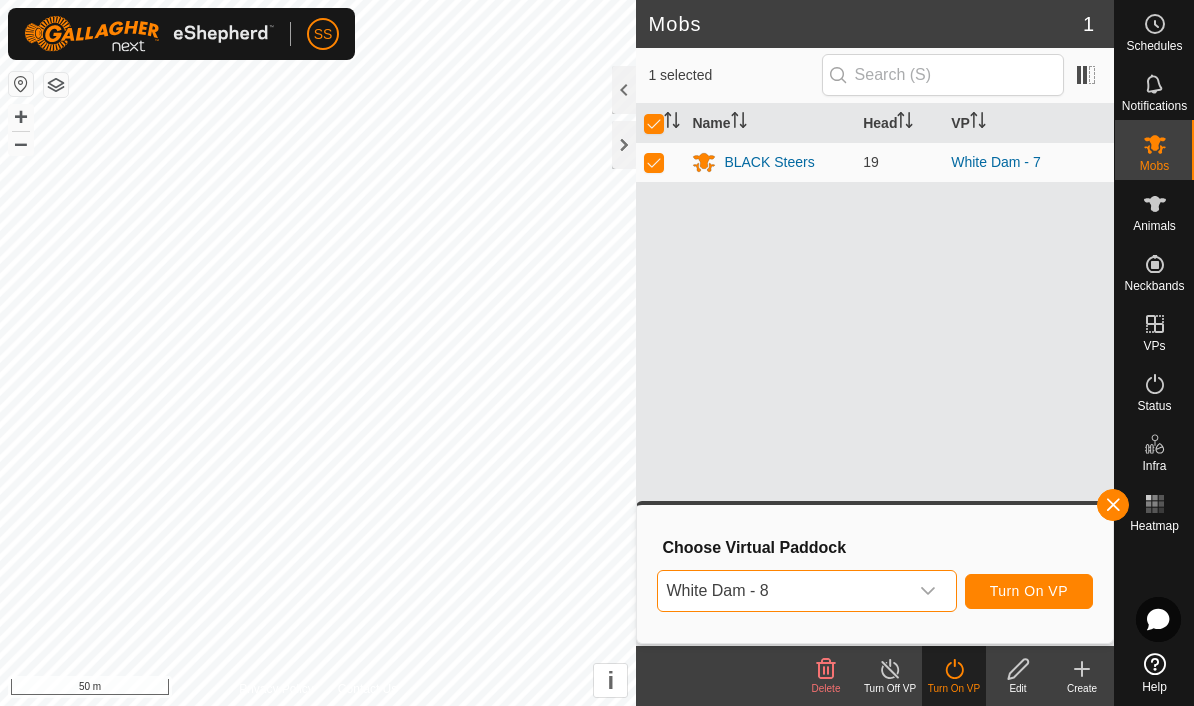 click on "Turn On VP" at bounding box center (1029, 591) 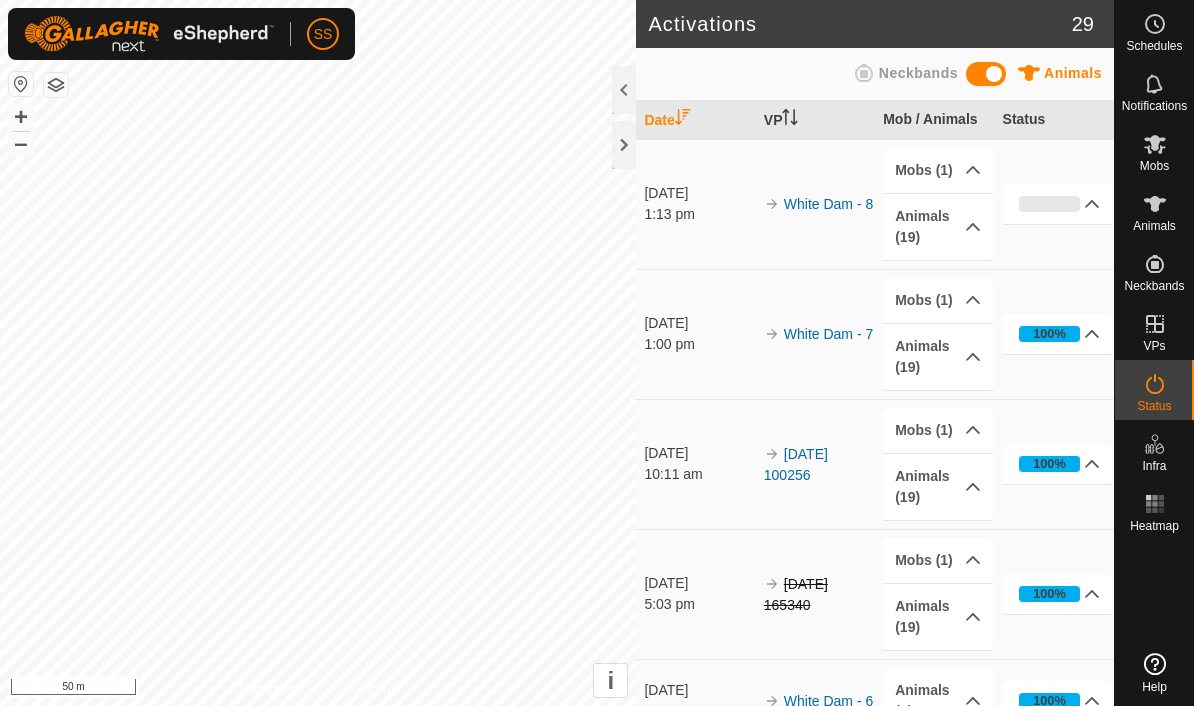 scroll, scrollTop: 0, scrollLeft: 0, axis: both 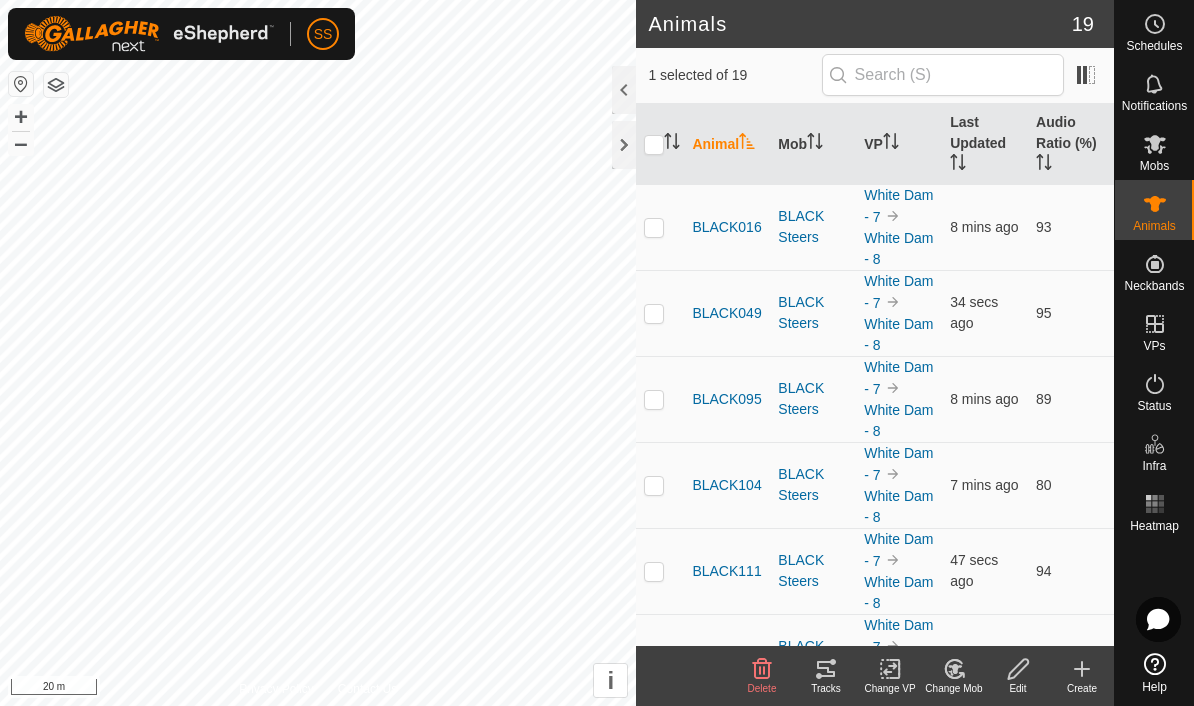 checkbox on "true" 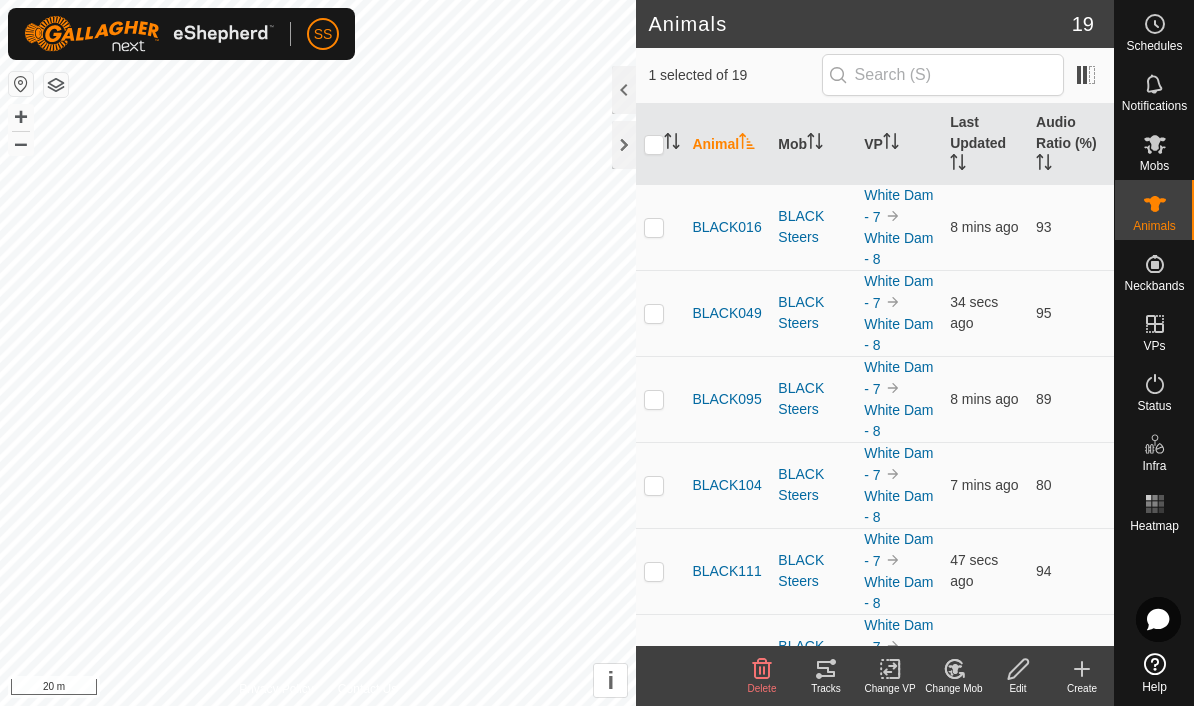 checkbox on "false" 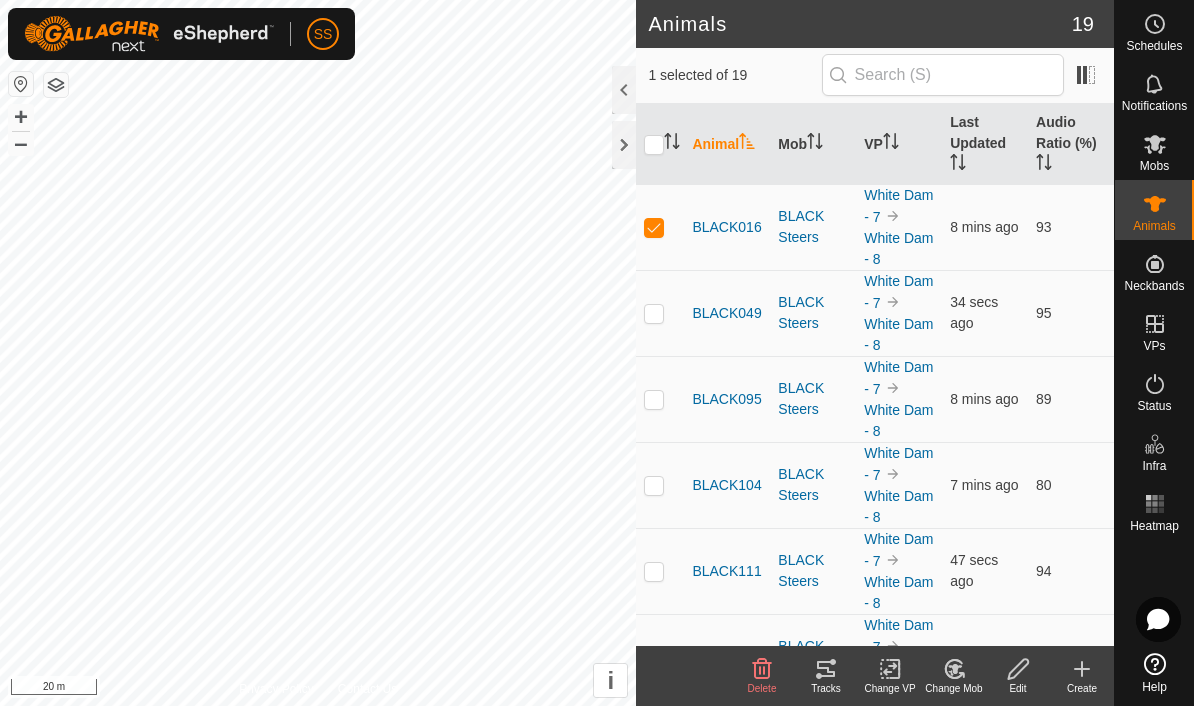 checkbox on "false" 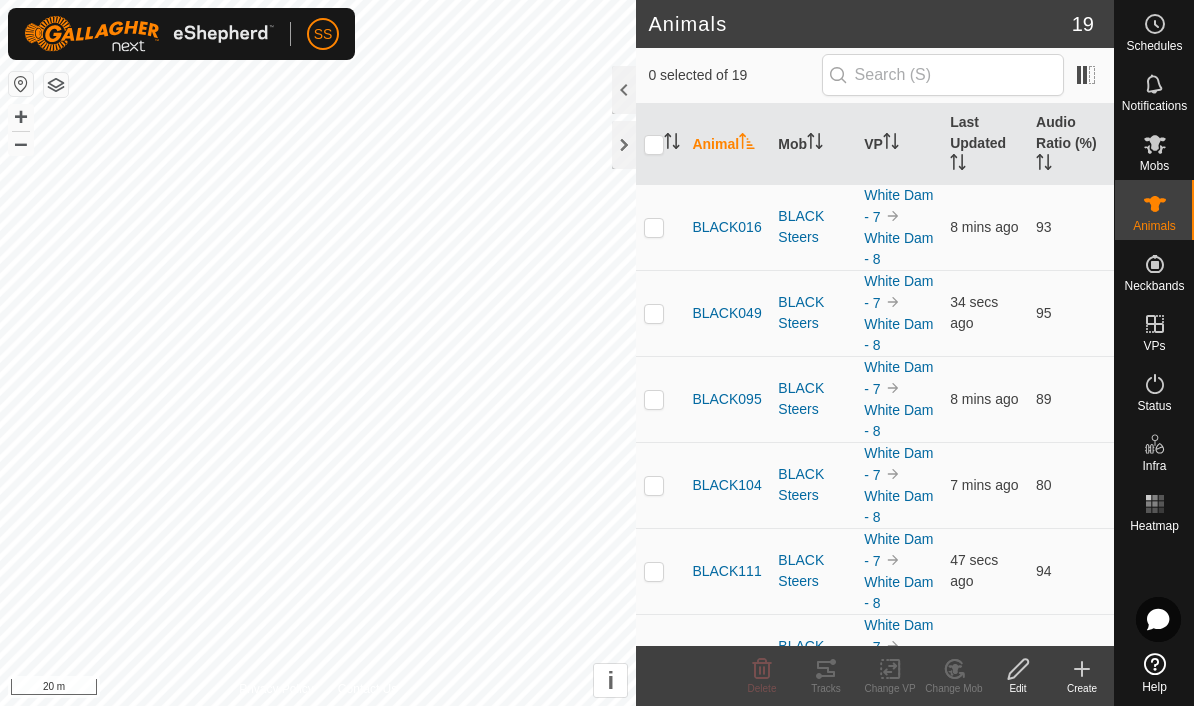 checkbox on "true" 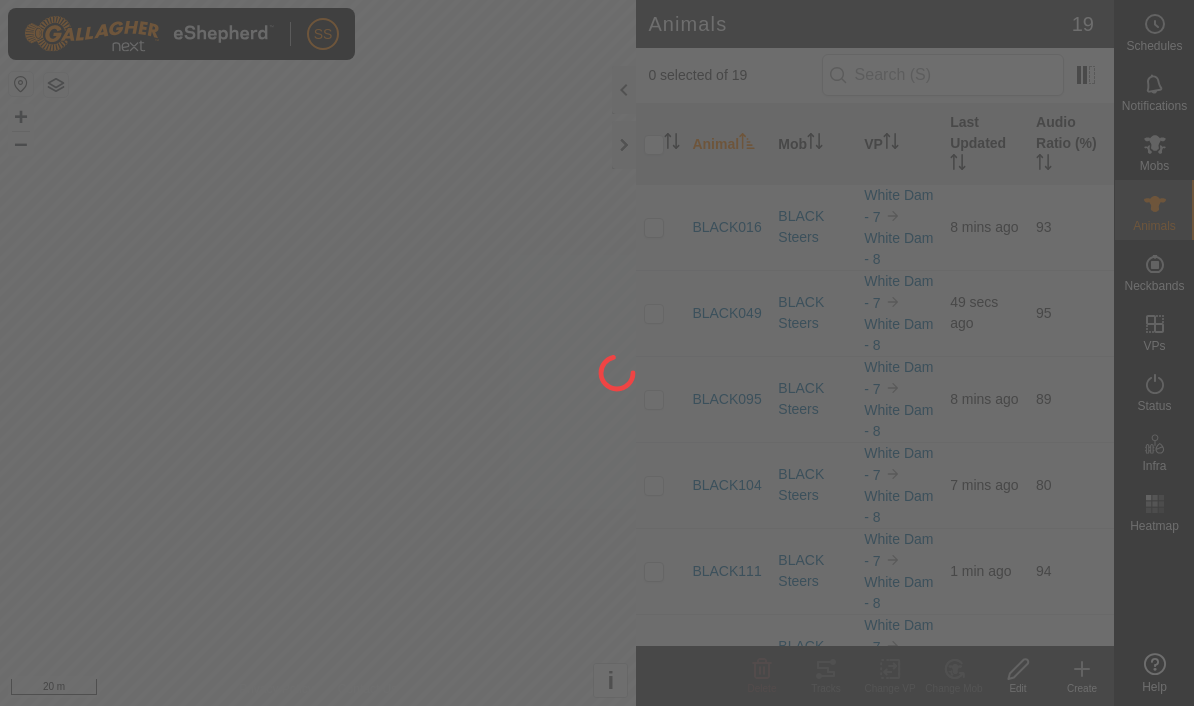 scroll, scrollTop: 0, scrollLeft: 0, axis: both 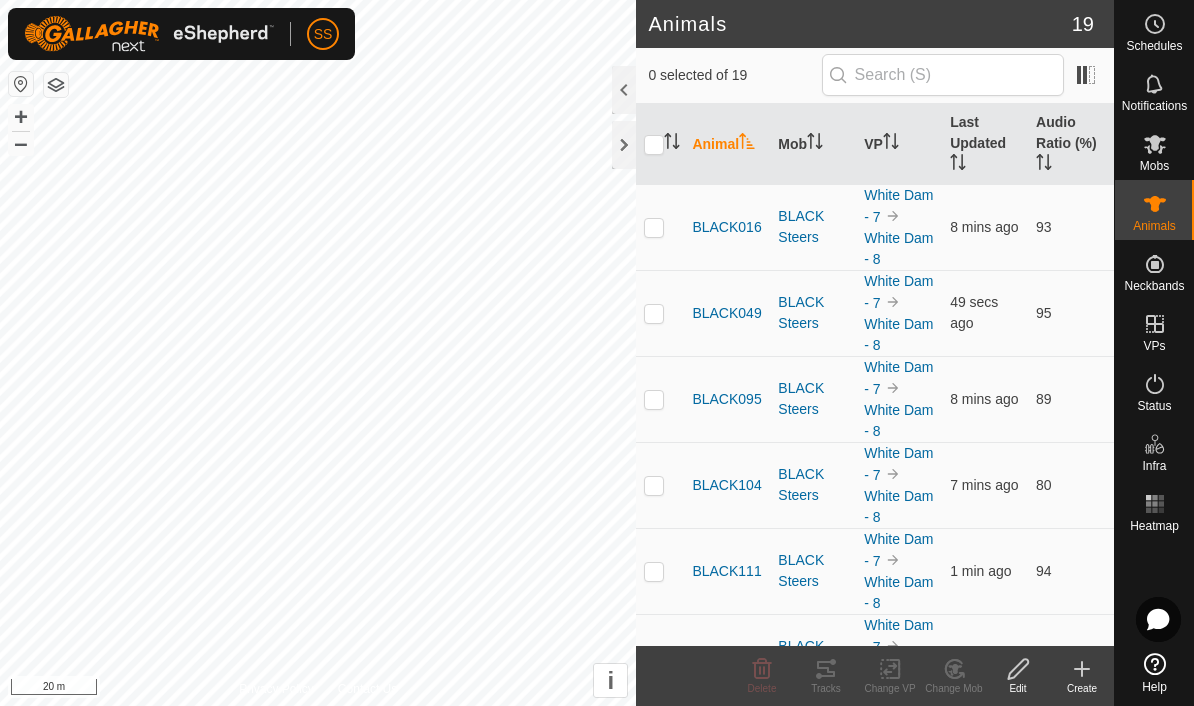 click on "Audio Ratio (%)" at bounding box center [1071, 144] 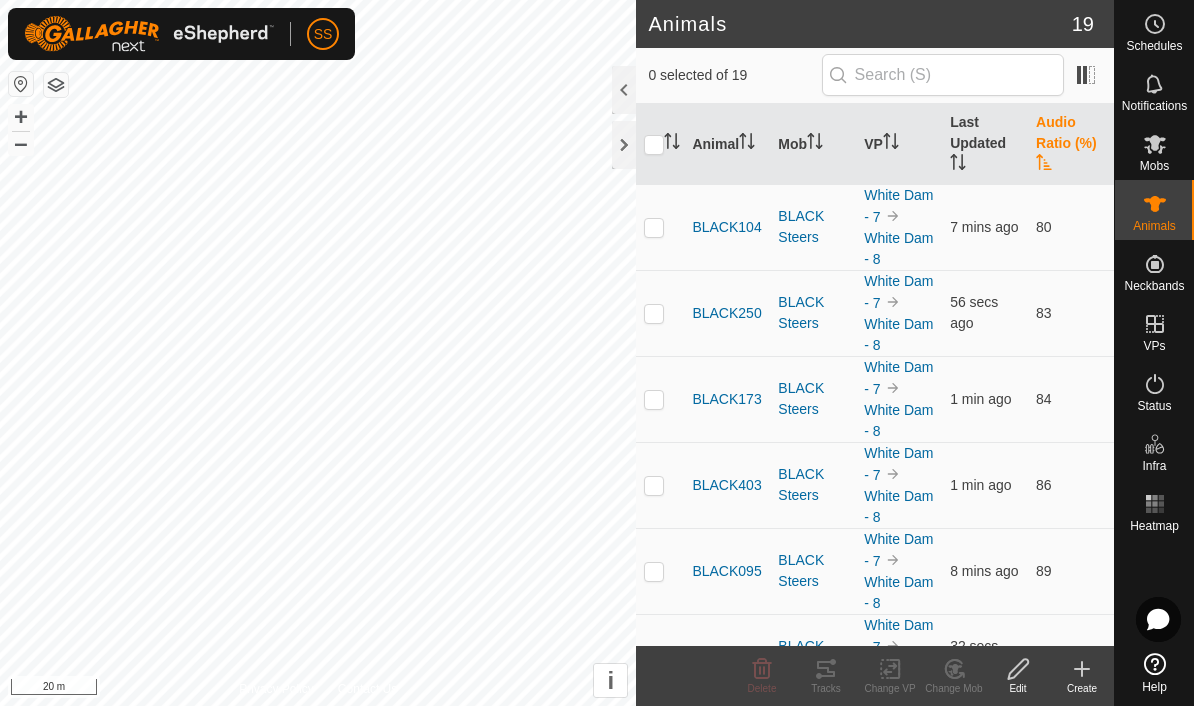 click on "Audio Ratio (%)" at bounding box center [1071, 144] 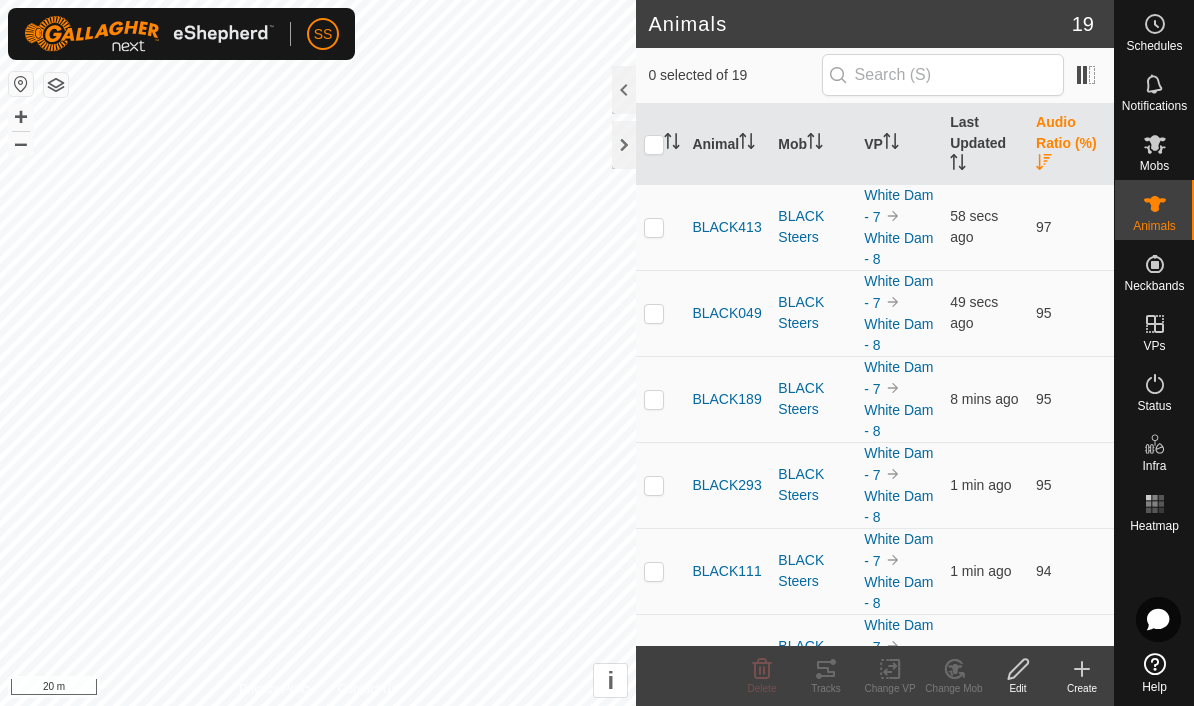 scroll, scrollTop: -1, scrollLeft: 0, axis: vertical 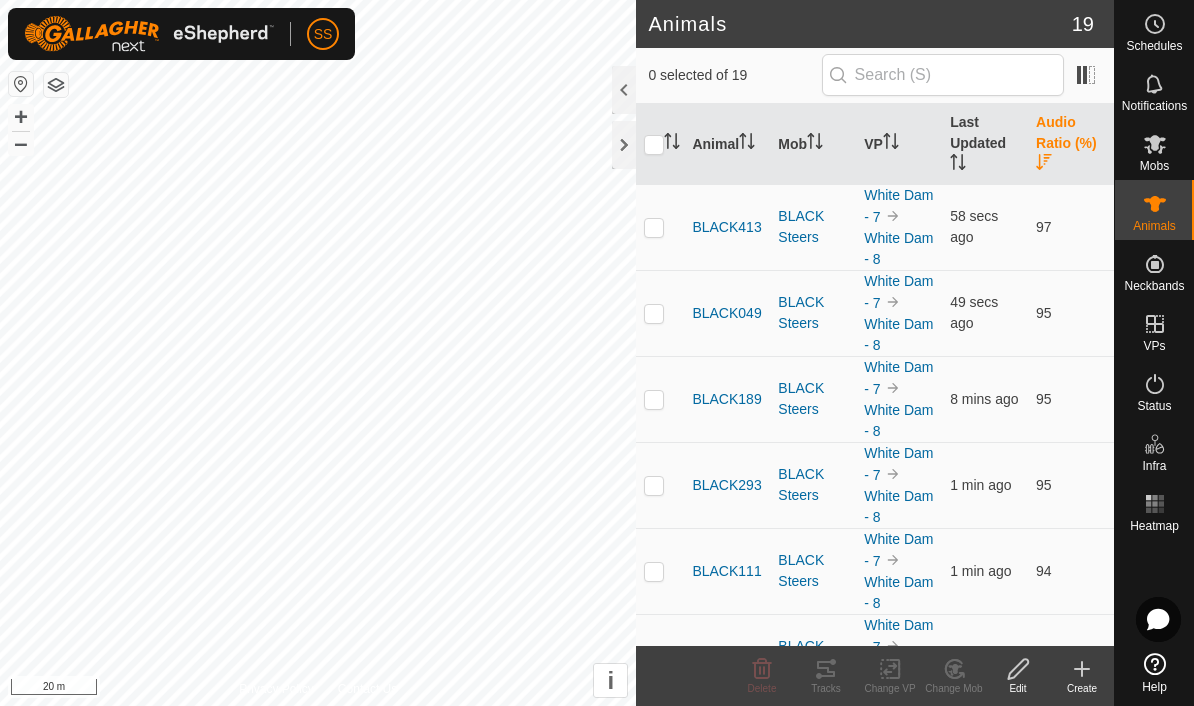click on "i" at bounding box center (610, 680) 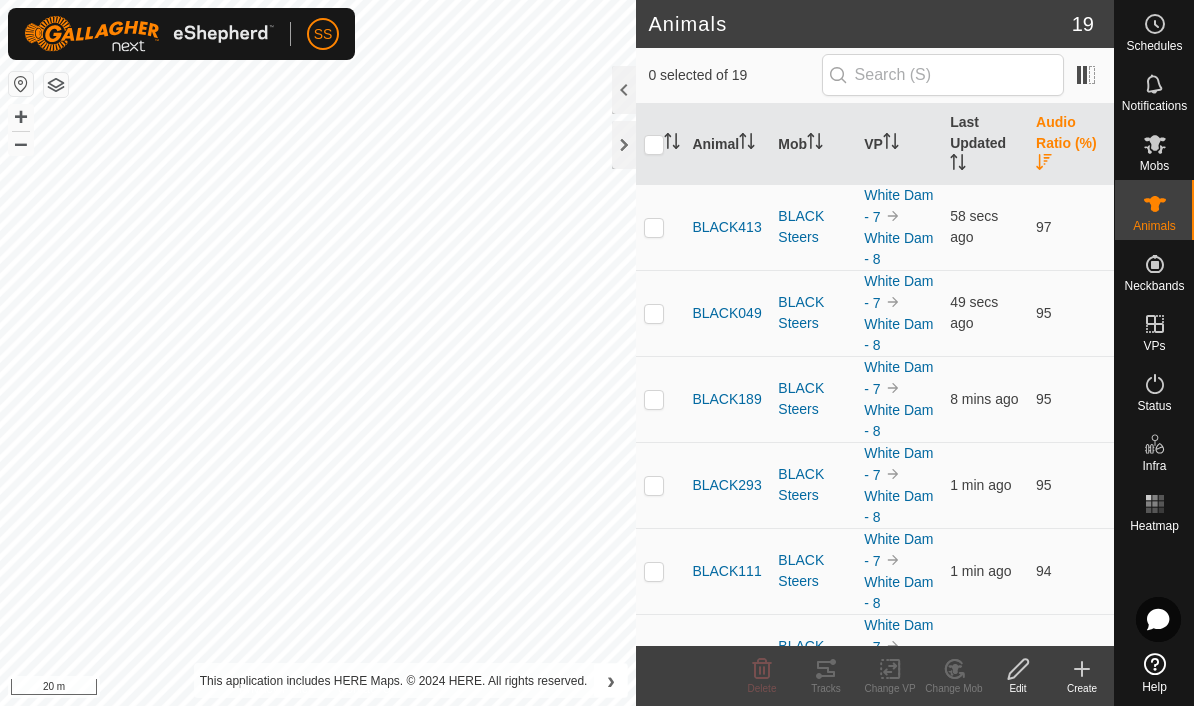 click on "›" at bounding box center [611, 680] 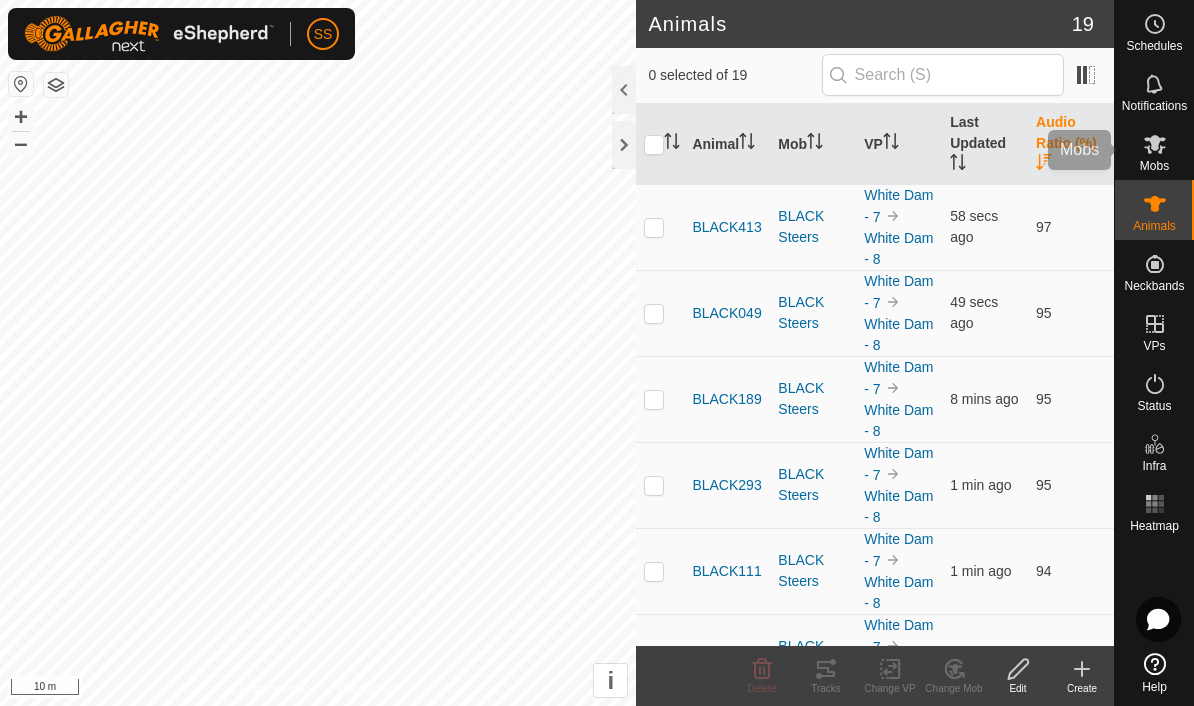click on "Mobs" at bounding box center (1154, 166) 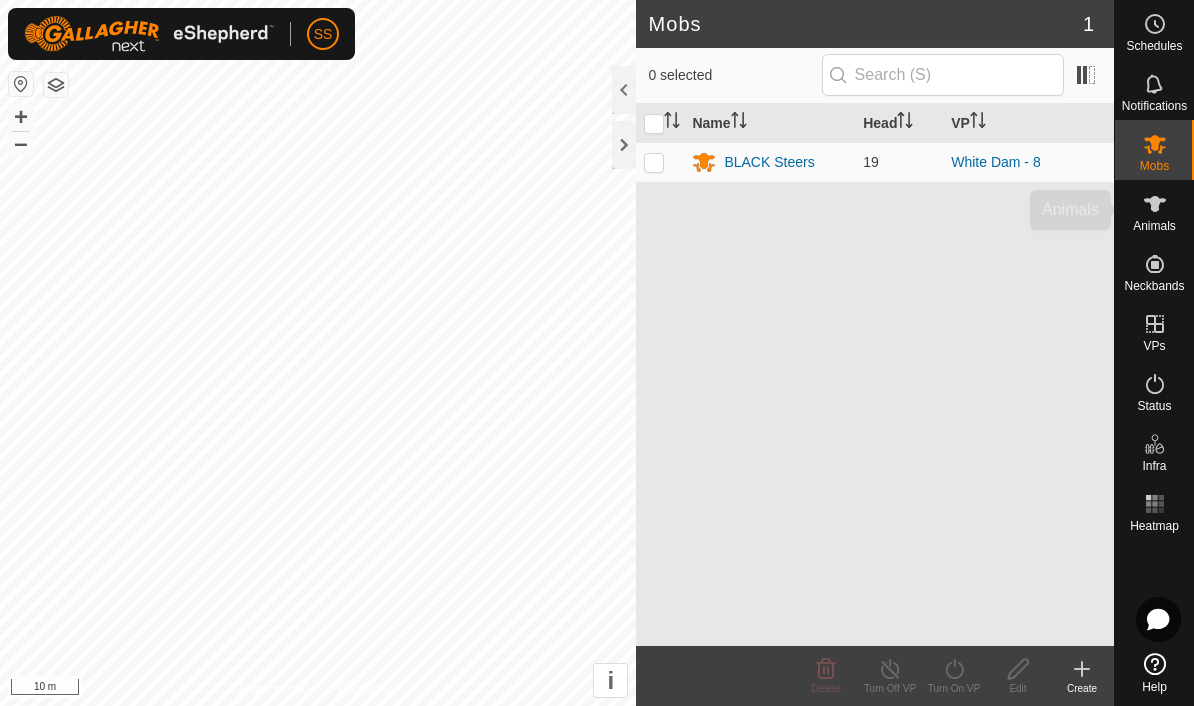 click on "Animals" at bounding box center (1154, 226) 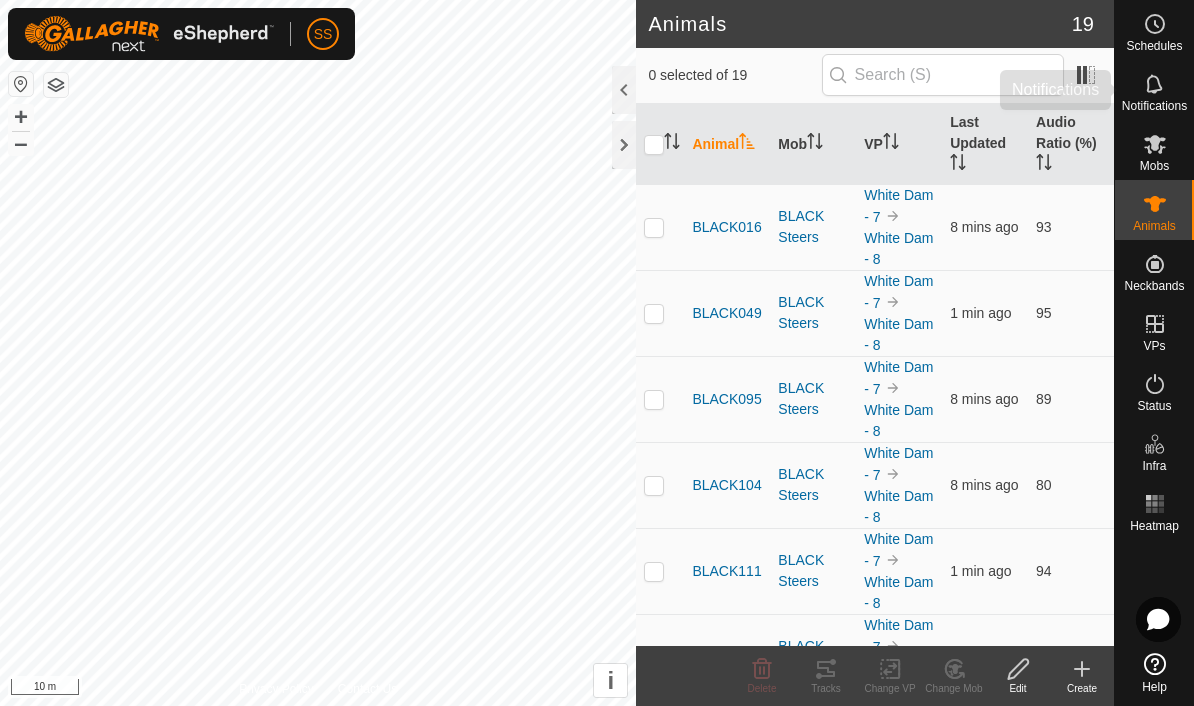 click on "Notifications" at bounding box center [1154, 106] 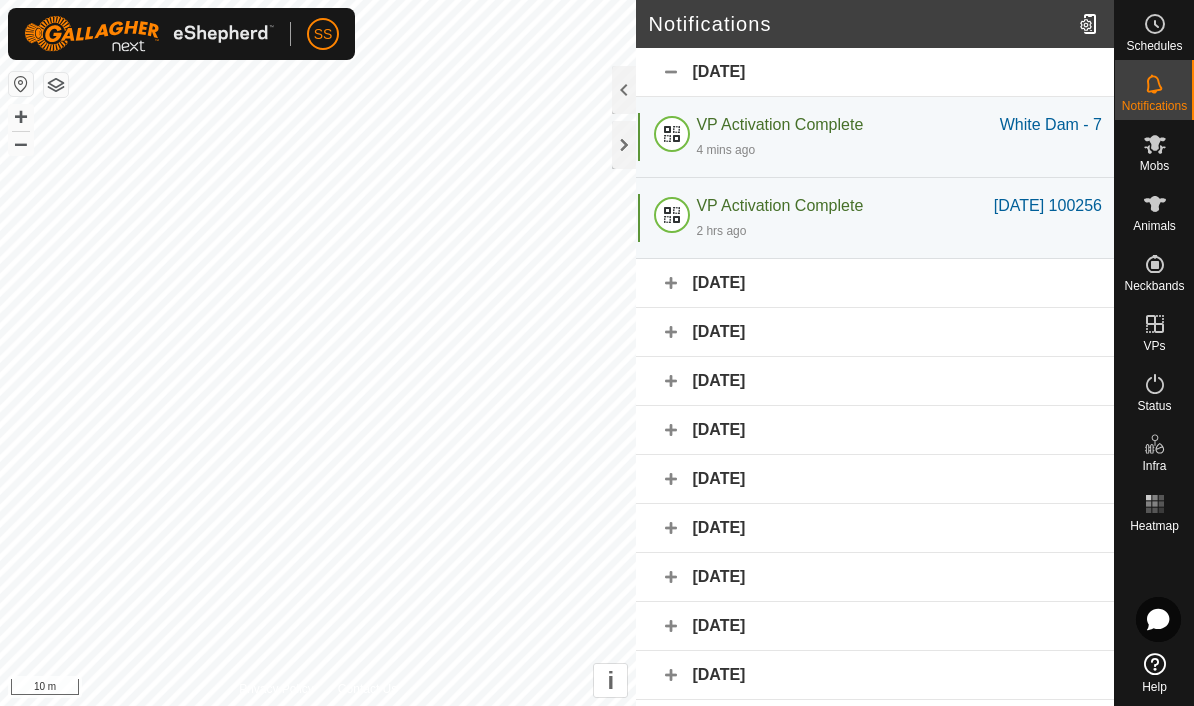 scroll, scrollTop: 0, scrollLeft: 0, axis: both 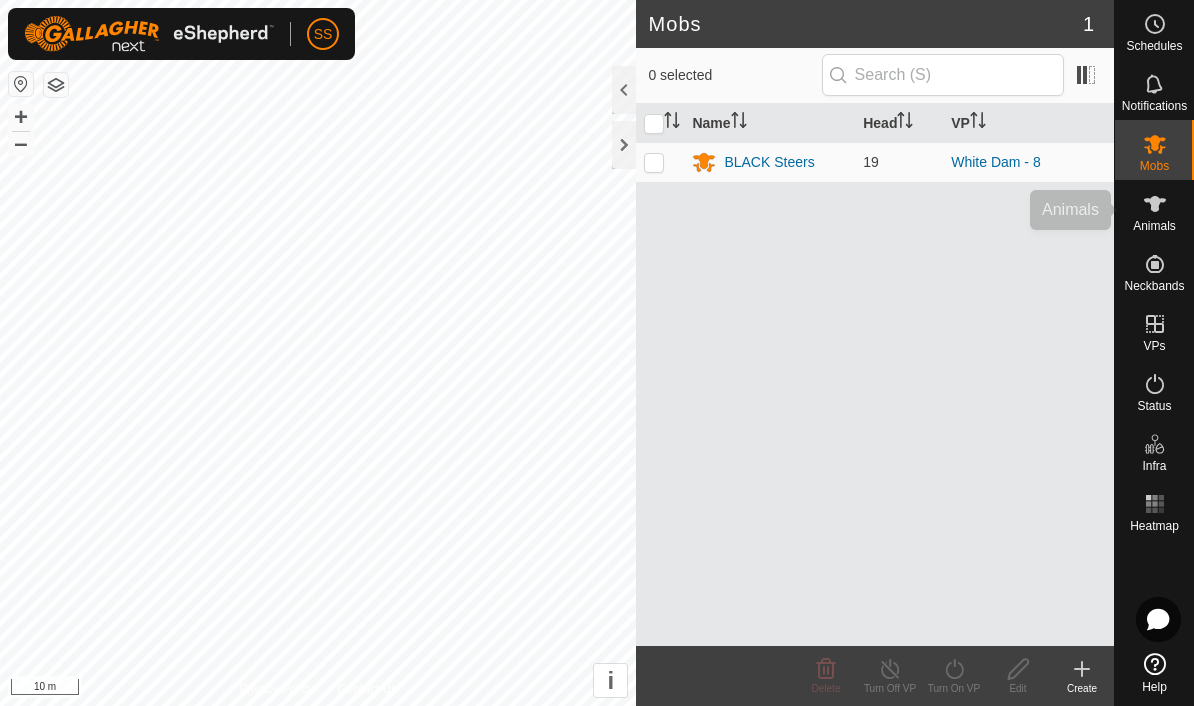 click 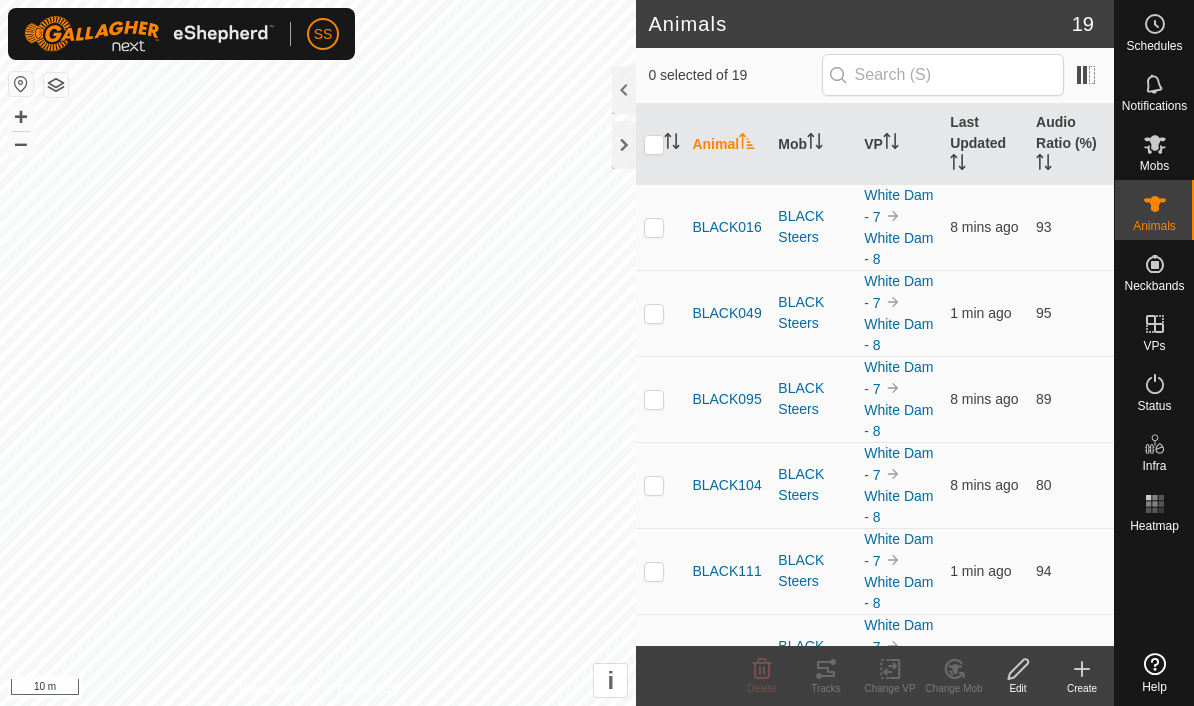 scroll, scrollTop: 0, scrollLeft: 0, axis: both 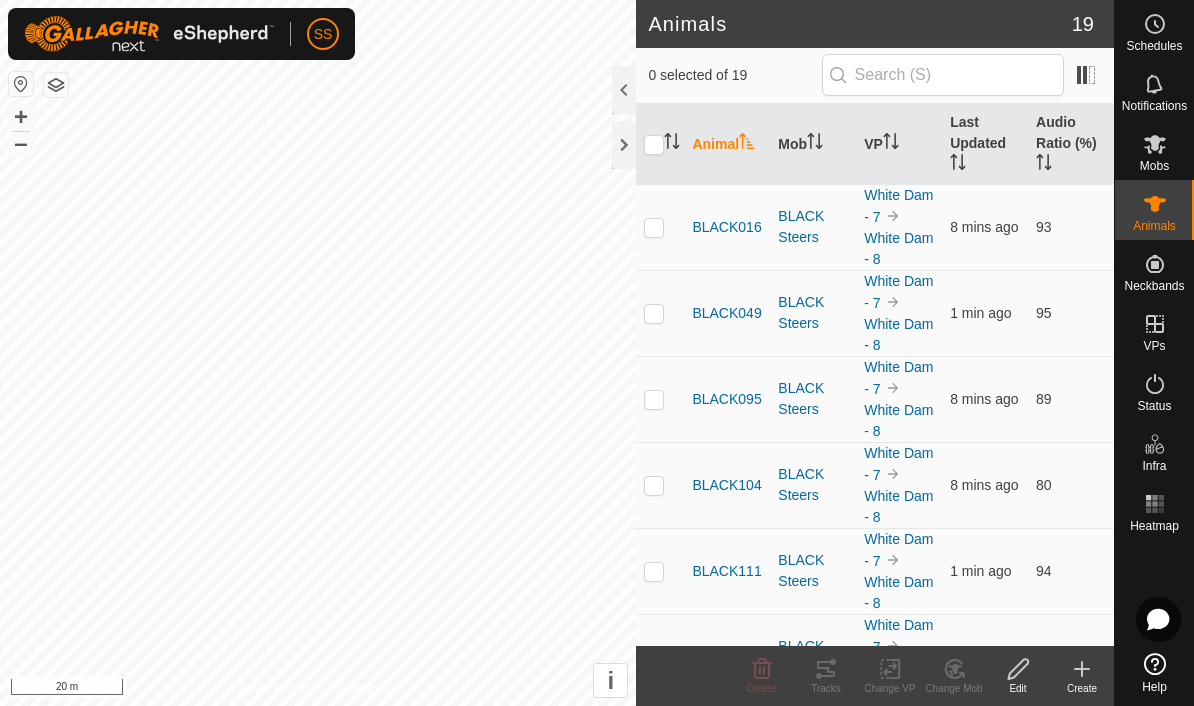 click at bounding box center [1155, 384] 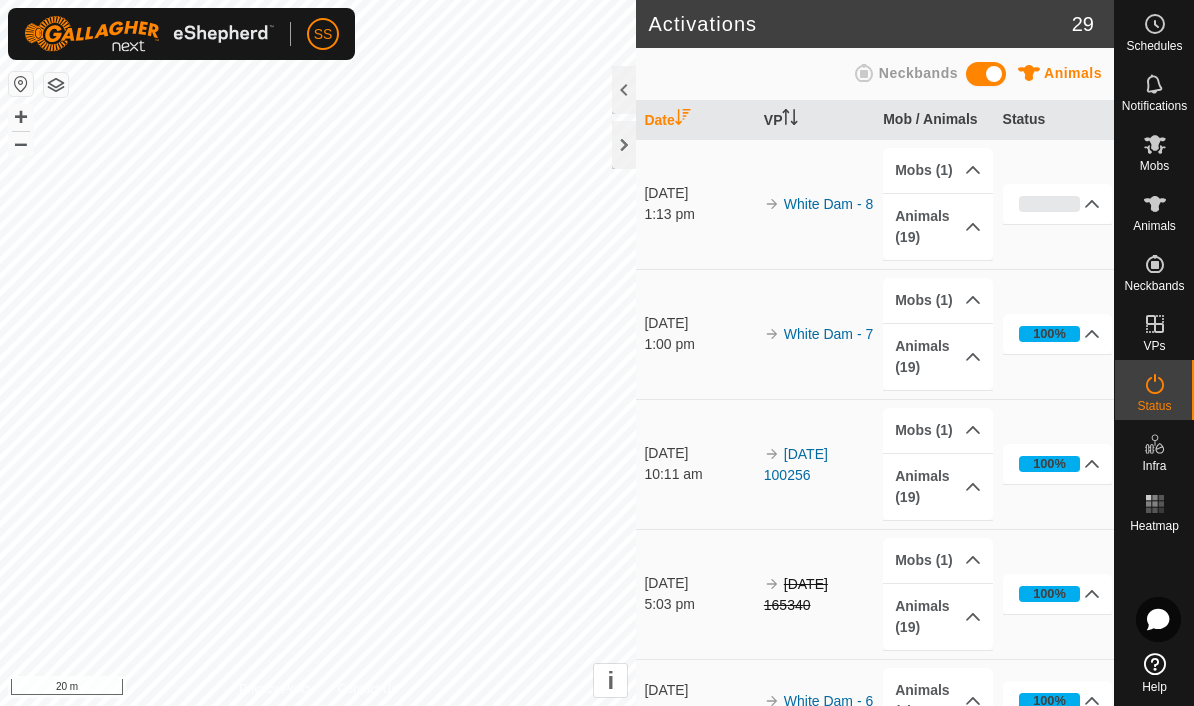 click on "0%" at bounding box center (1058, 204) 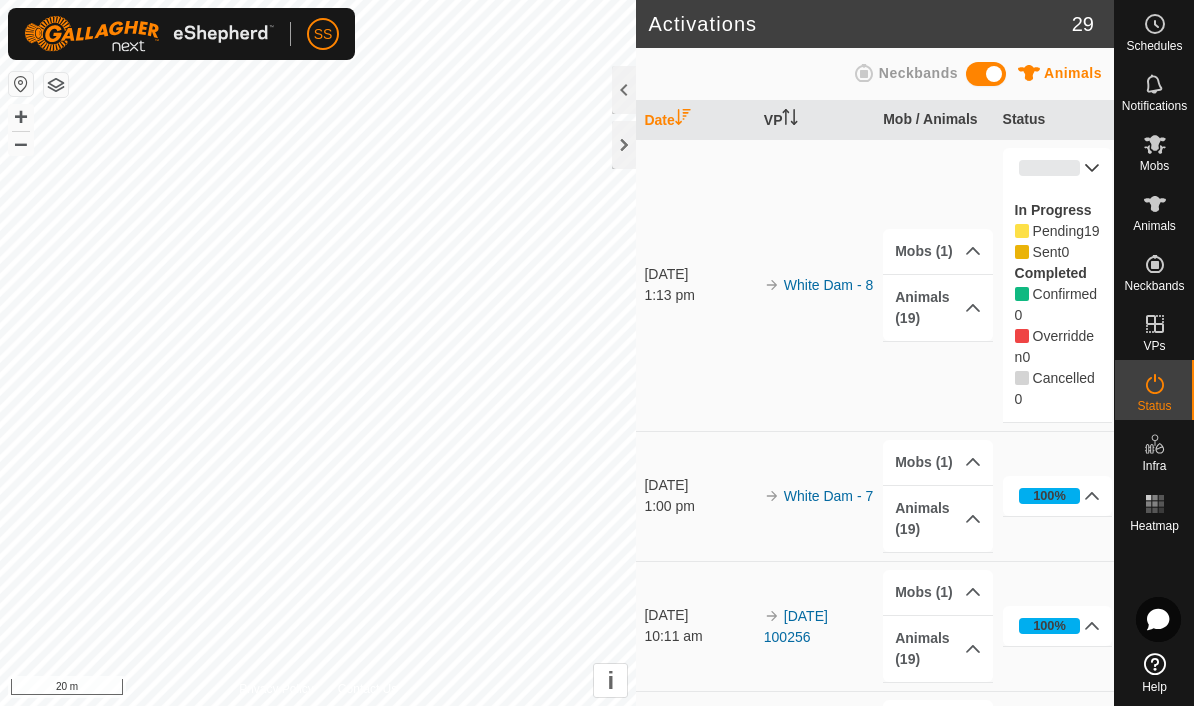 click on "0%" at bounding box center [1058, 168] 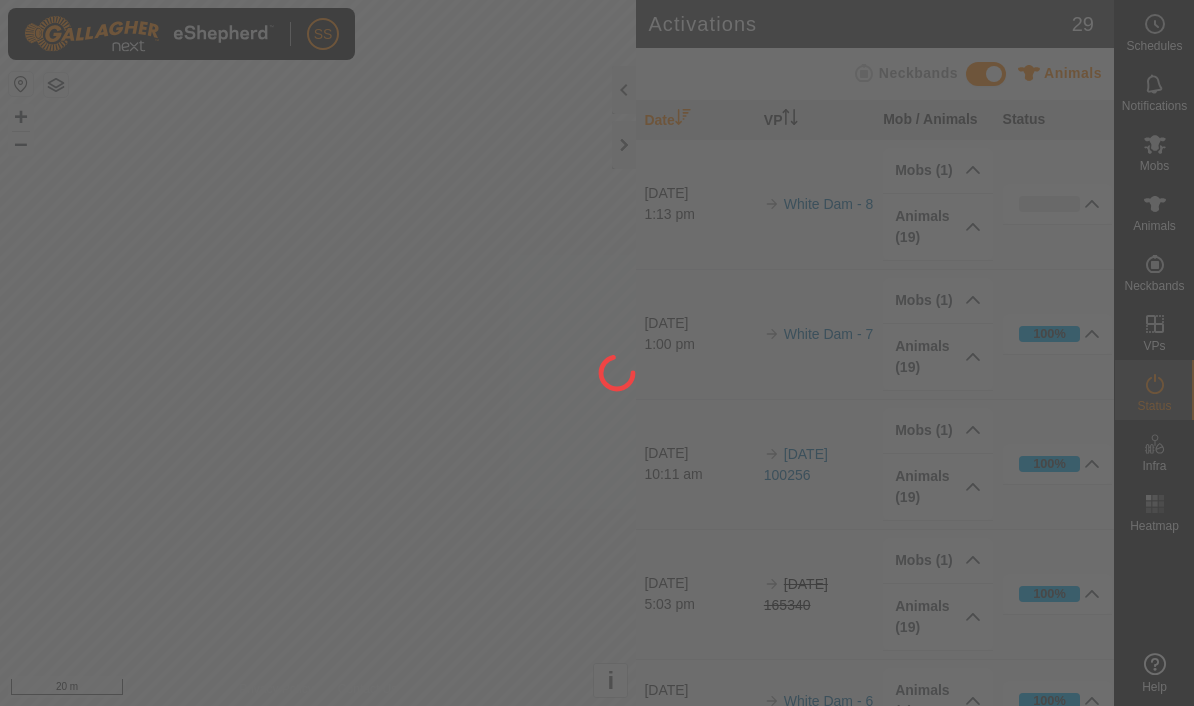 scroll, scrollTop: 0, scrollLeft: 0, axis: both 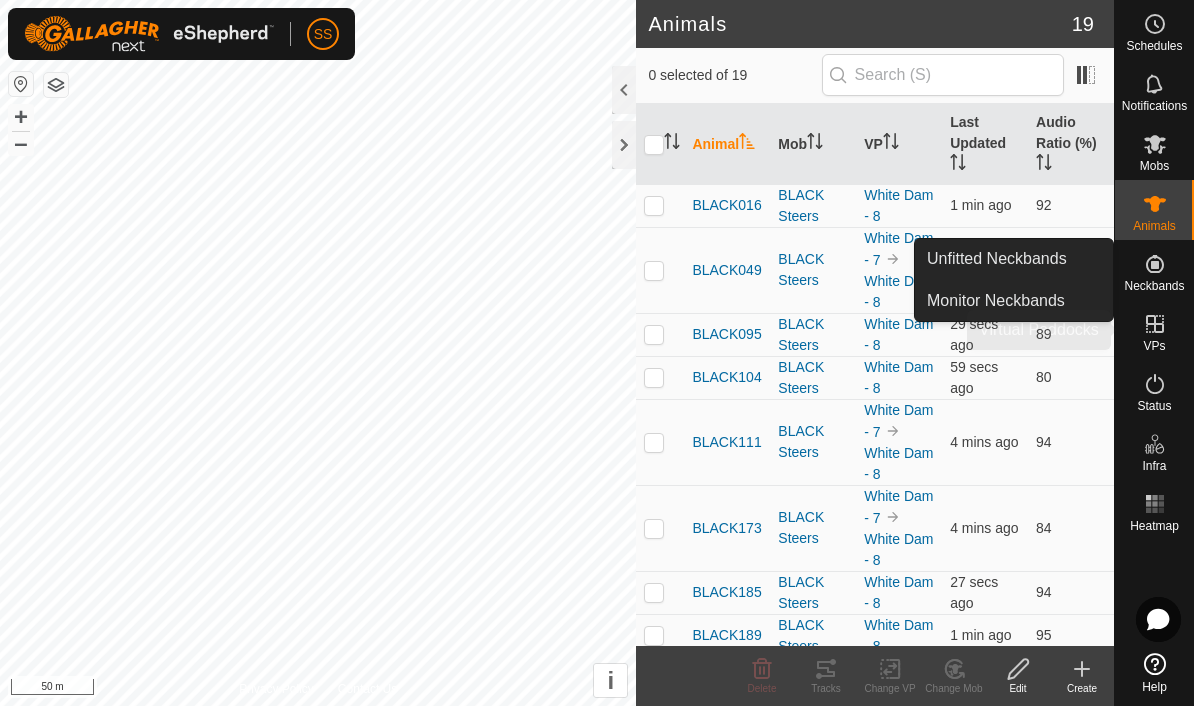 click 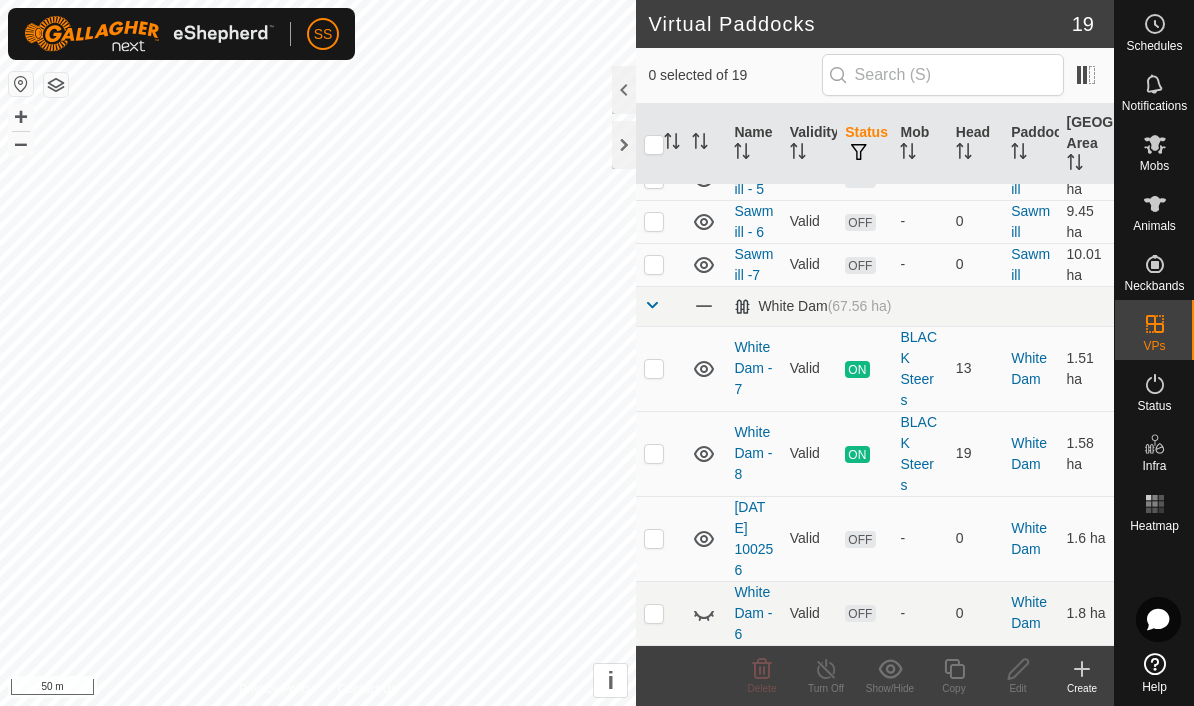 scroll, scrollTop: 745, scrollLeft: 0, axis: vertical 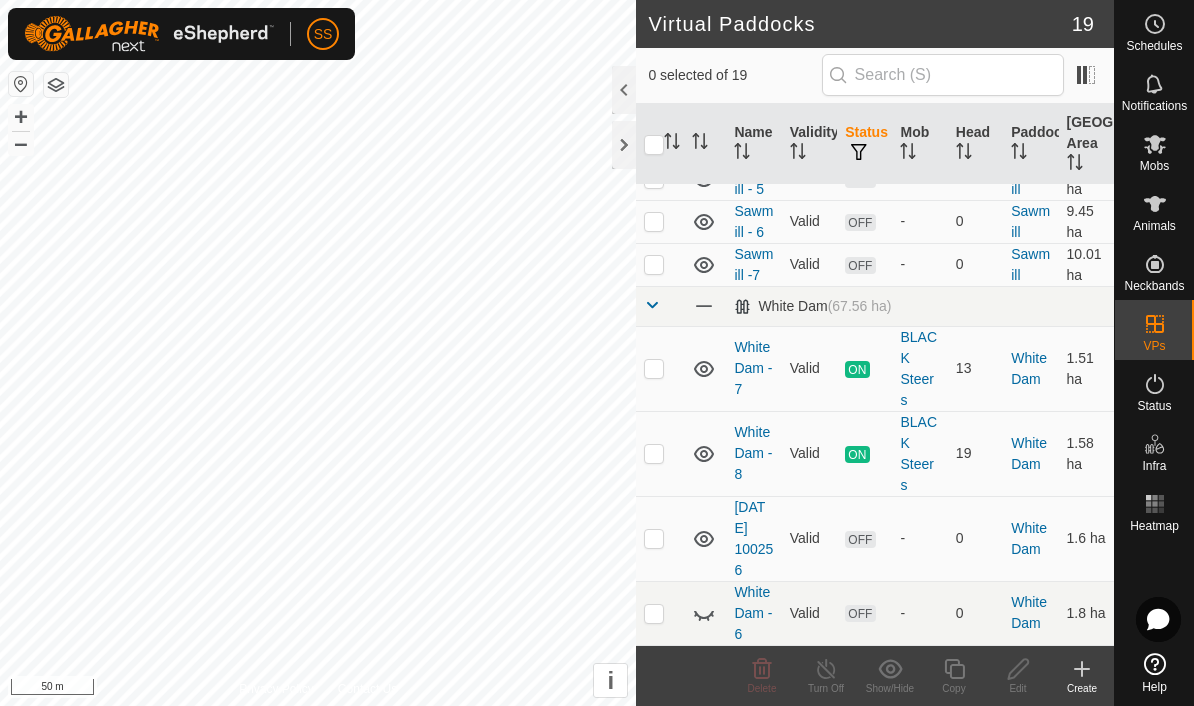 click 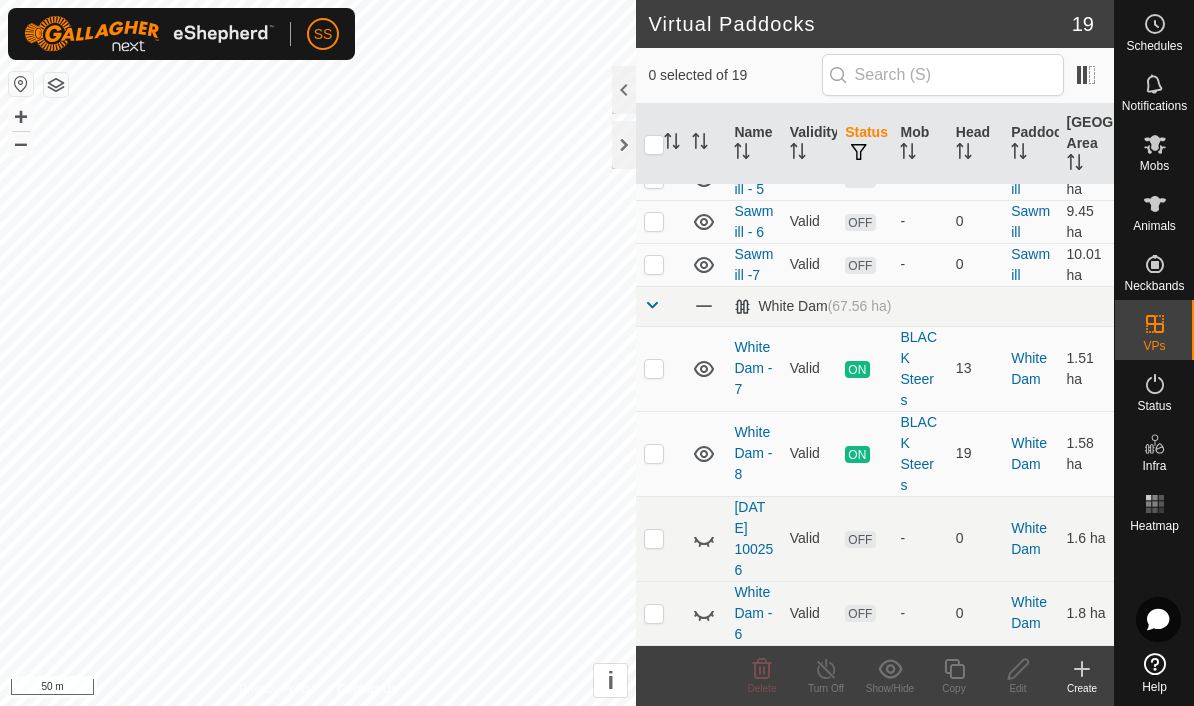 click 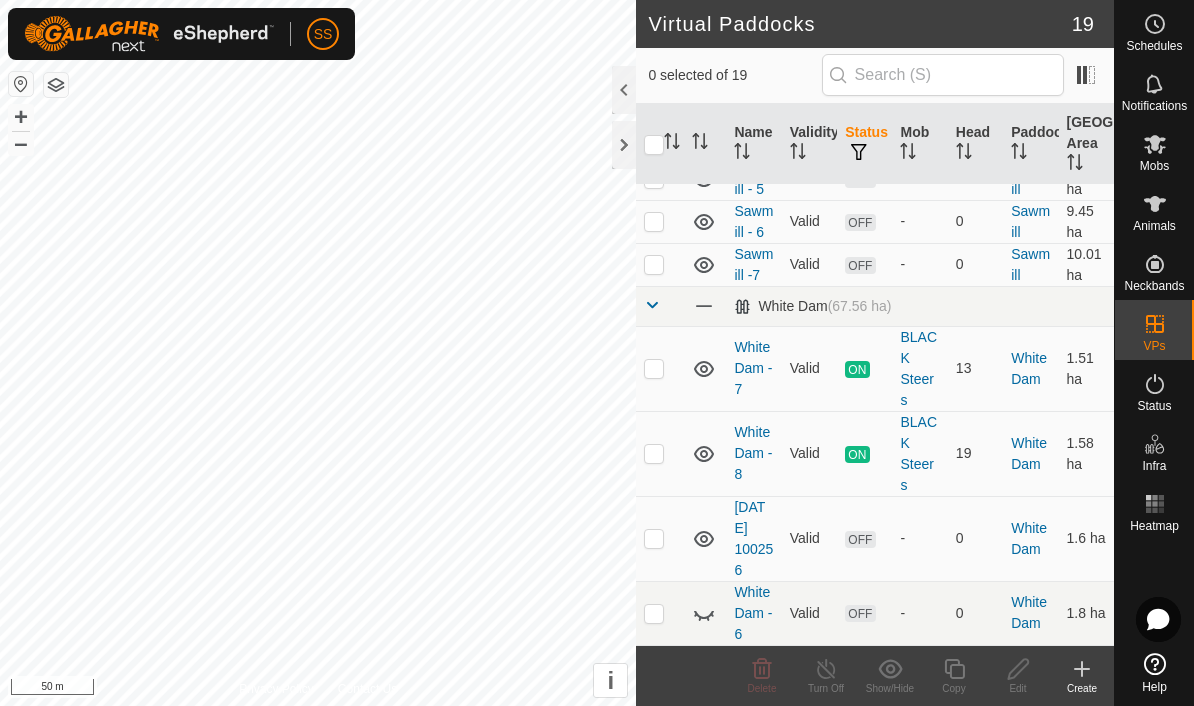 click at bounding box center (654, 539) 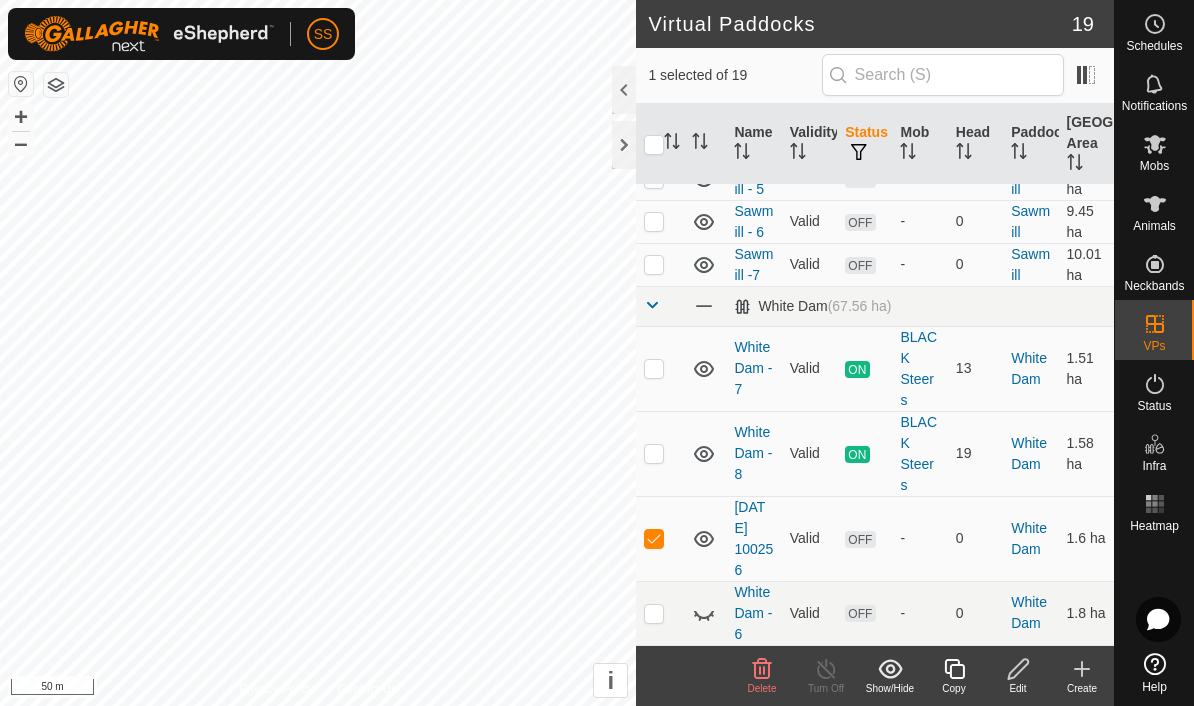 click on "Delete" 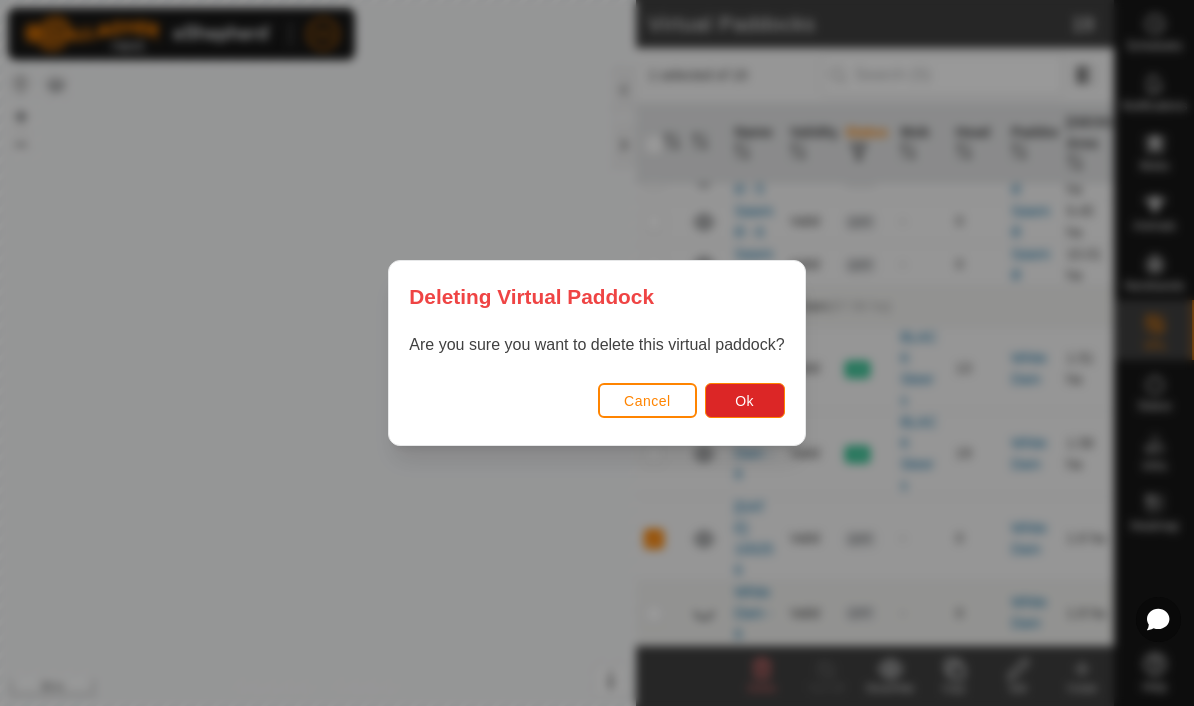 click on "Ok" at bounding box center [745, 400] 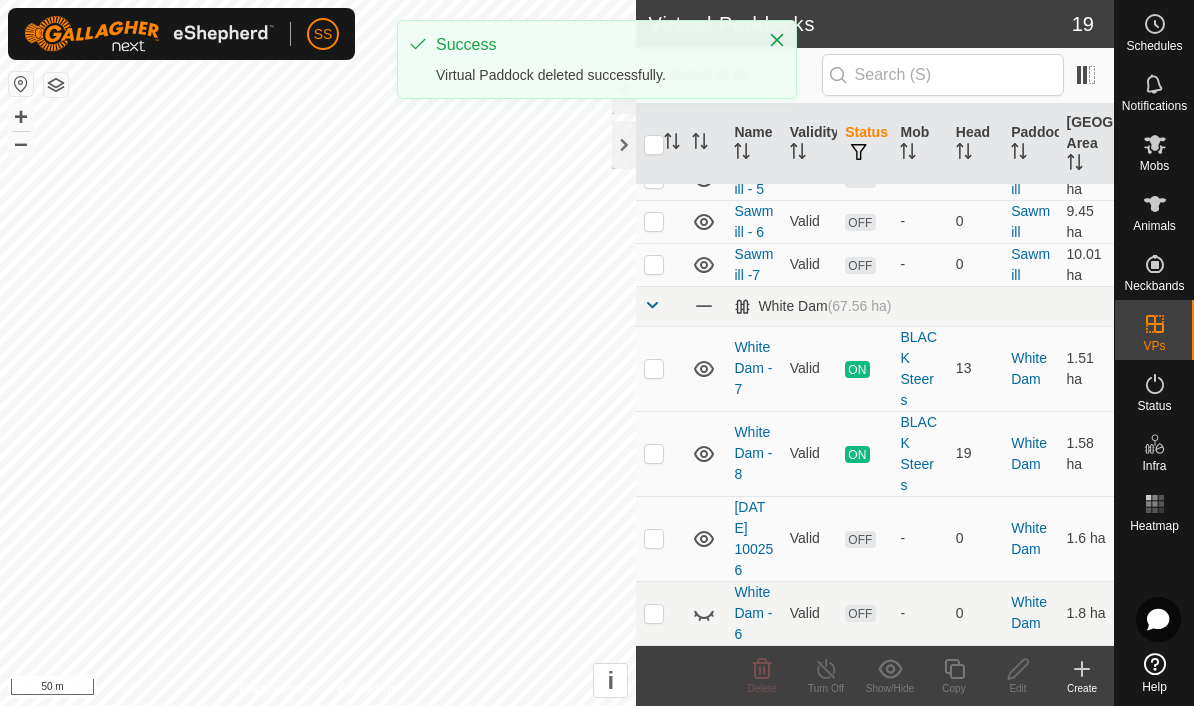 checkbox on "false" 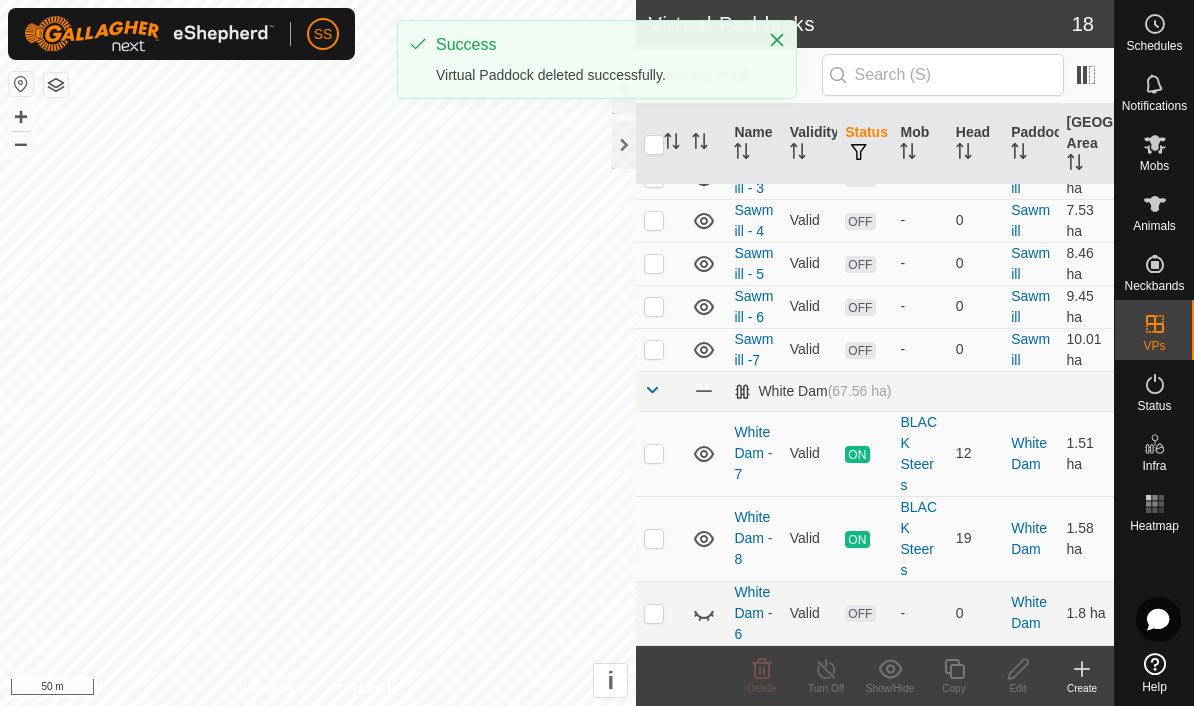 scroll, scrollTop: 660, scrollLeft: 0, axis: vertical 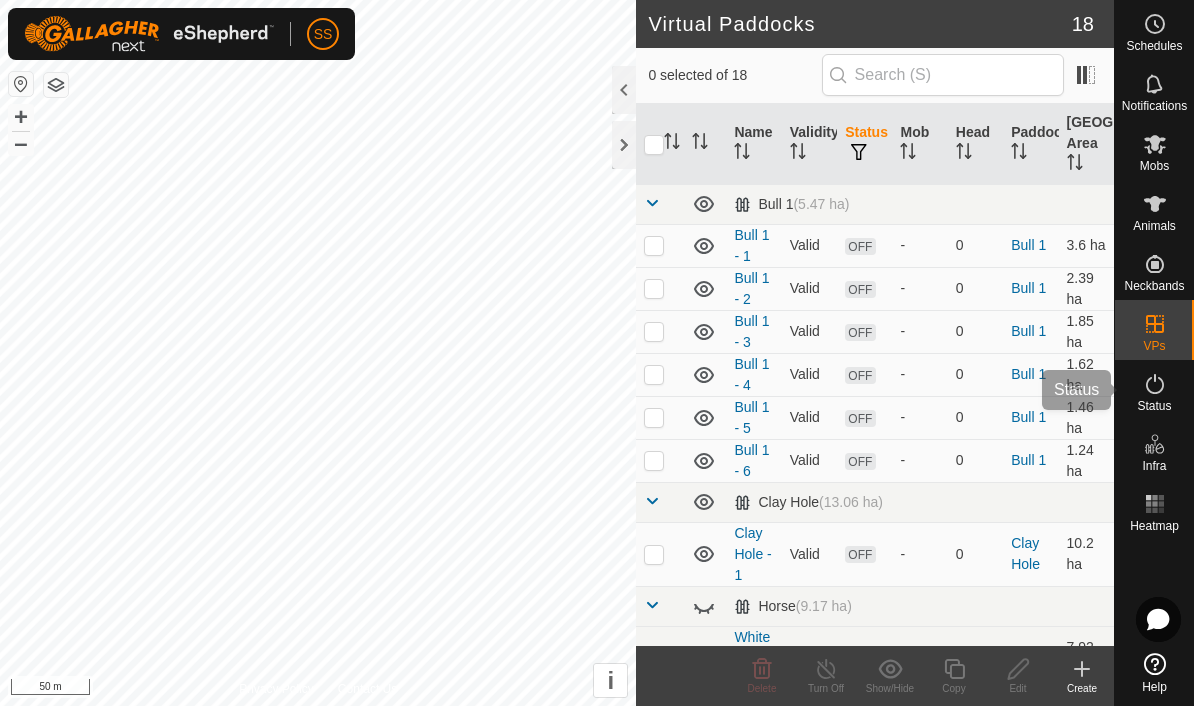 click on "Status" at bounding box center [1154, 406] 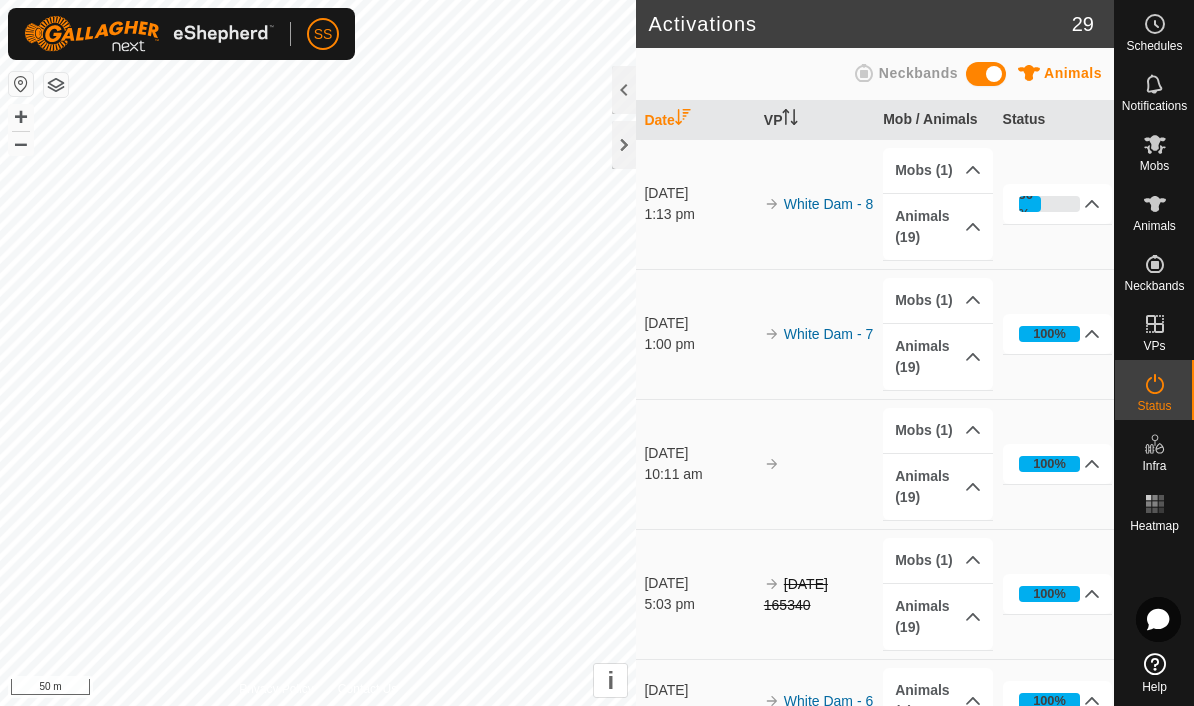 click on "36%" at bounding box center (1050, 204) 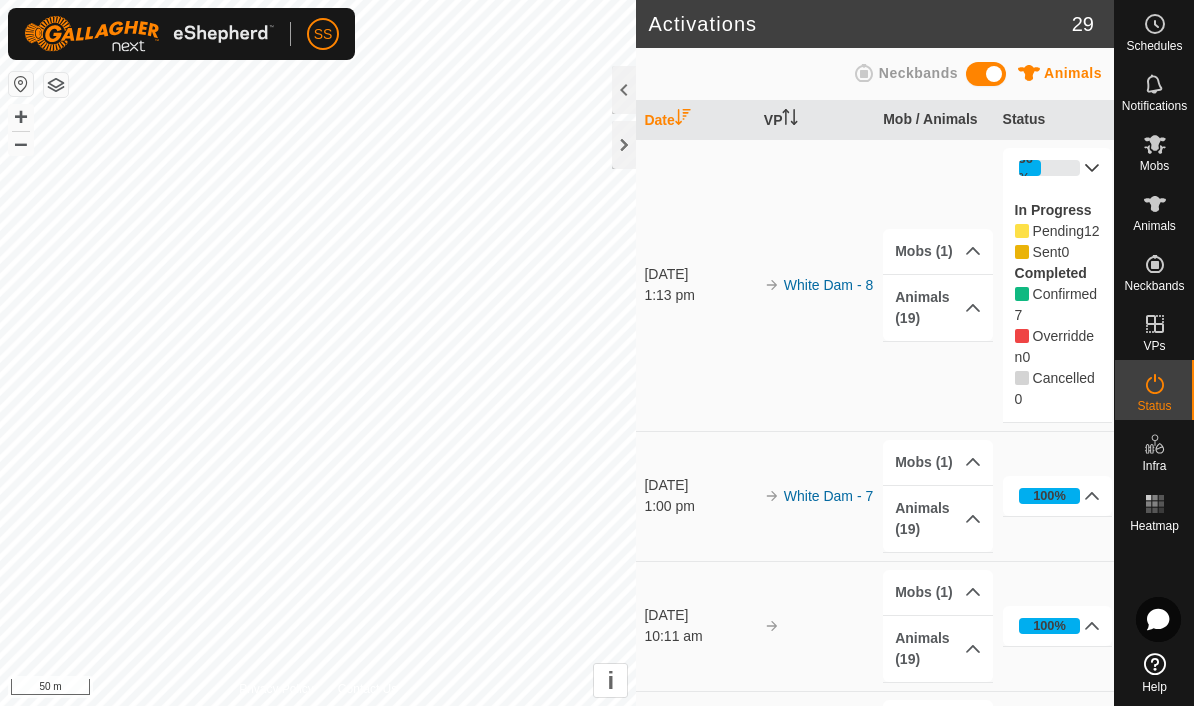 click on "36%" at bounding box center (1058, 168) 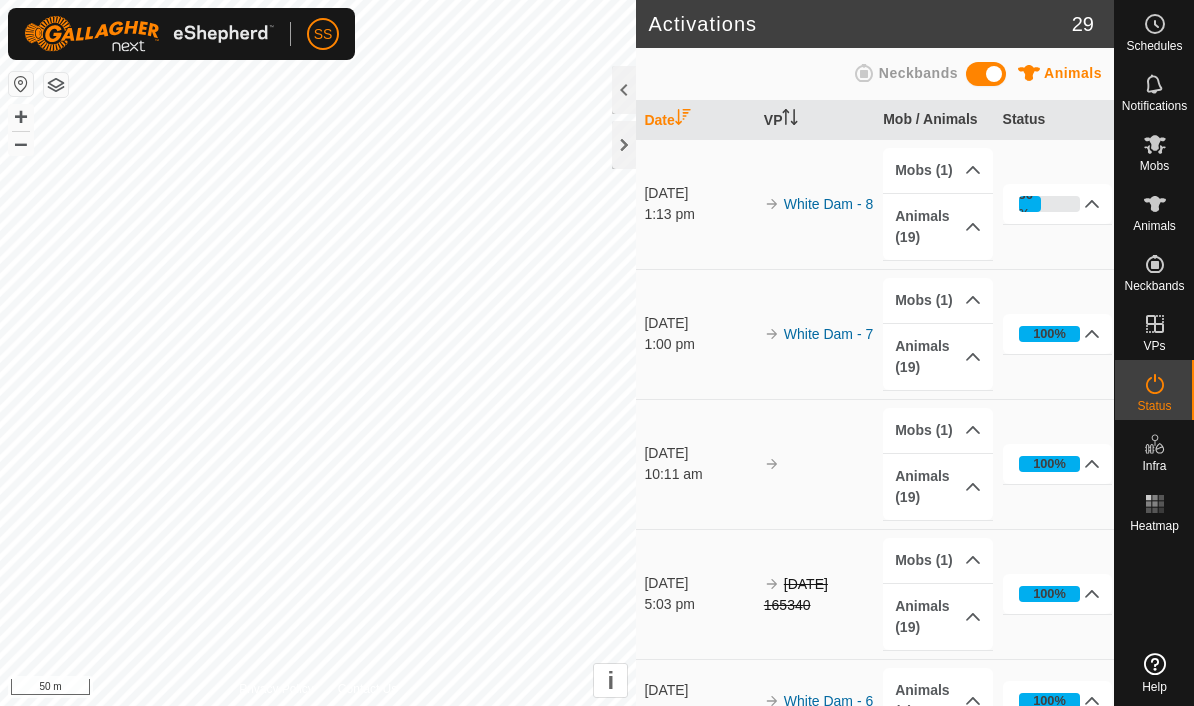 scroll, scrollTop: 0, scrollLeft: 0, axis: both 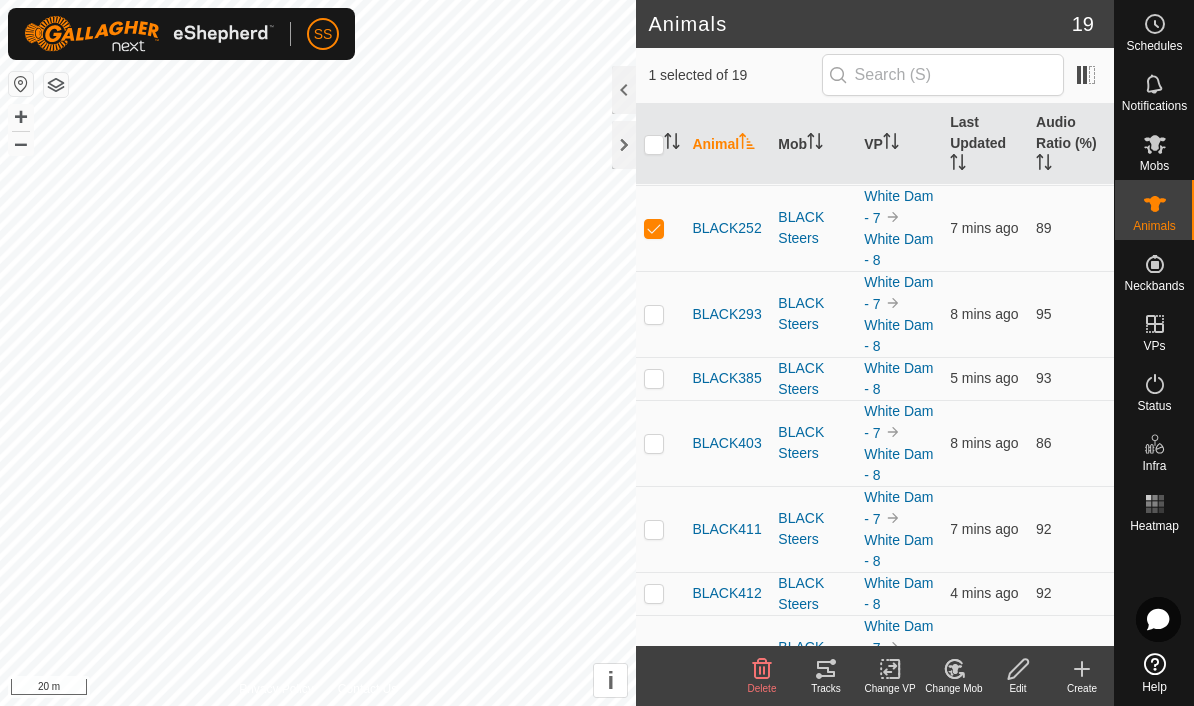 click at bounding box center [660, 228] 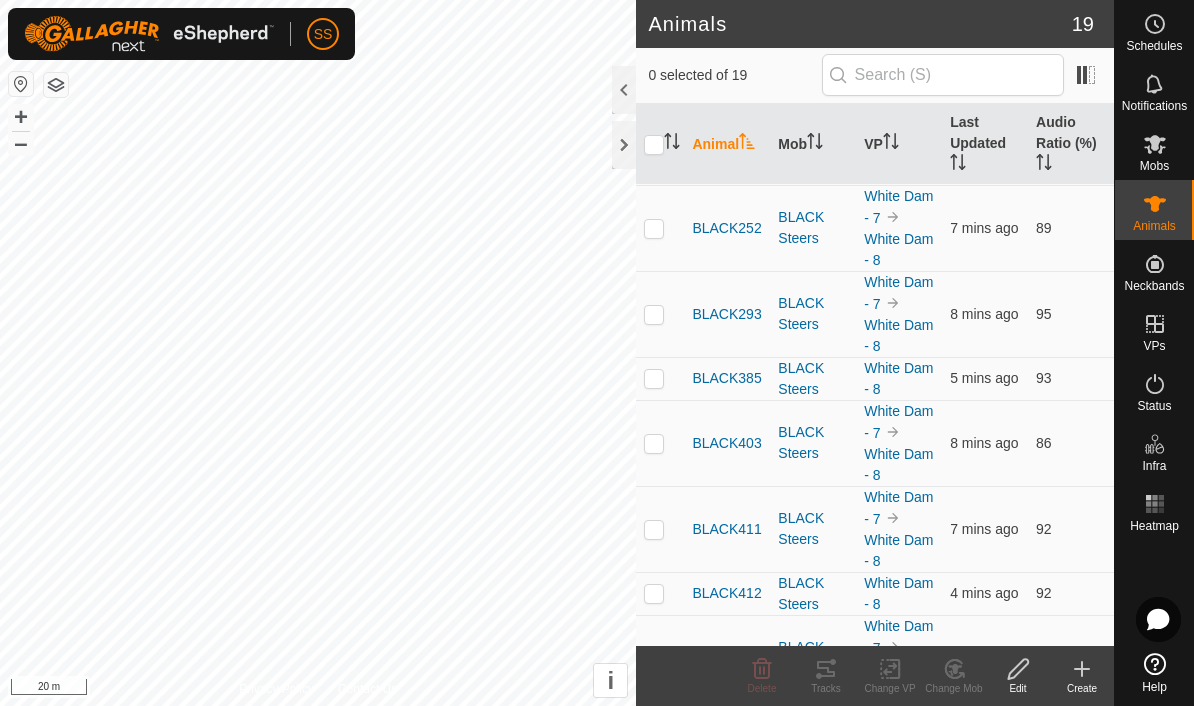 checkbox on "false" 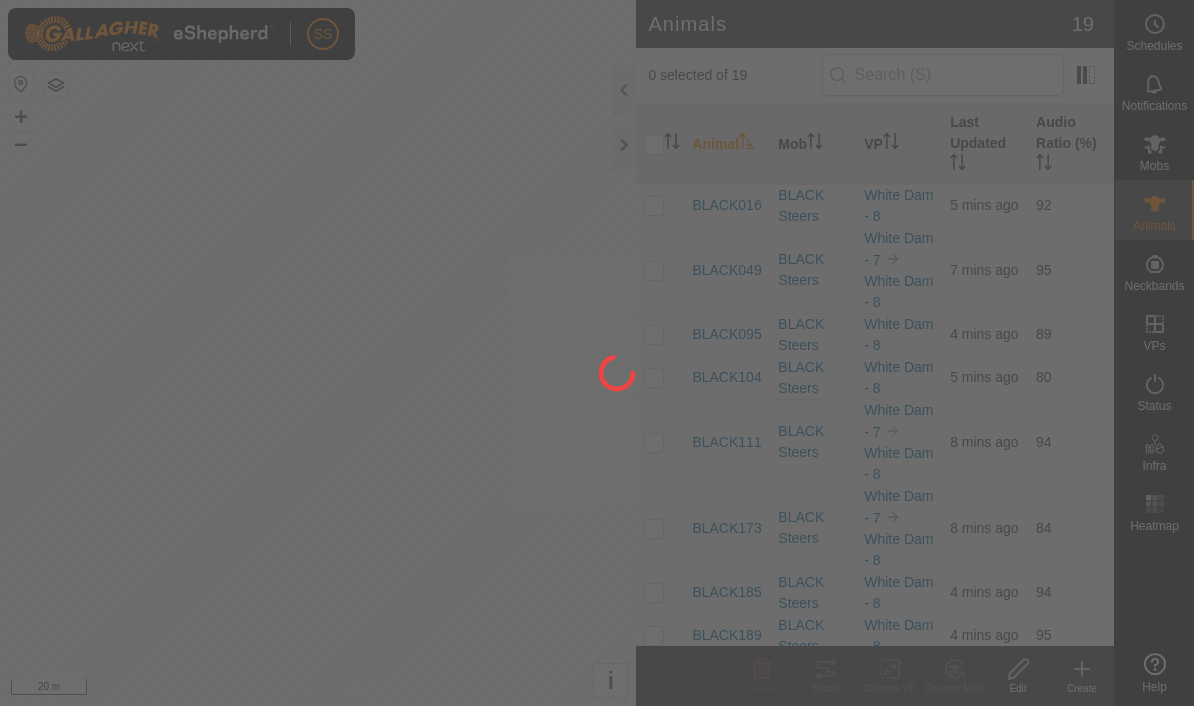 scroll, scrollTop: 0, scrollLeft: 0, axis: both 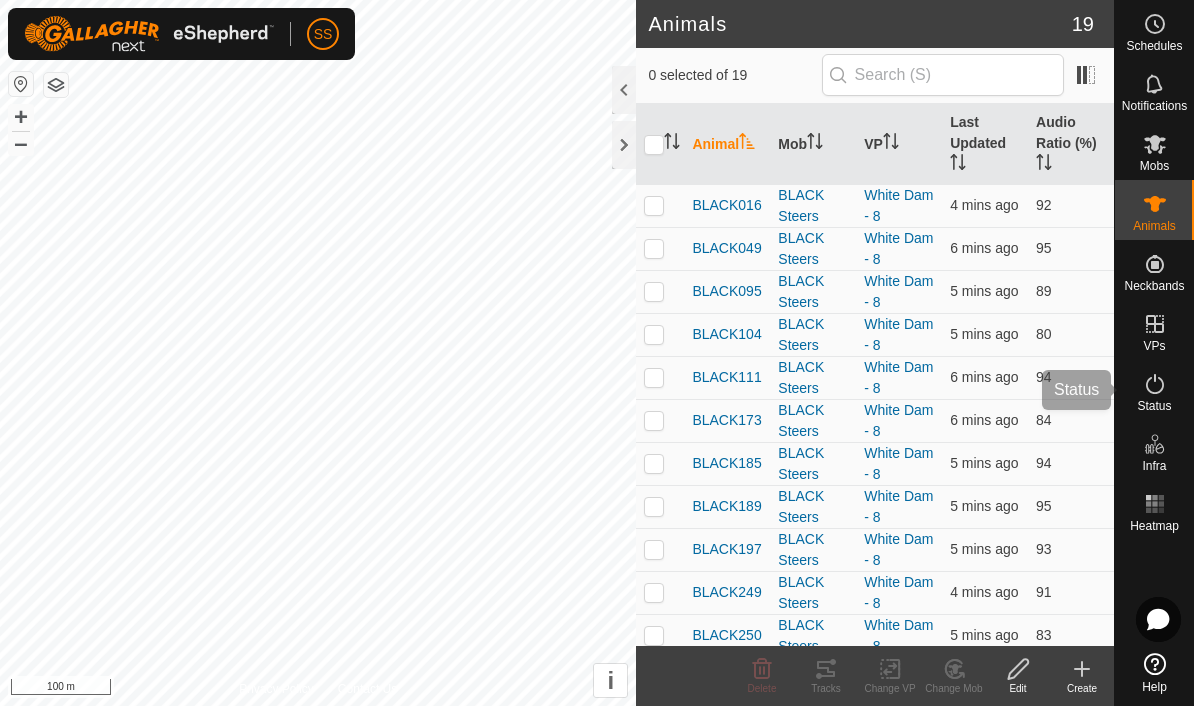 click 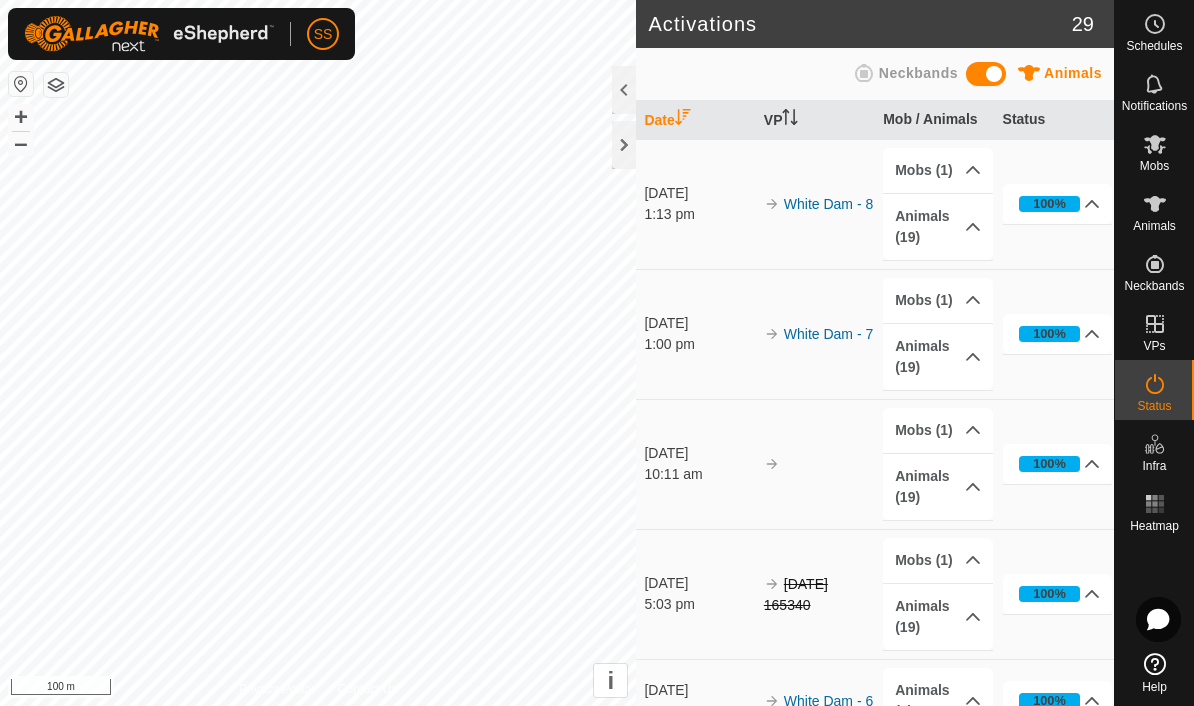 click on "VPs" at bounding box center (1154, 346) 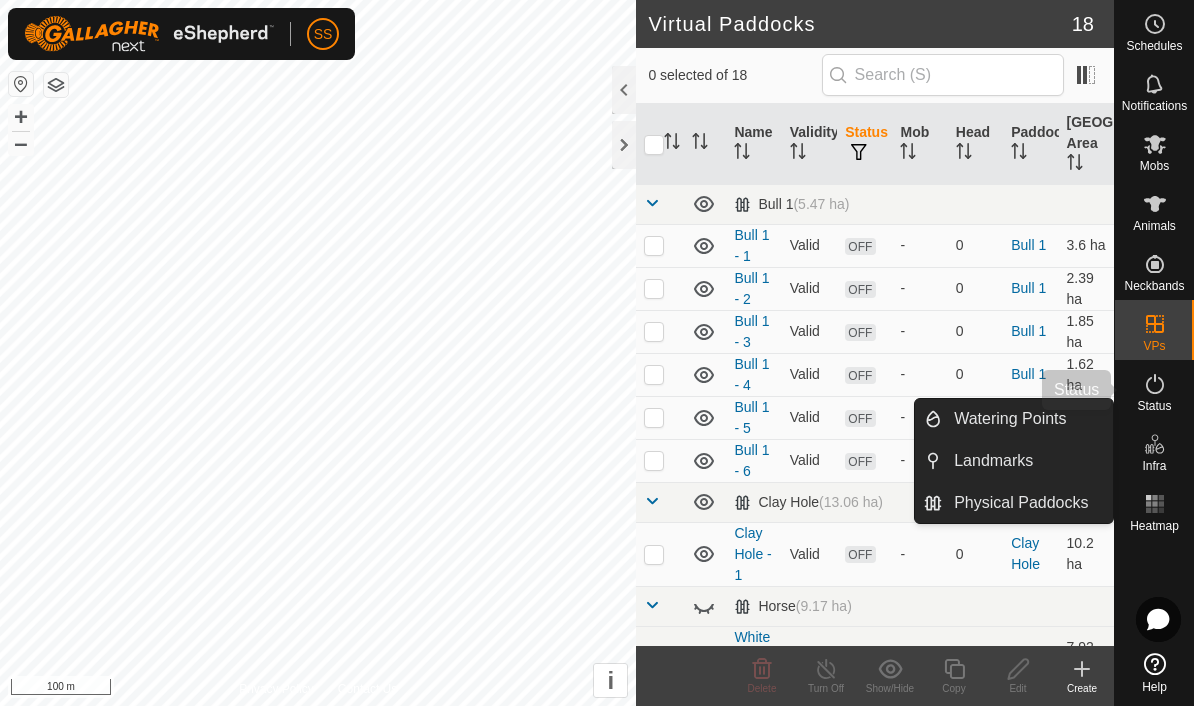 click 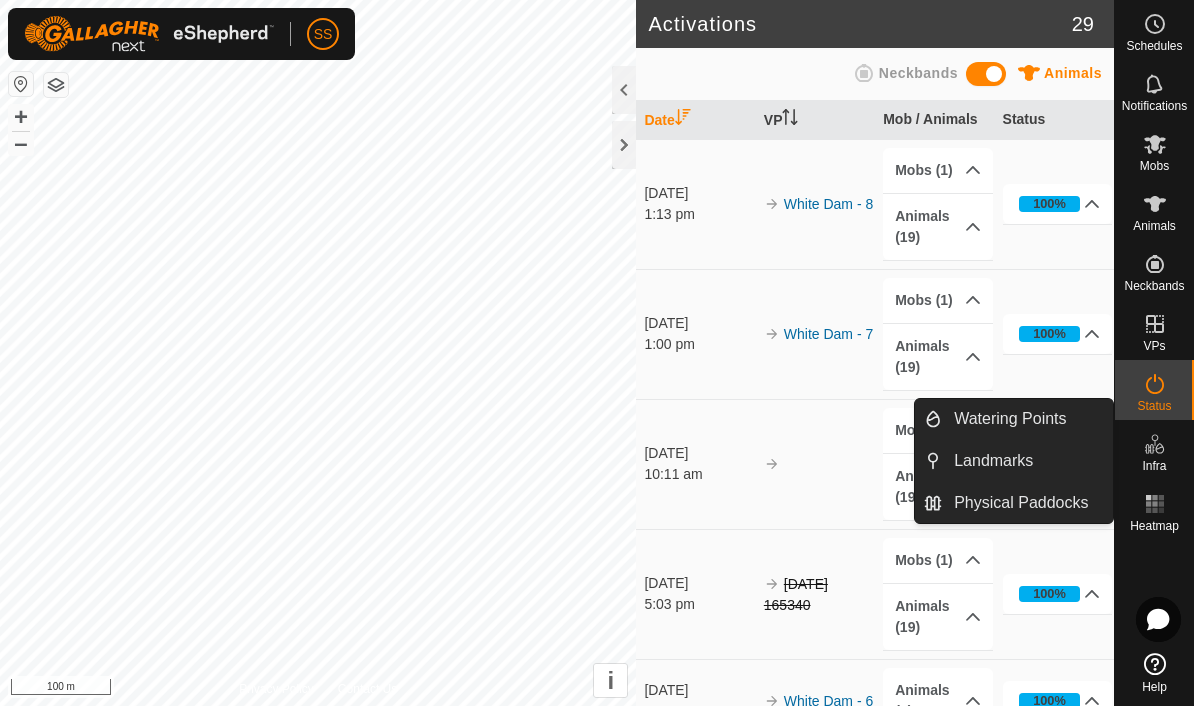 click 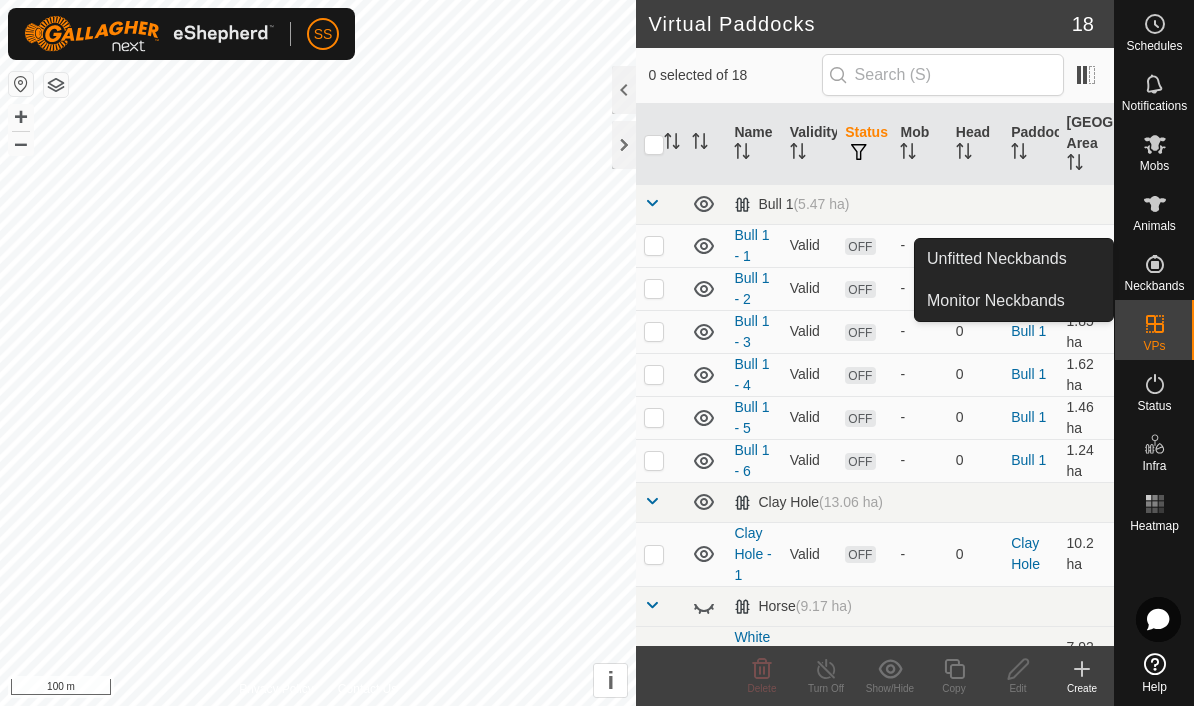 click 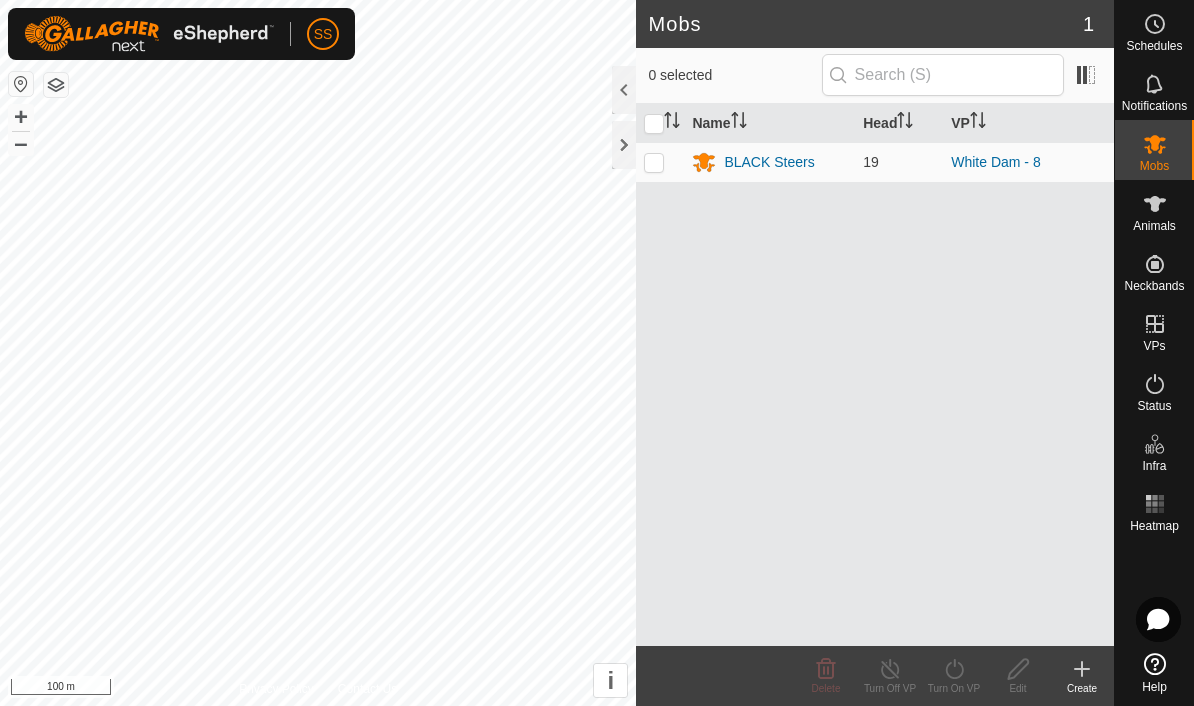 click at bounding box center [660, 162] 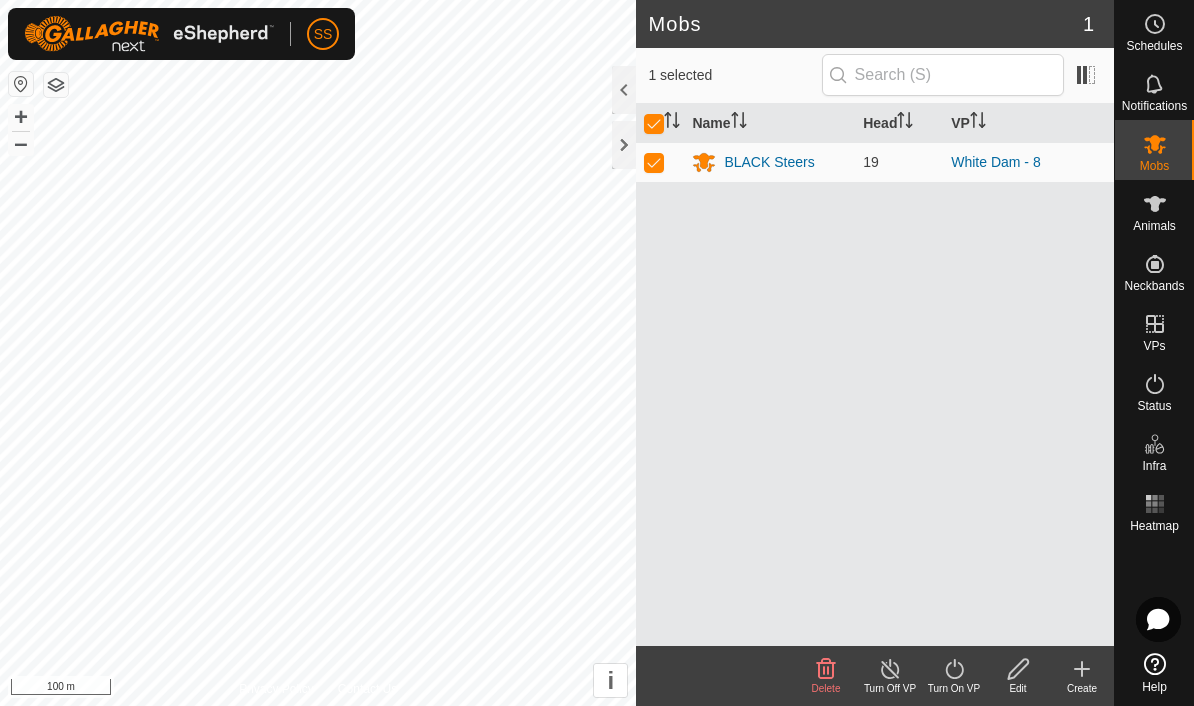 click 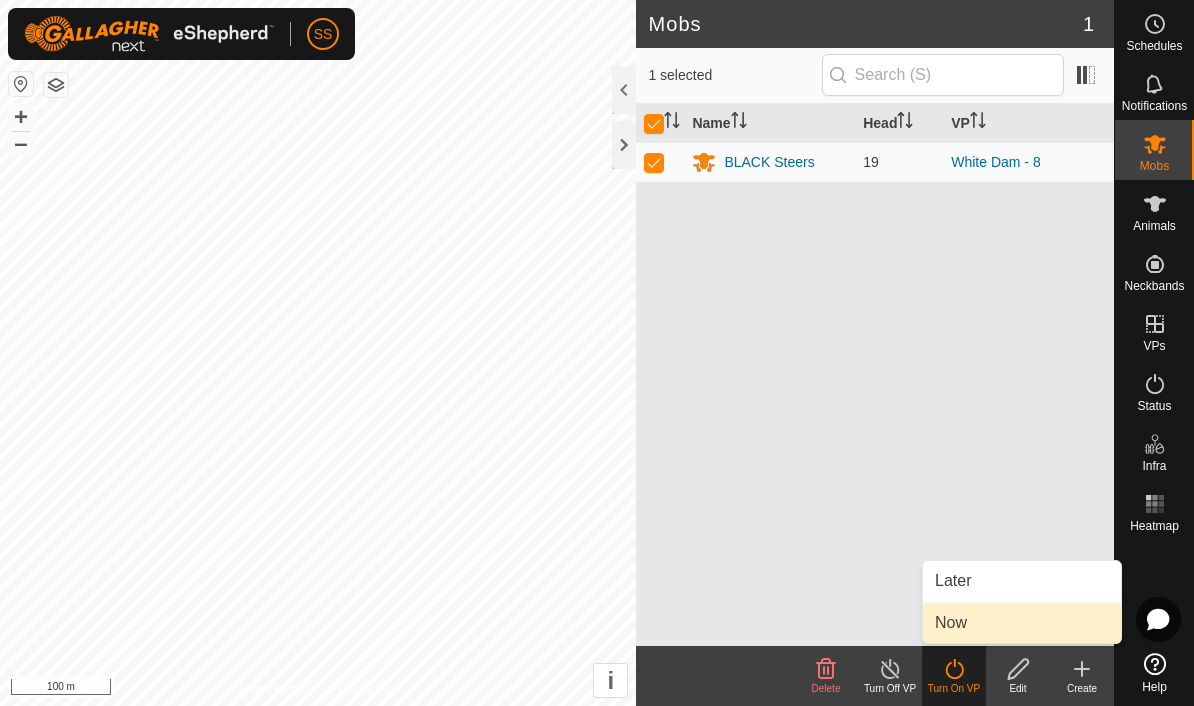 click on "Now" at bounding box center [1022, 623] 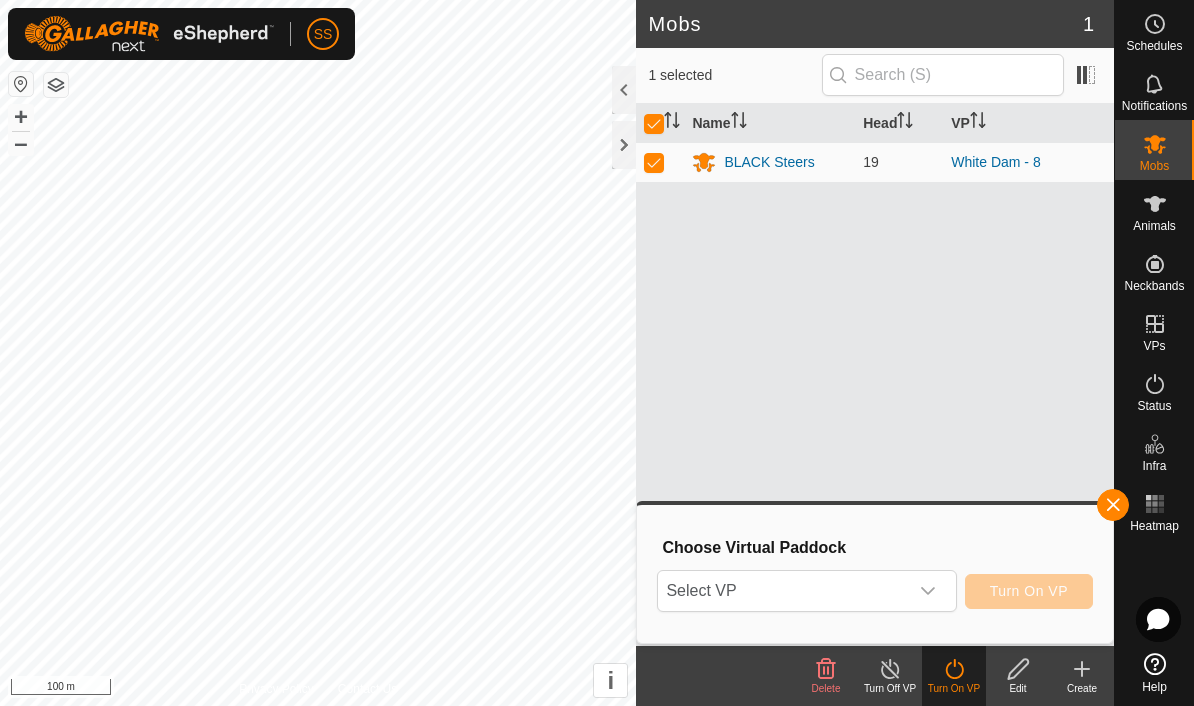 click on "Select VP" at bounding box center (782, 591) 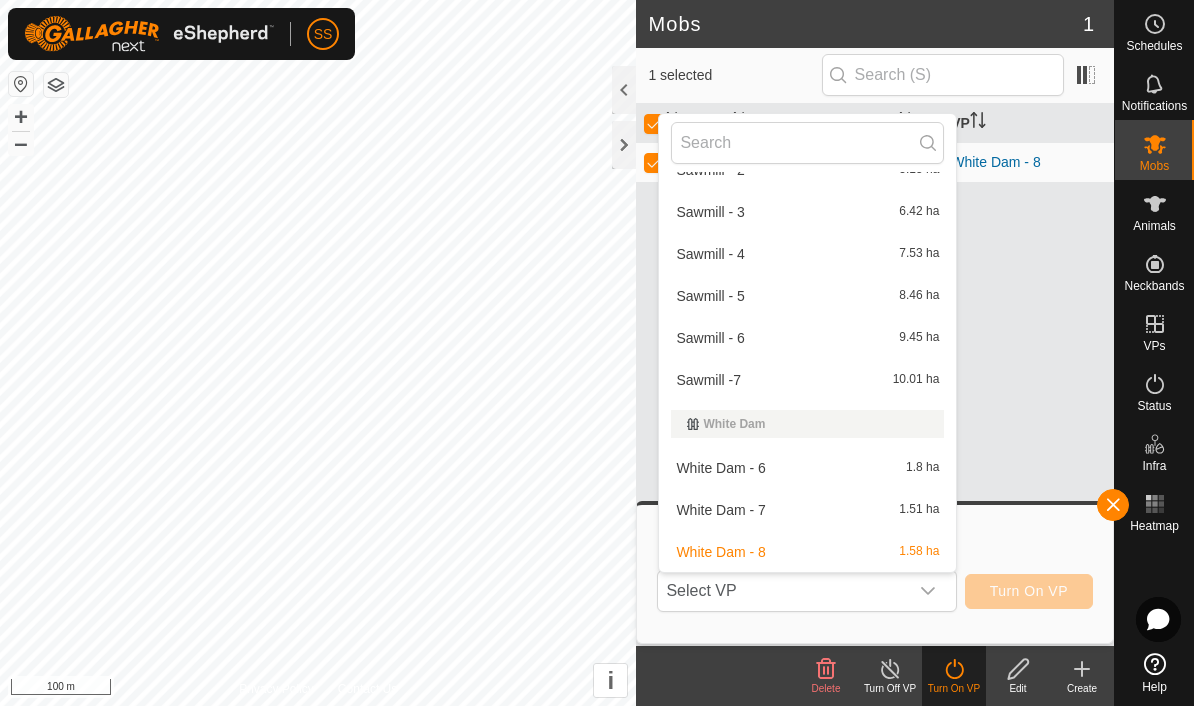 scroll, scrollTop: 584, scrollLeft: 0, axis: vertical 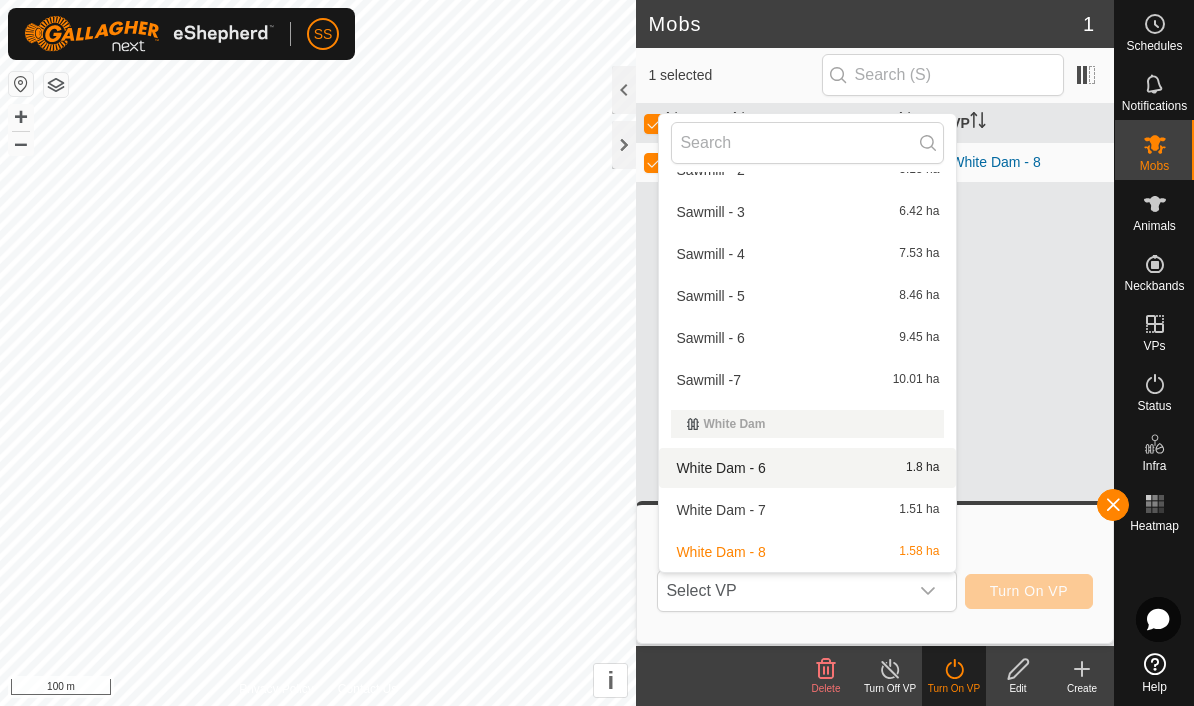 click on "White Dam - 6  1.8 ha" at bounding box center (807, 468) 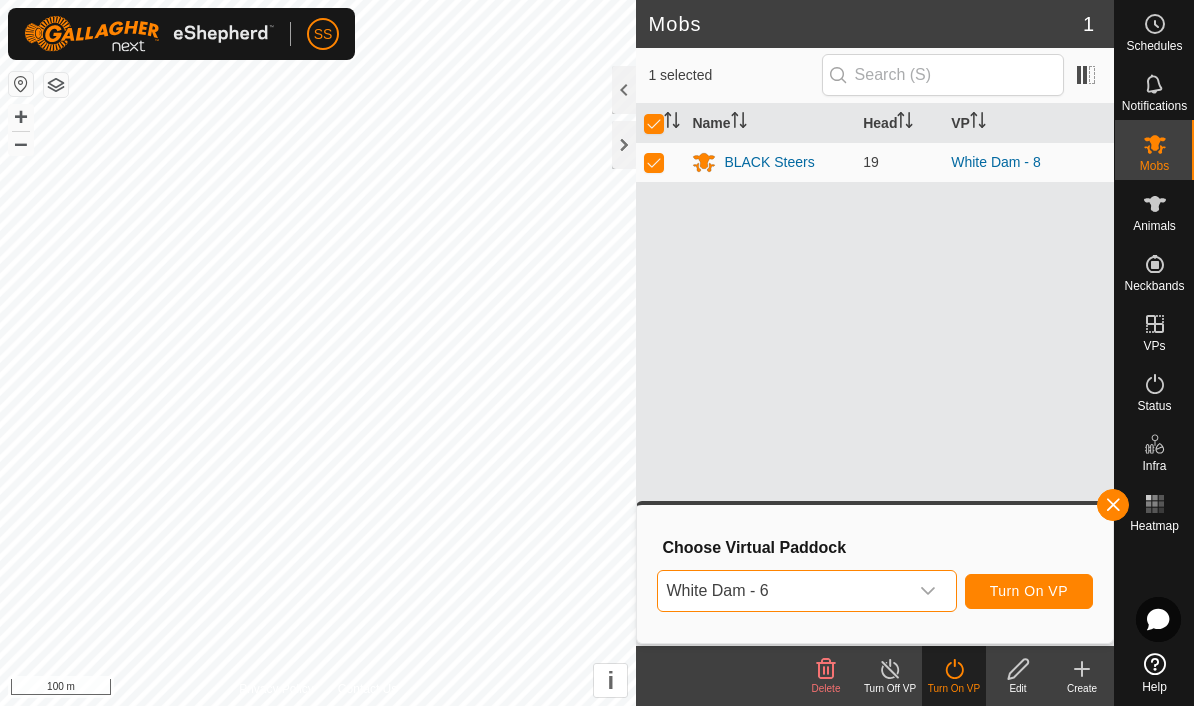 click on "White Dam - 6" at bounding box center (782, 591) 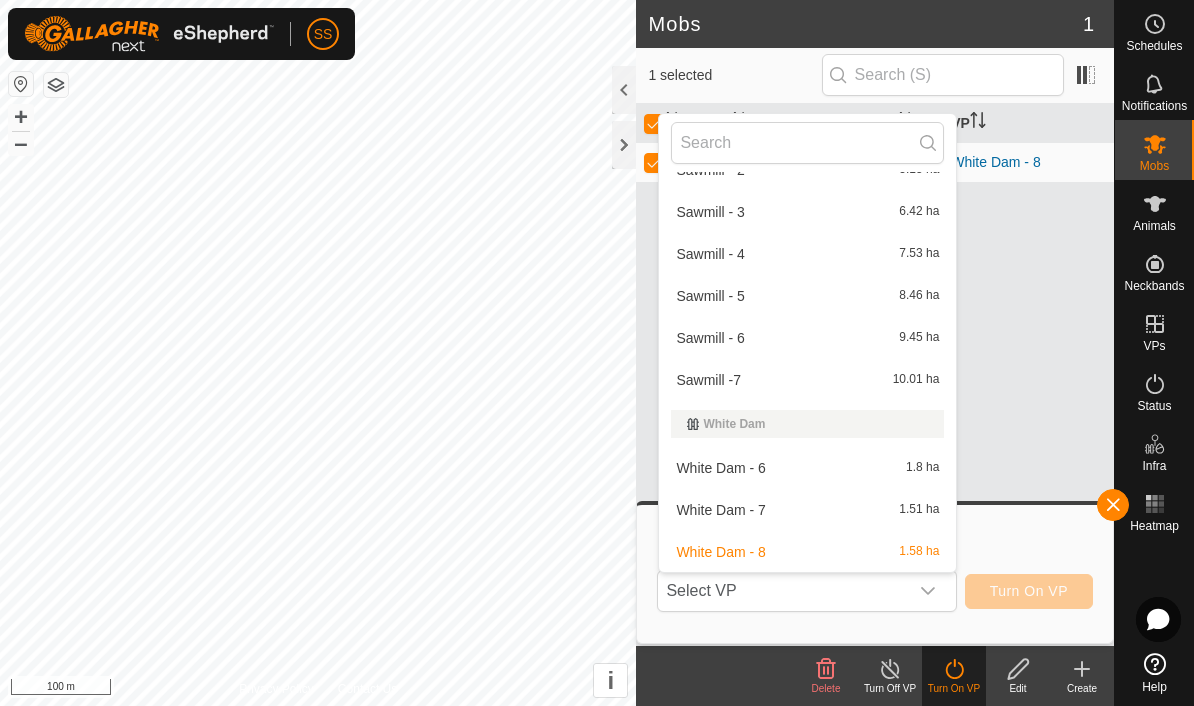 scroll, scrollTop: 584, scrollLeft: 0, axis: vertical 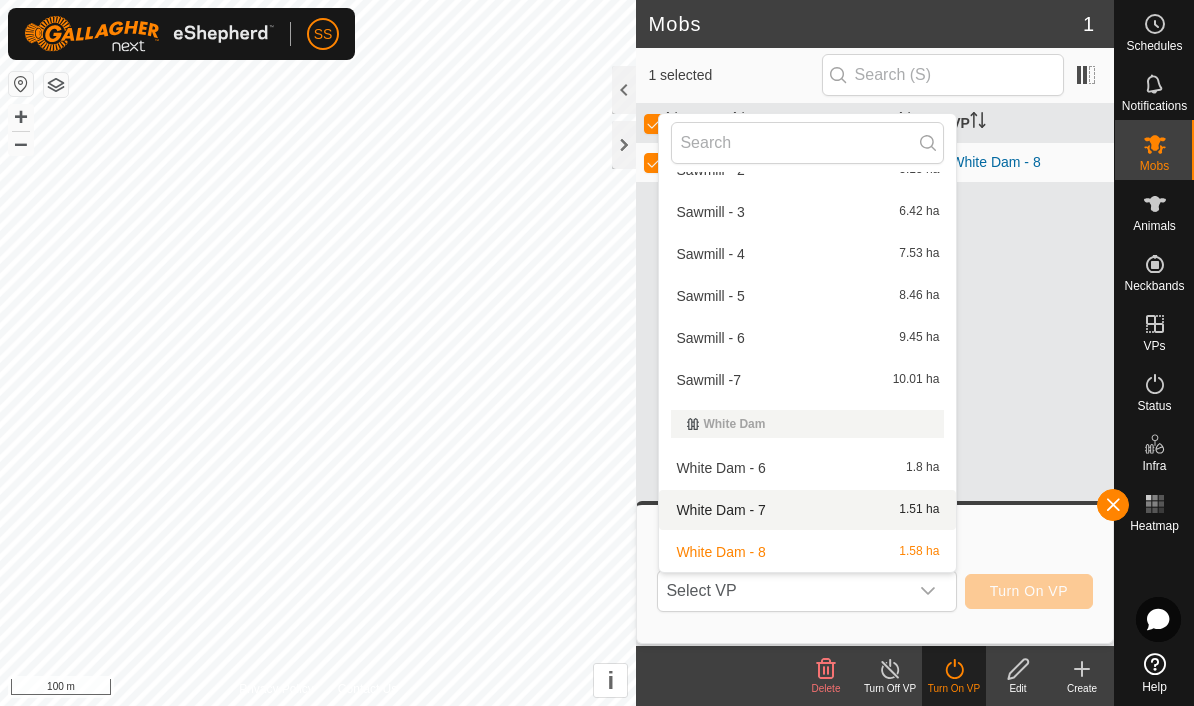 click on "White Dam - 7  1.51 ha" at bounding box center [807, 510] 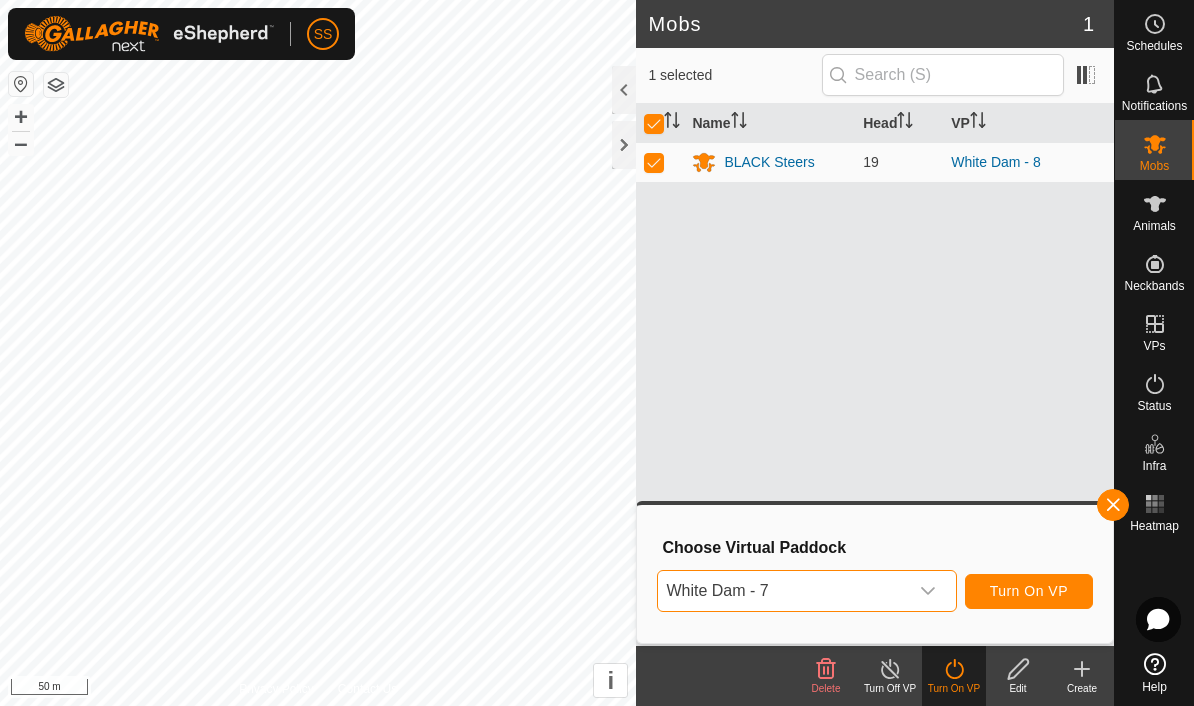 click at bounding box center [1113, 505] 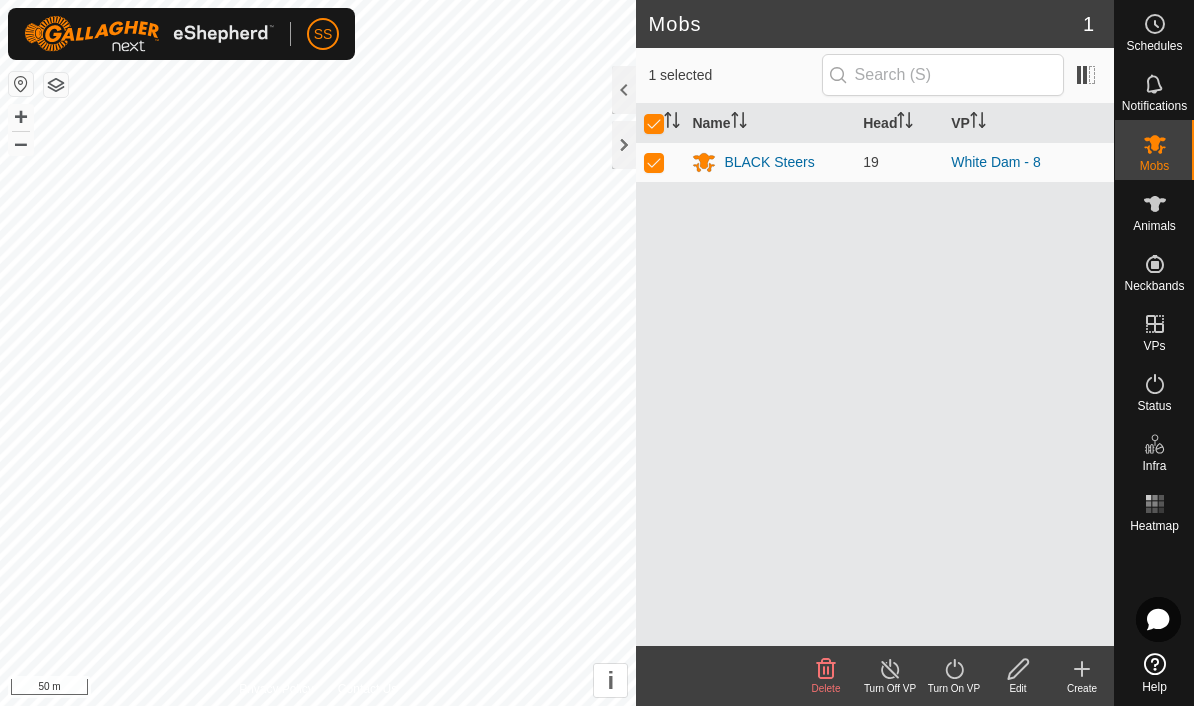 click on "Turn On VP" 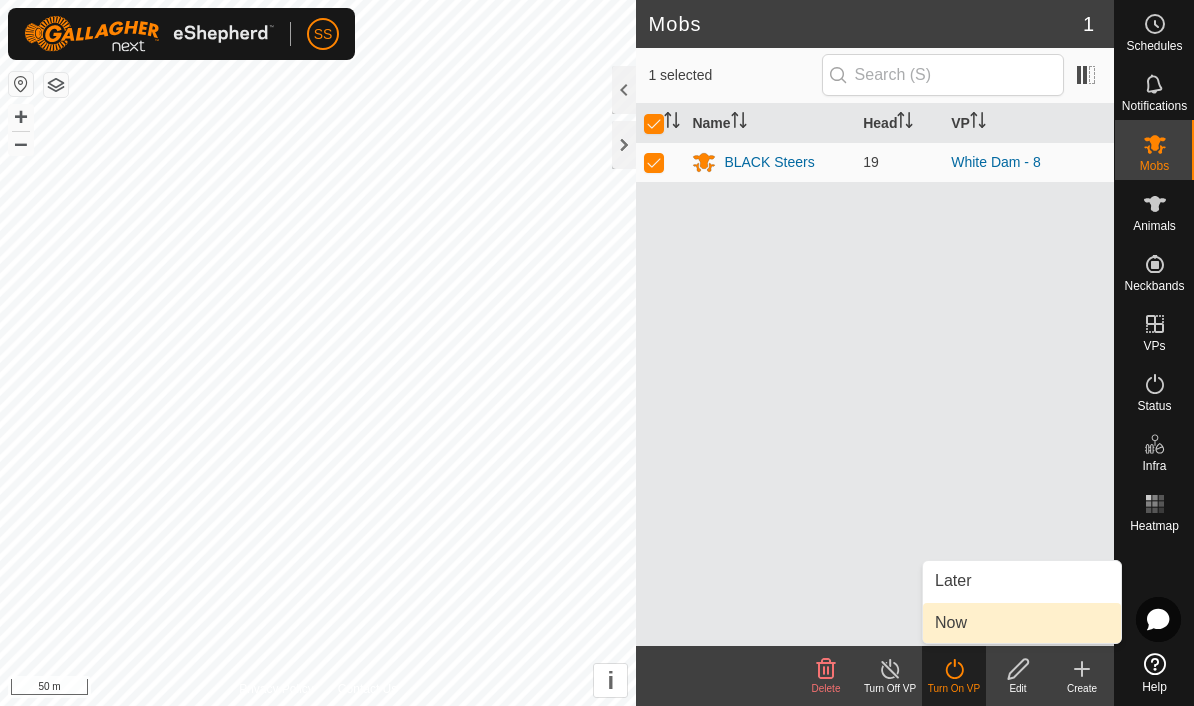 click on "Now" at bounding box center (1022, 623) 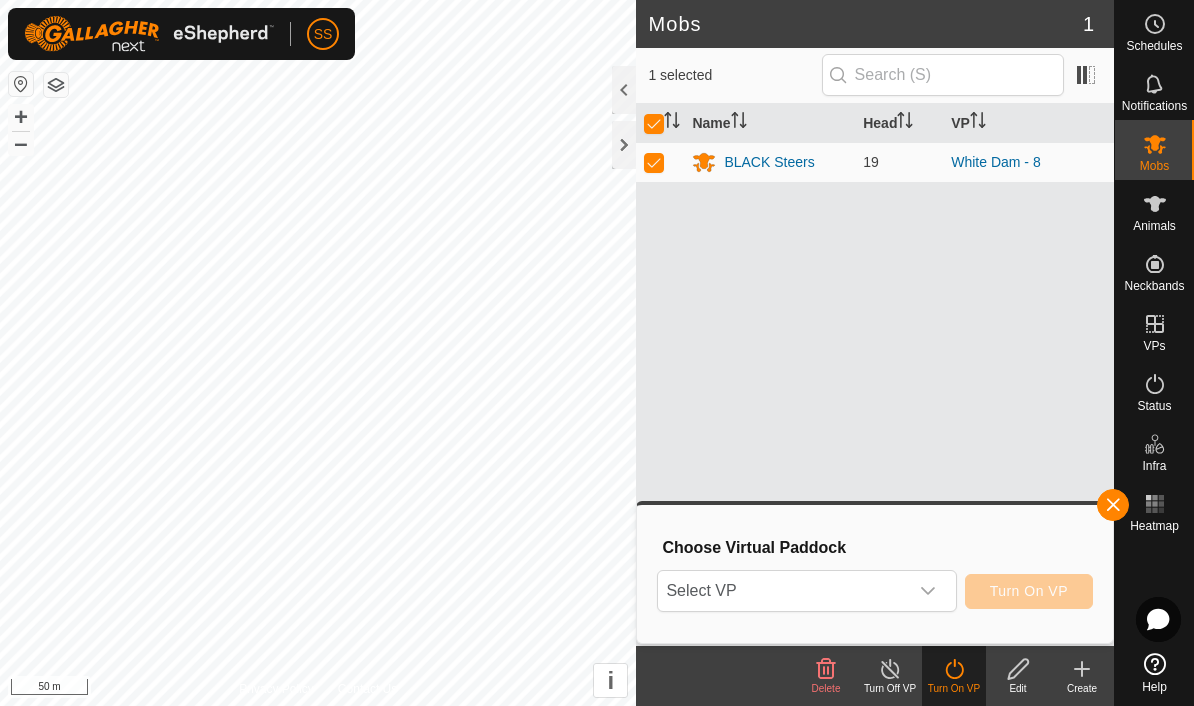 click on "Select VP" at bounding box center (782, 591) 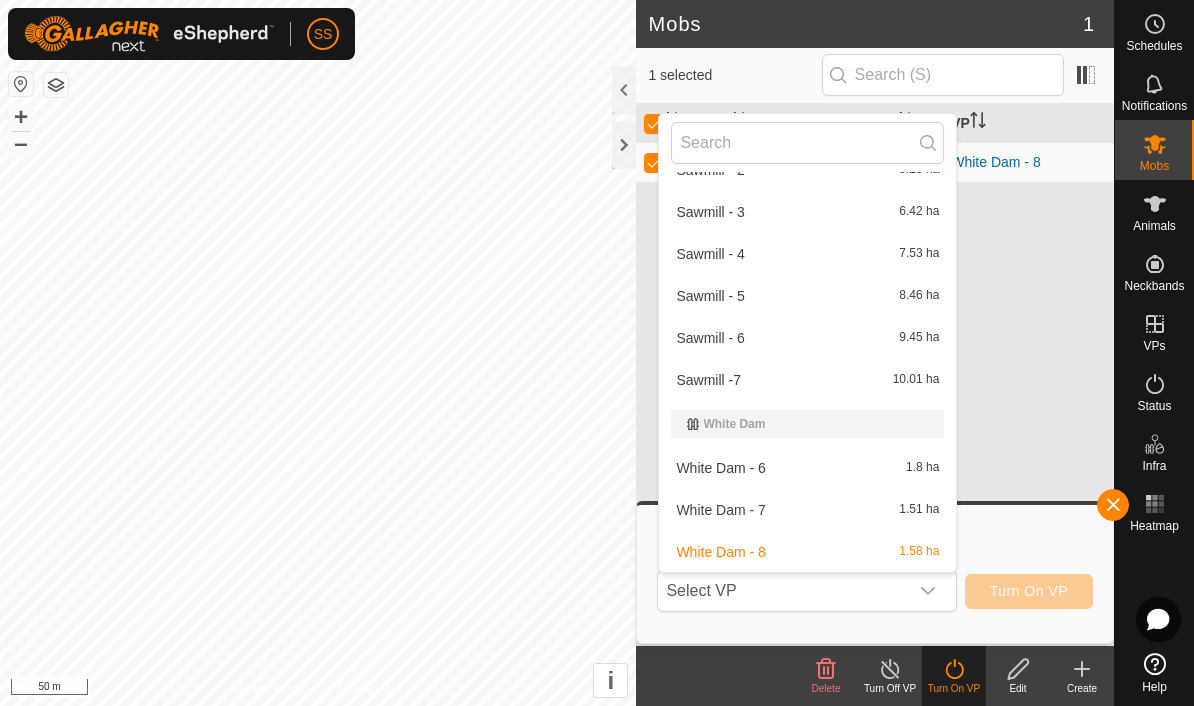 scroll, scrollTop: 584, scrollLeft: 0, axis: vertical 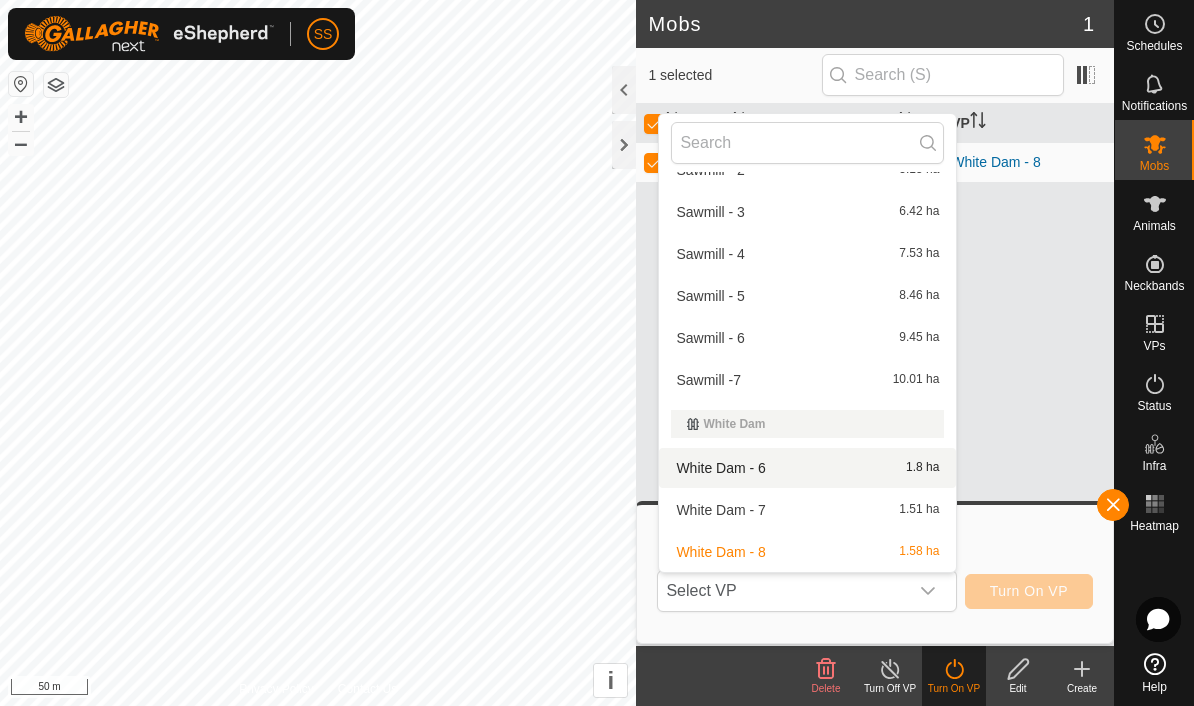 click on "White Dam - 6  1.8 ha" at bounding box center [807, 468] 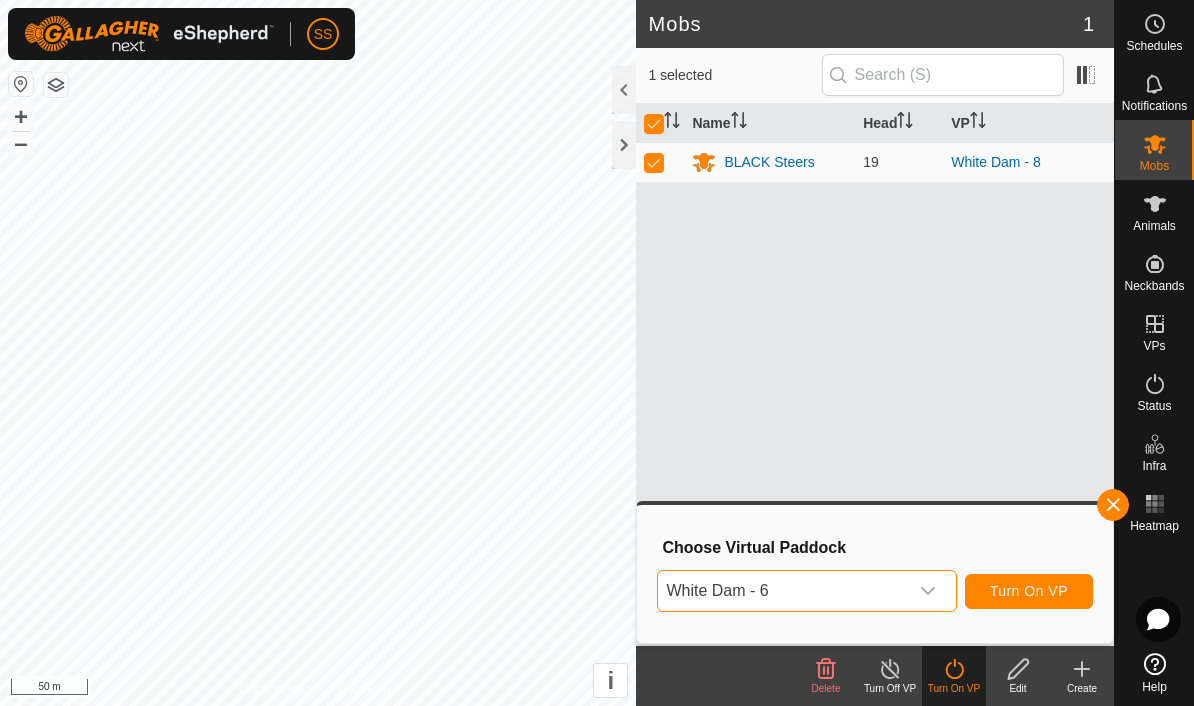 click on "White Dam - 6" at bounding box center [782, 591] 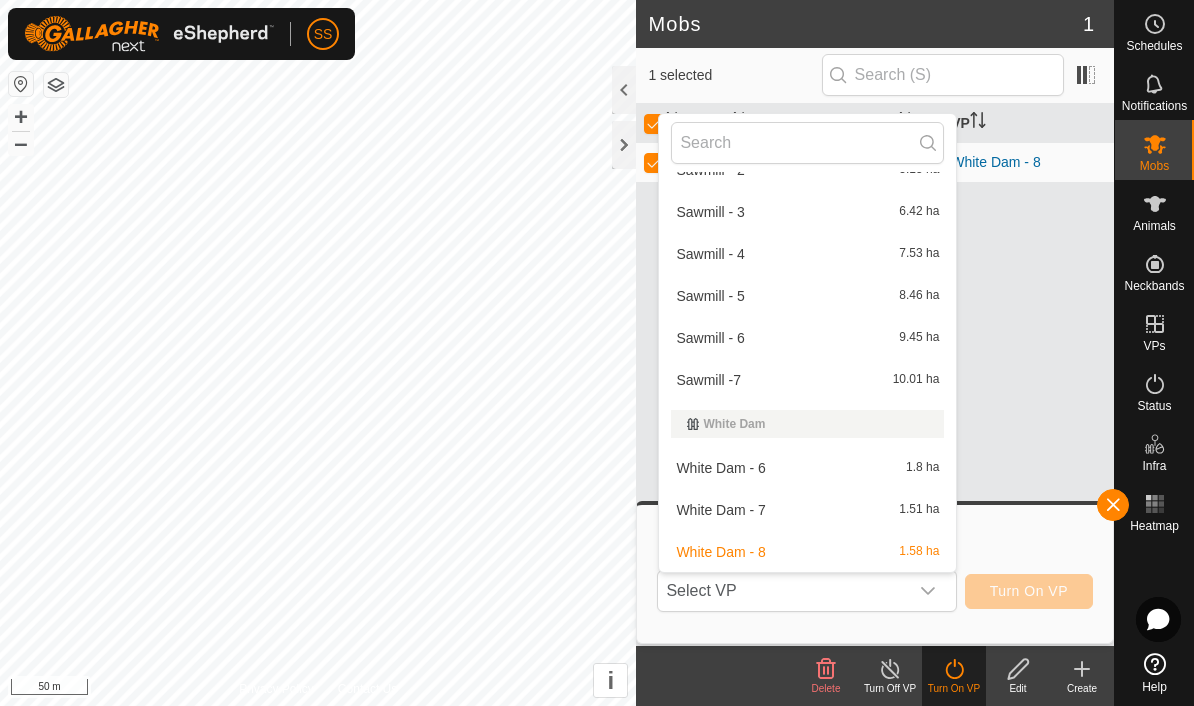 scroll, scrollTop: 584, scrollLeft: 0, axis: vertical 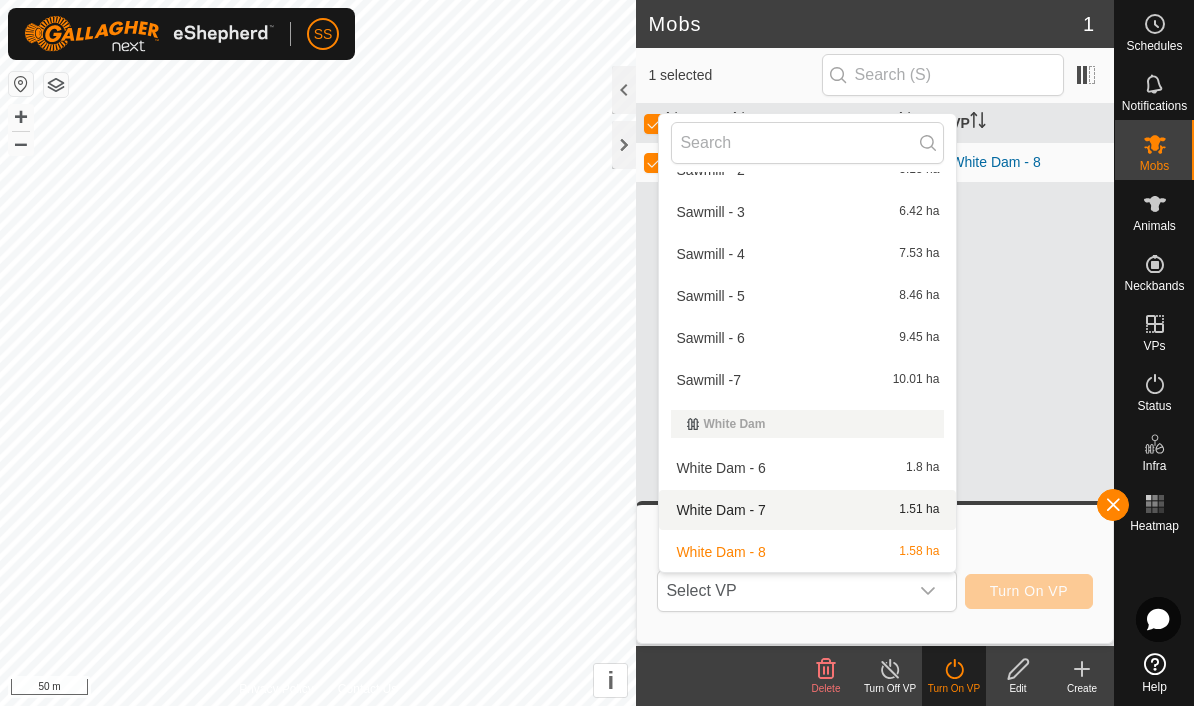 click on "White Dam - 7  1.51 ha" at bounding box center (807, 510) 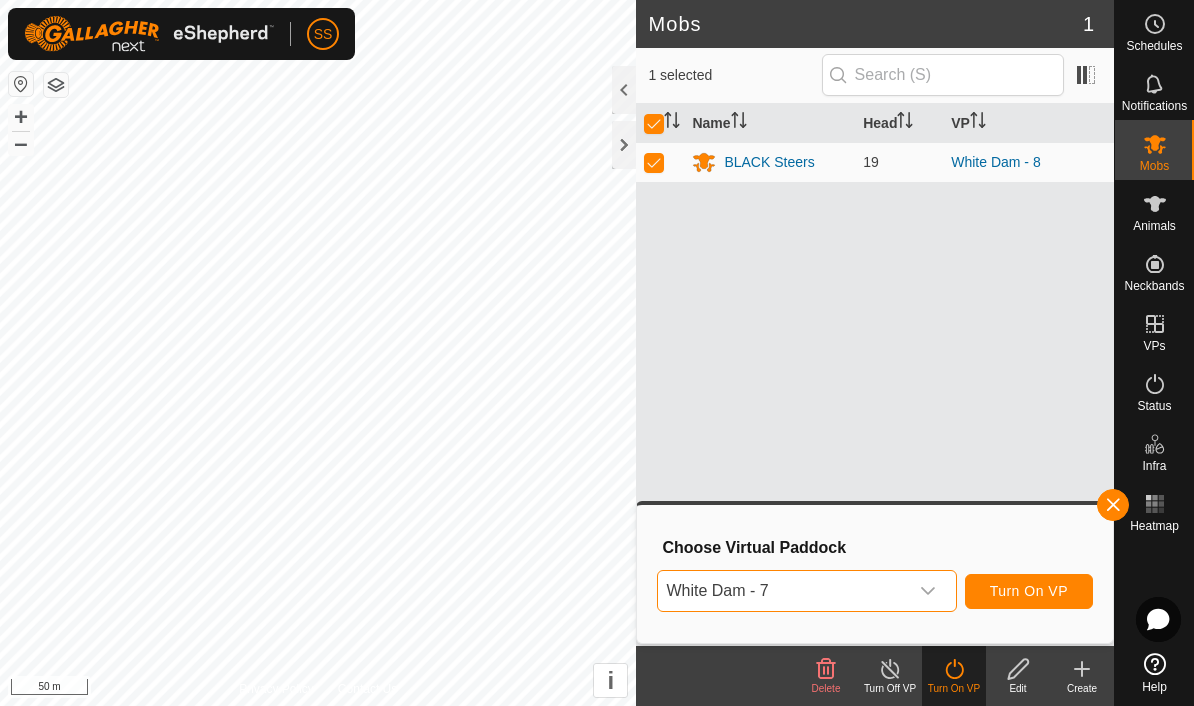 click on "Turn On VP" at bounding box center [1029, 591] 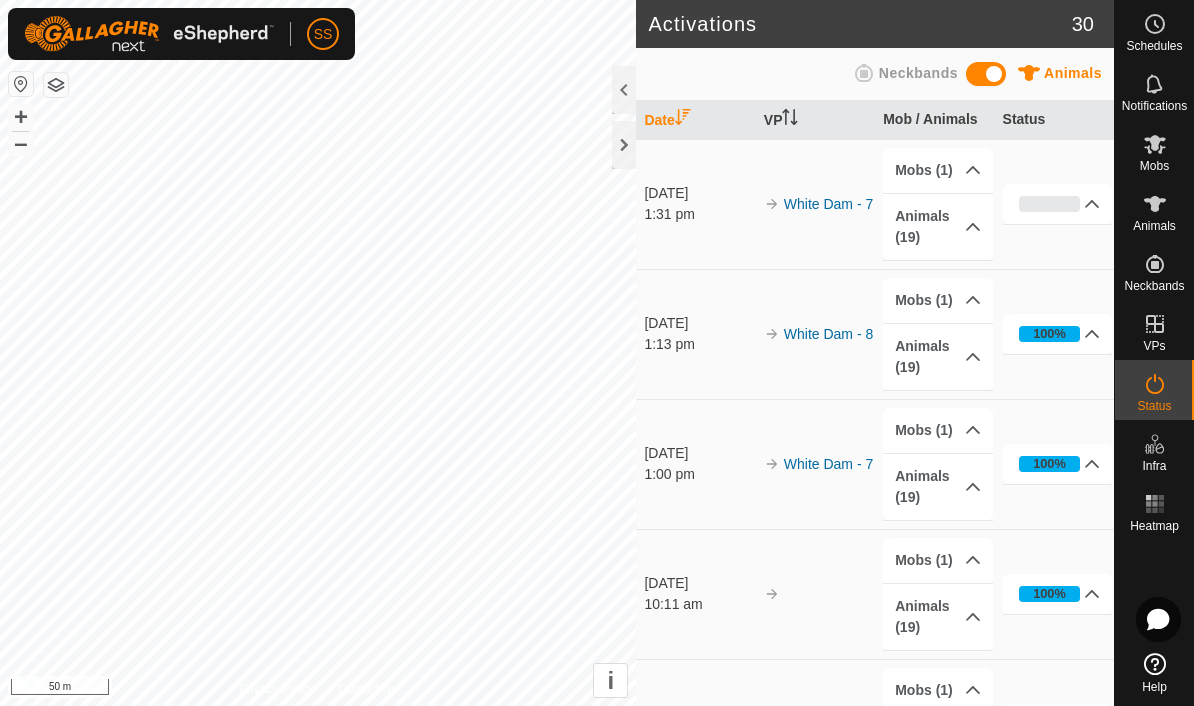 click on "Date" at bounding box center [695, 120] 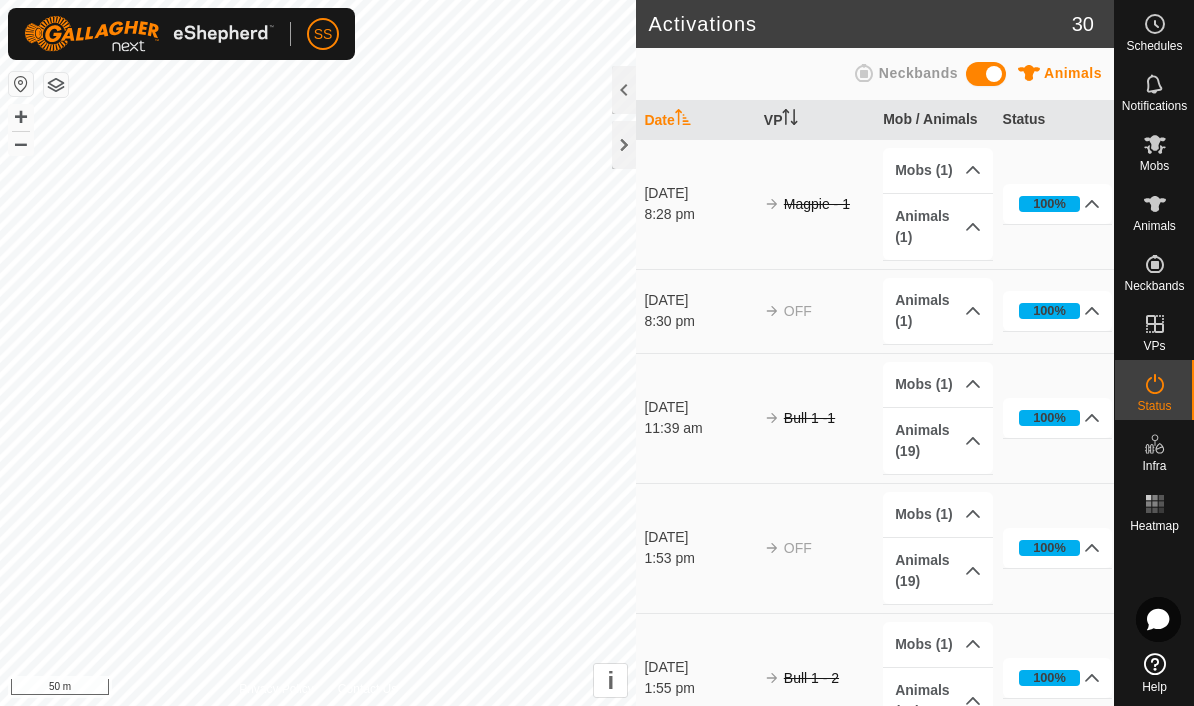 click 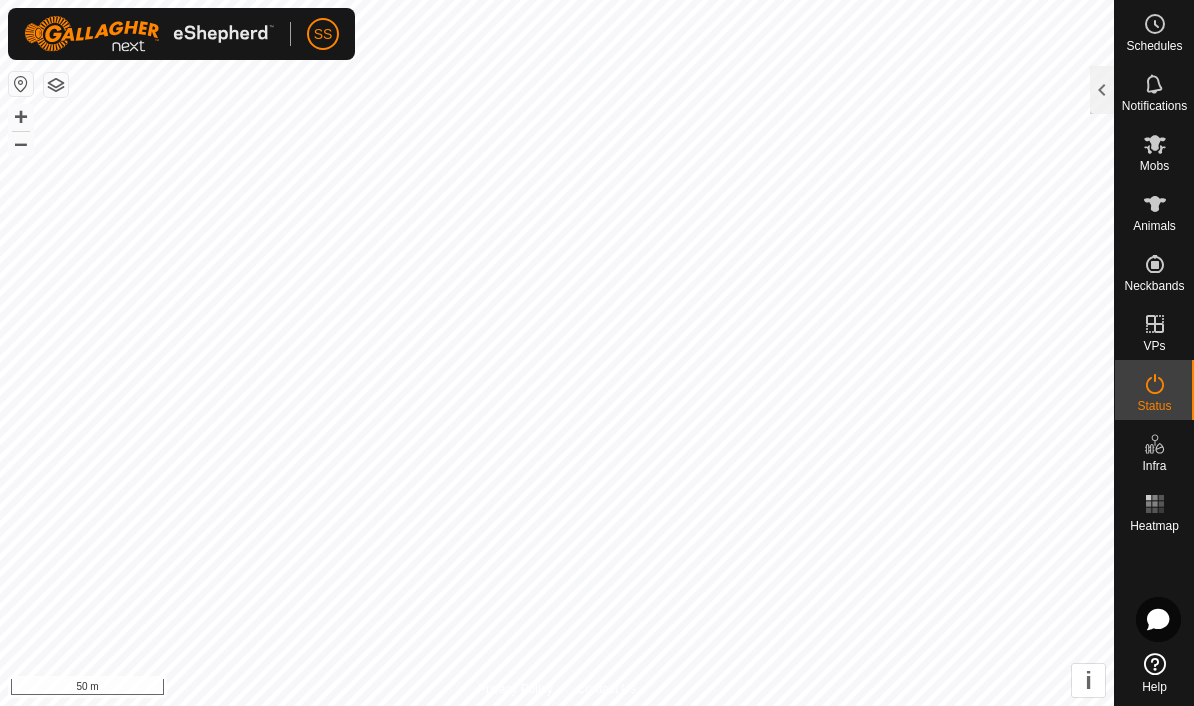 click on "Status" at bounding box center [1154, 406] 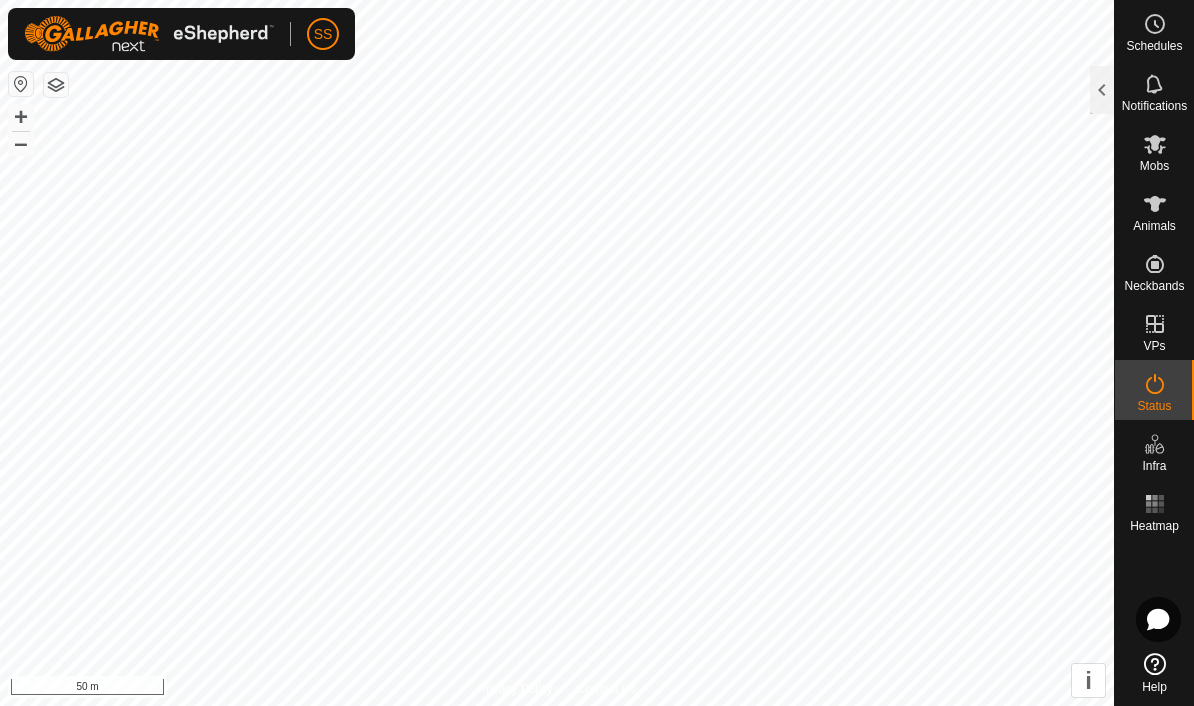 click 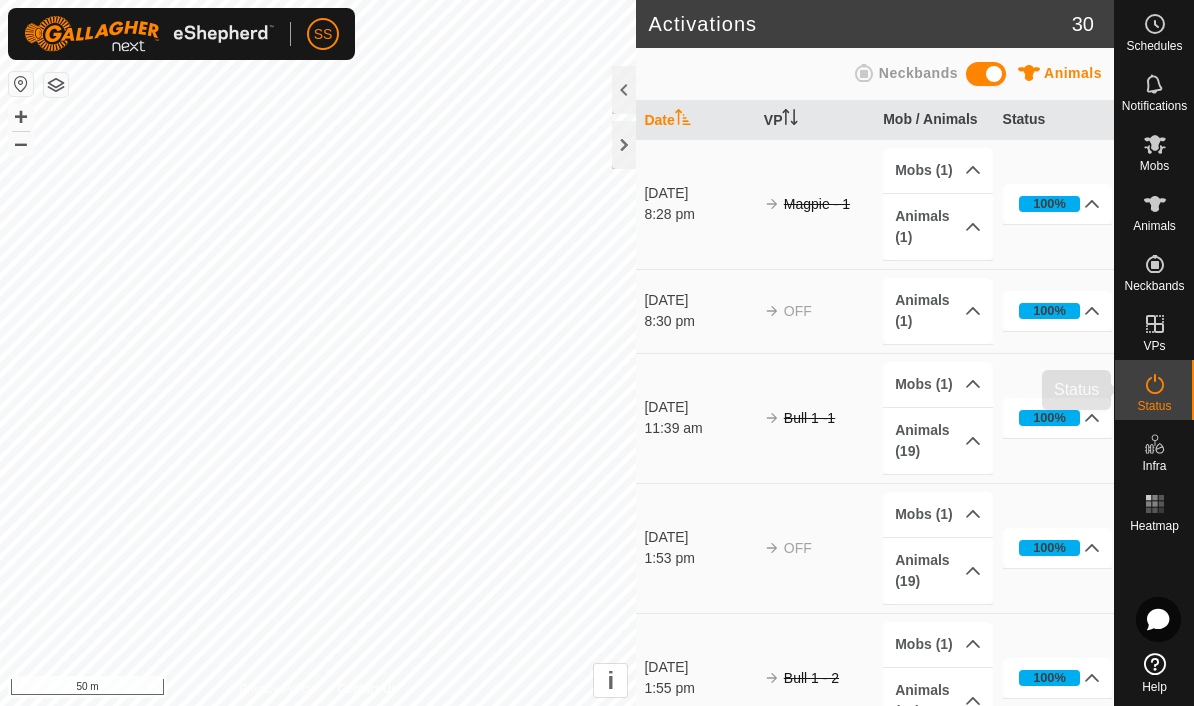 click 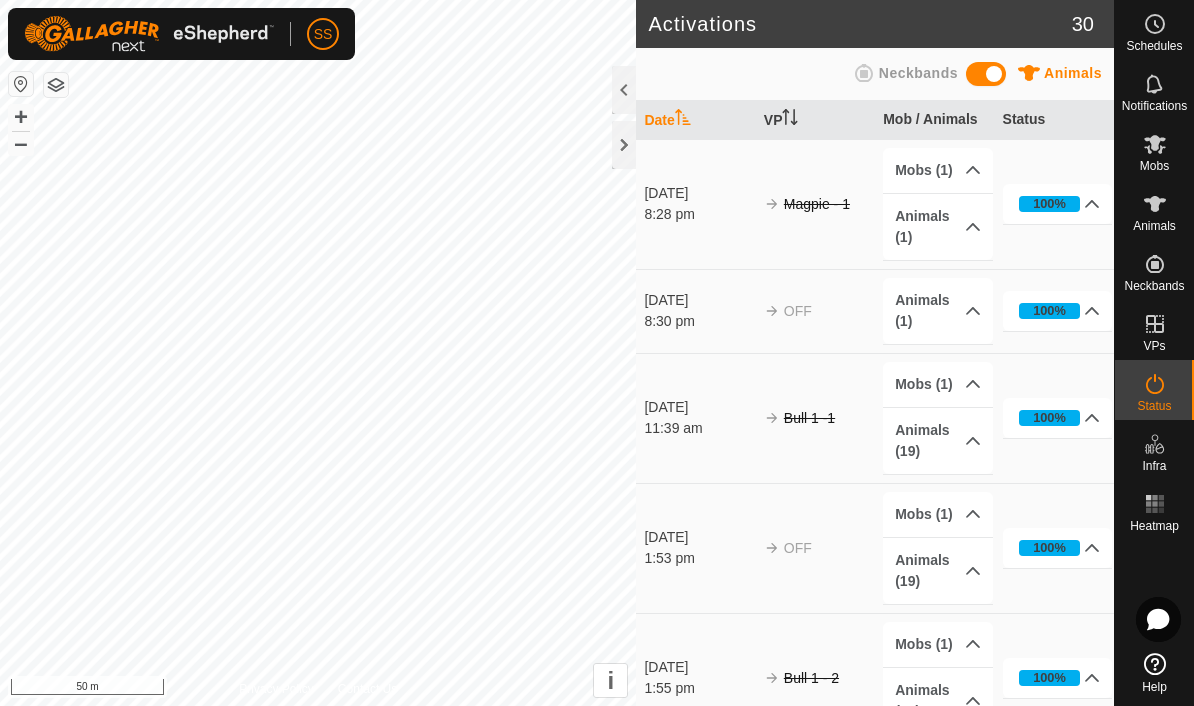 click 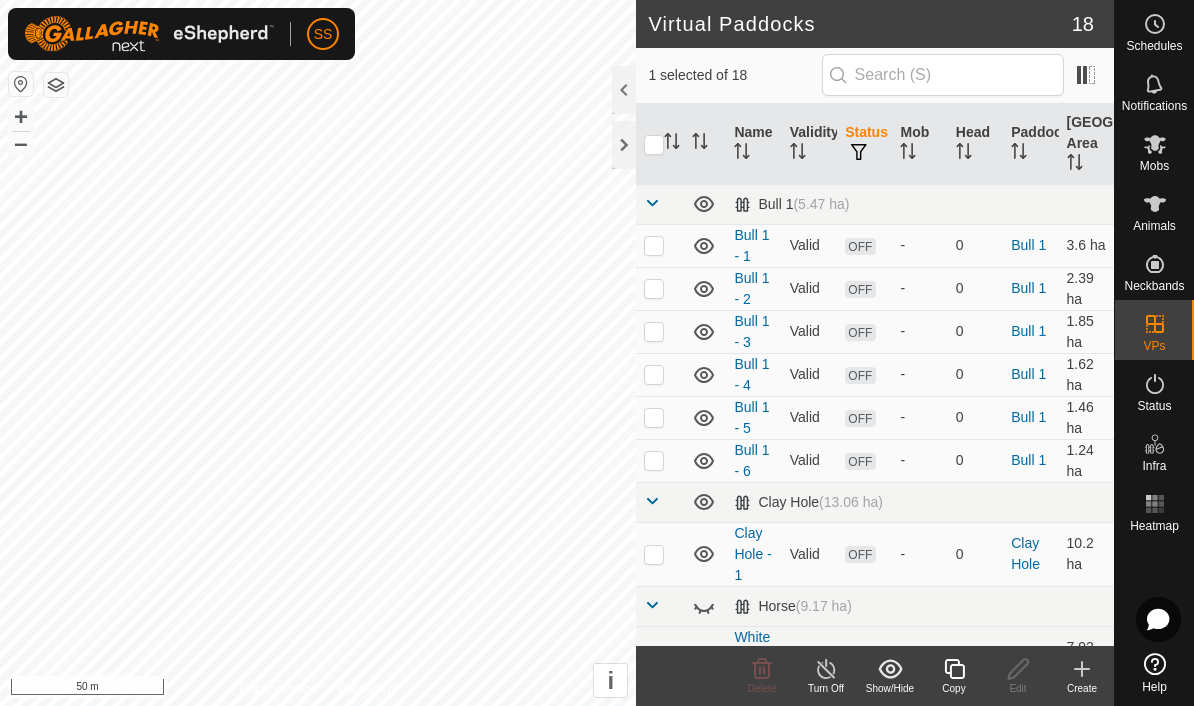 scroll, scrollTop: -12, scrollLeft: 0, axis: vertical 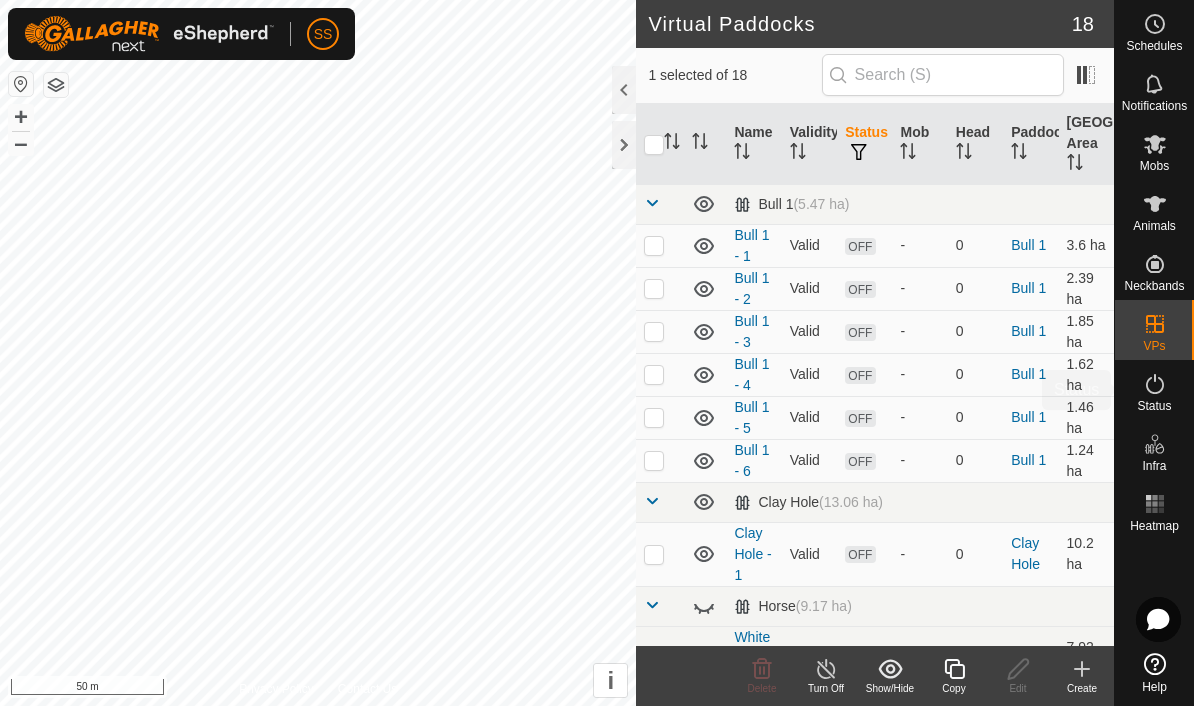 click on "Status" at bounding box center [1154, 406] 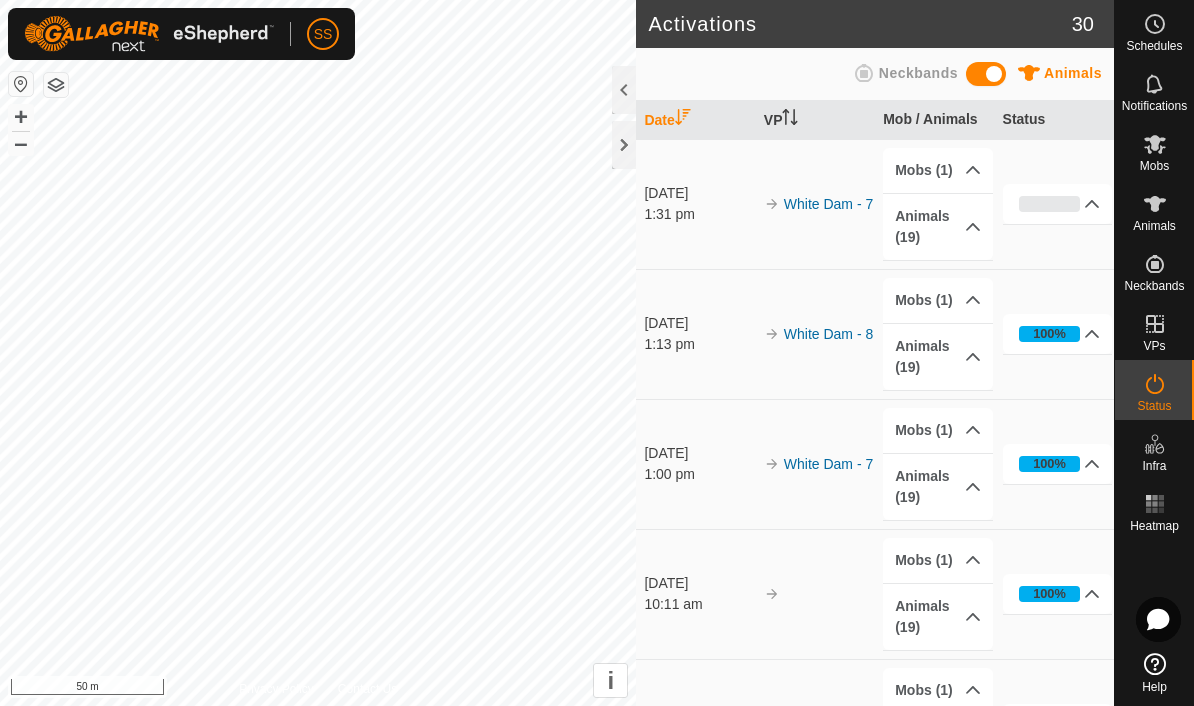 scroll, scrollTop: 0, scrollLeft: 0, axis: both 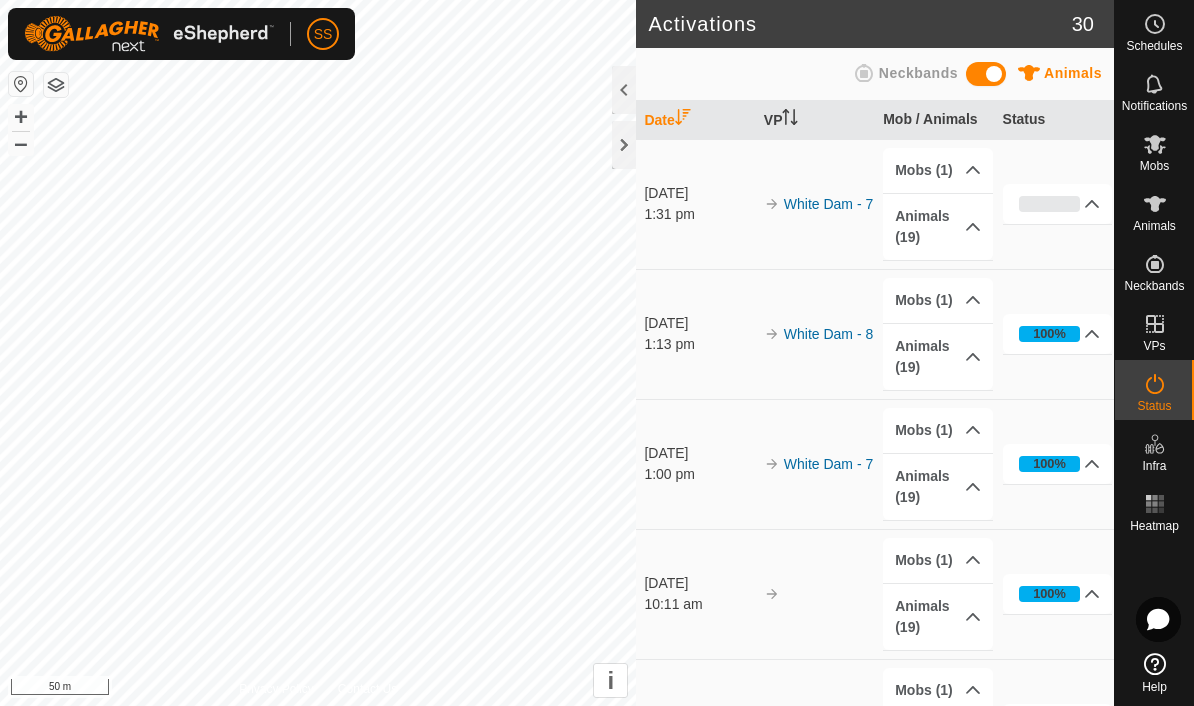 click 